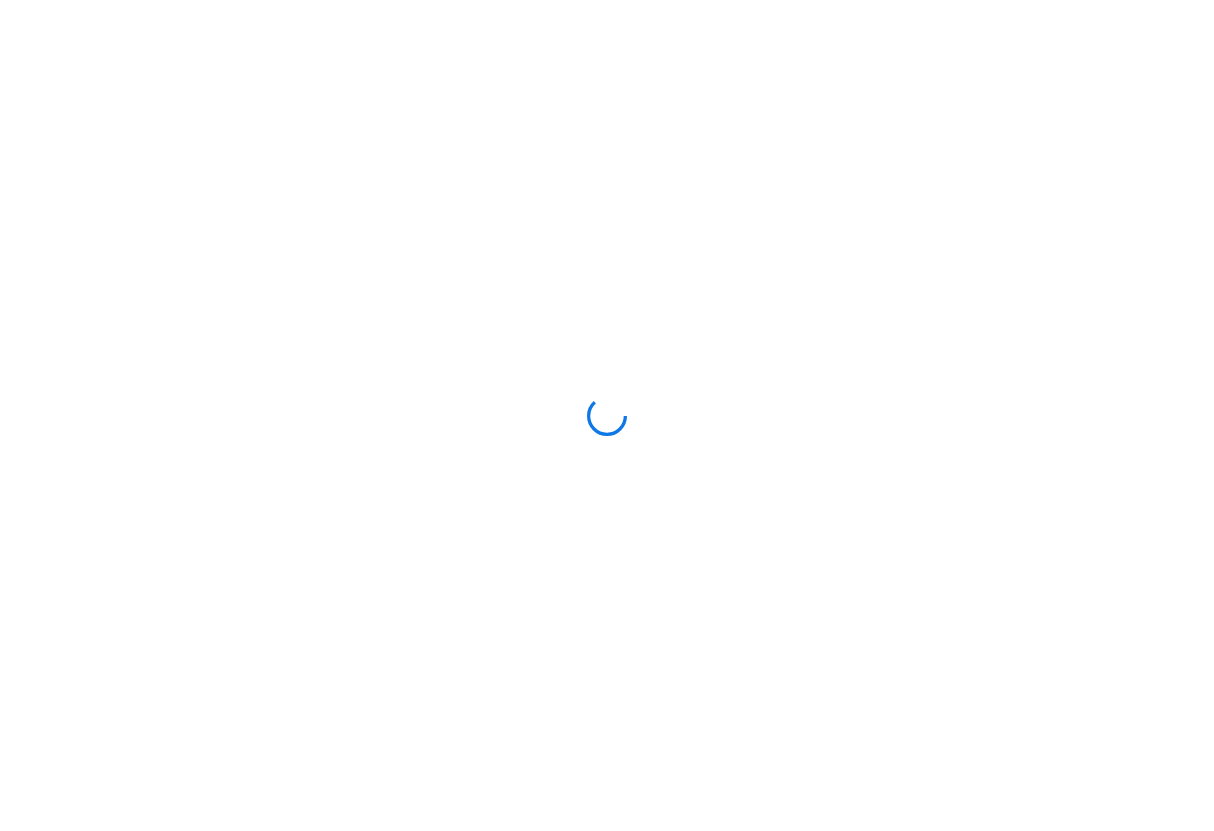 scroll, scrollTop: 0, scrollLeft: 0, axis: both 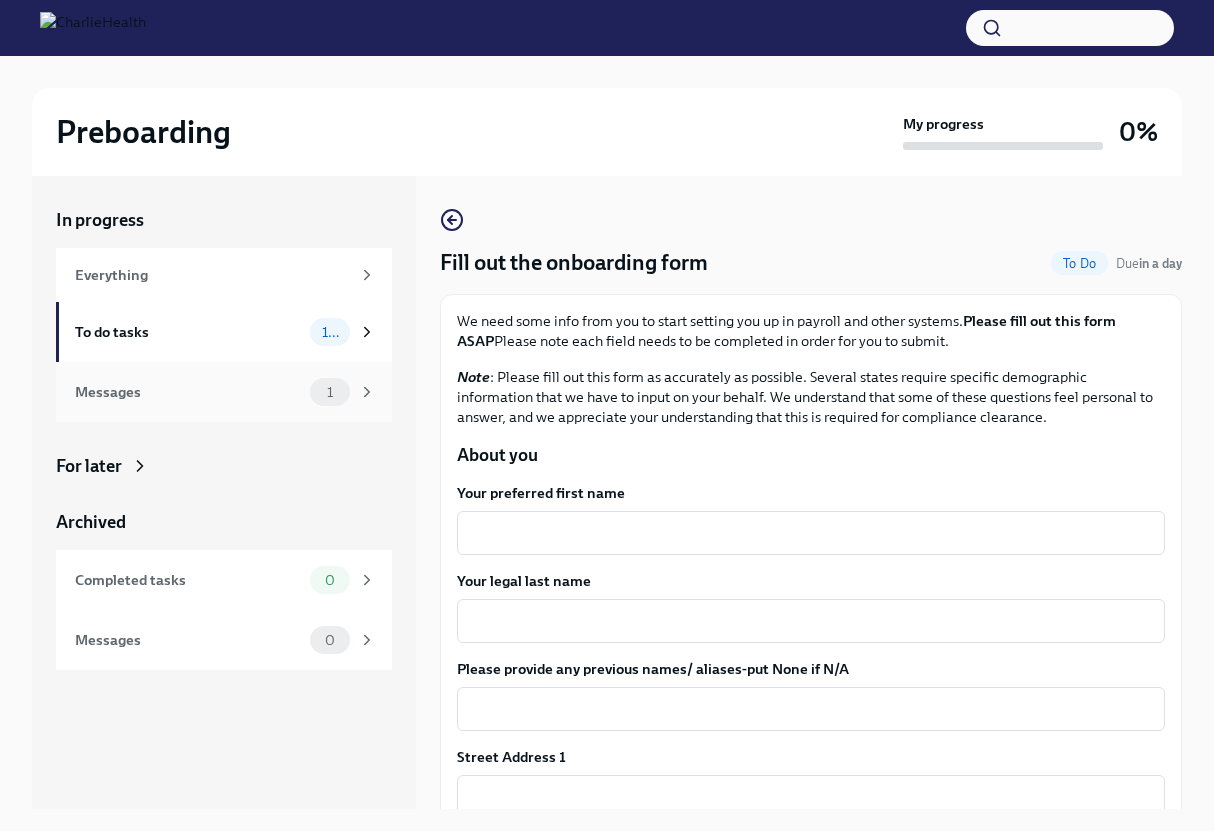 click on "1" at bounding box center [330, 392] 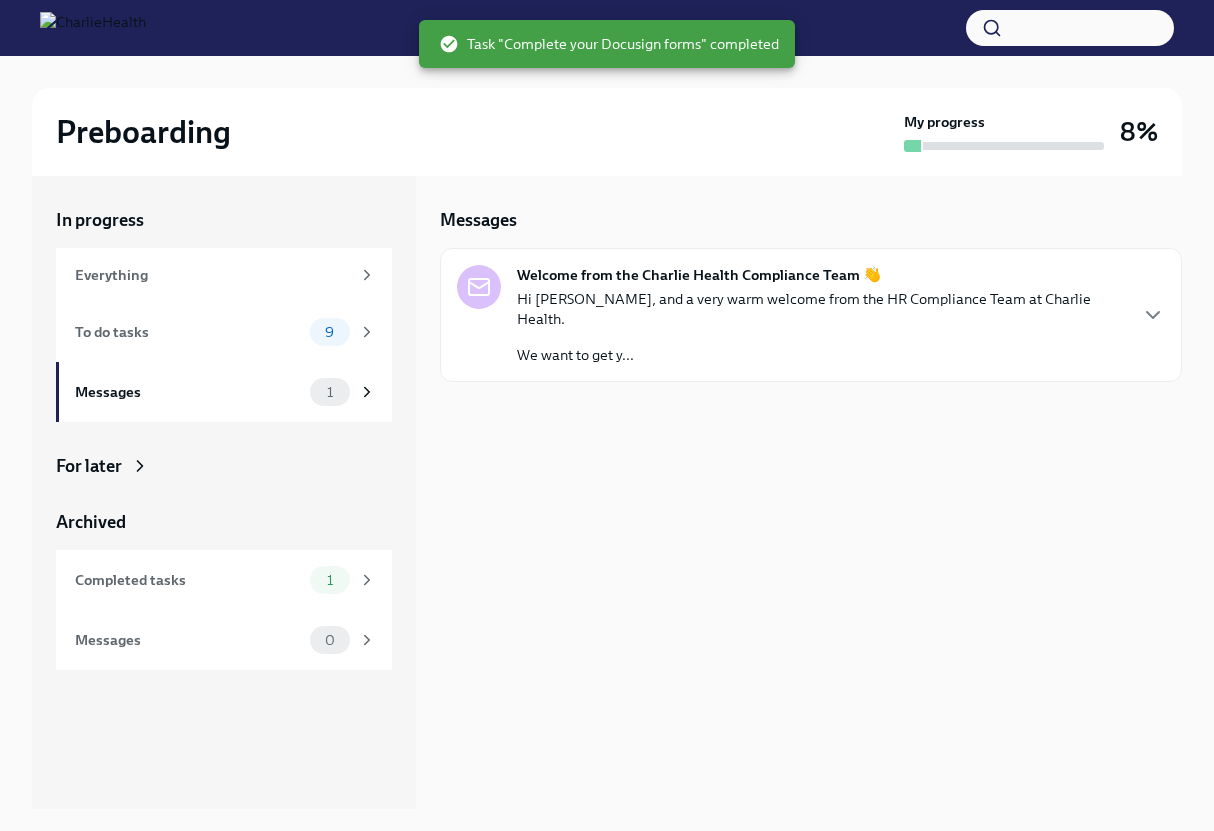 click on "Hi [PERSON_NAME], and a very warm welcome from the HR Compliance Team at Charlie Health." at bounding box center (821, 309) 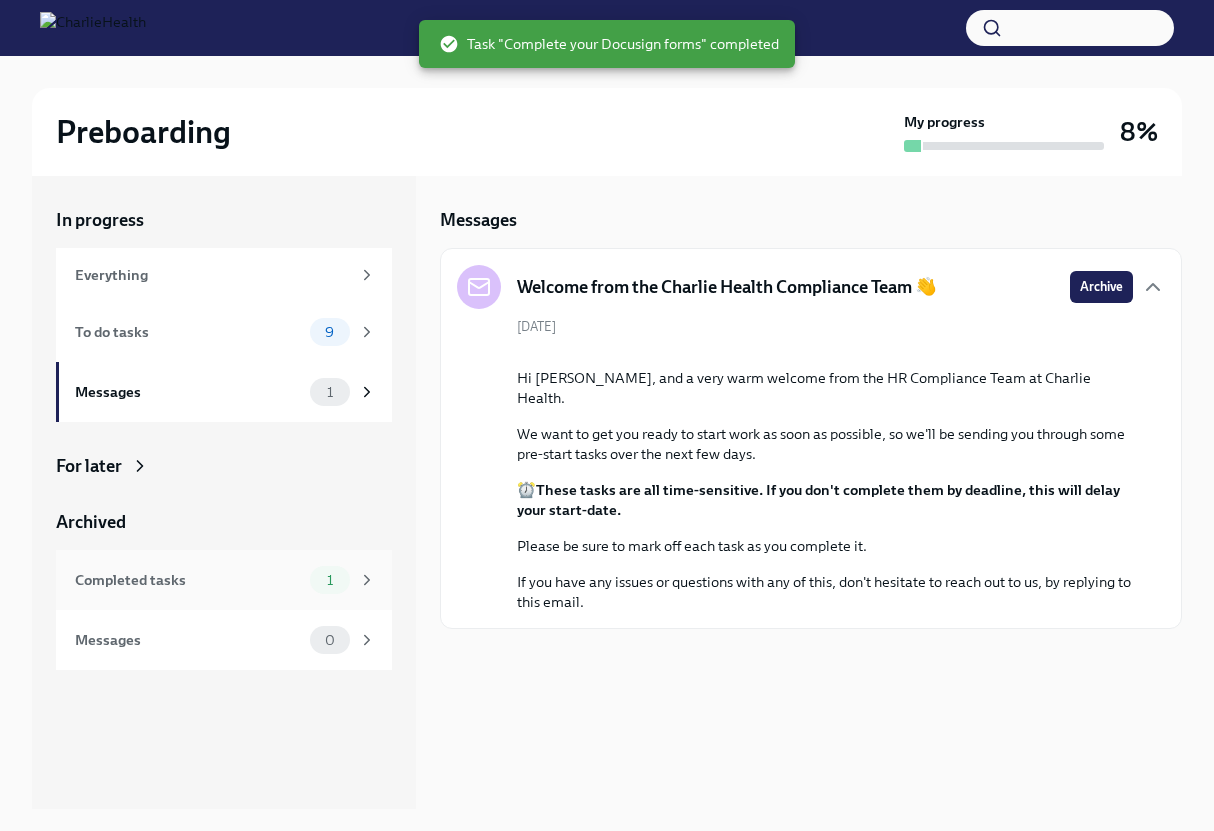 click on "Completed tasks" at bounding box center (188, 580) 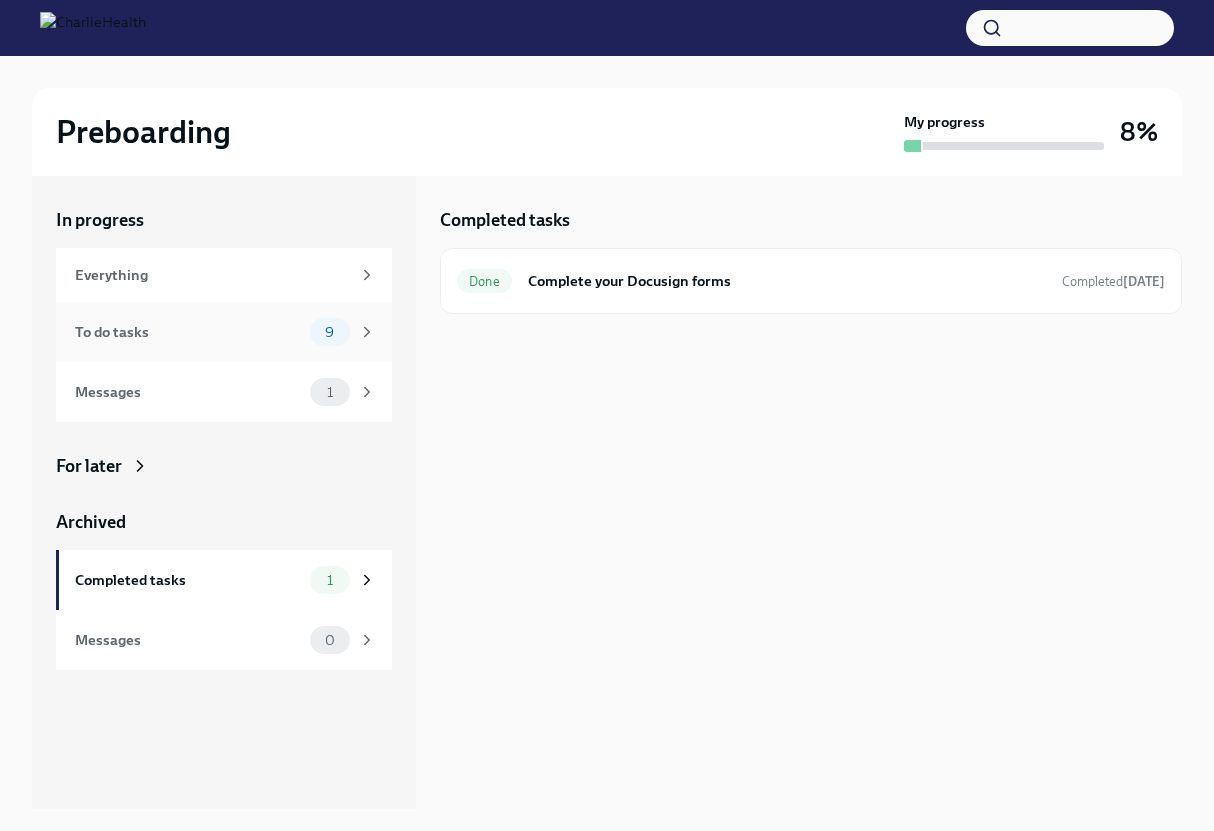 click on "To do tasks" at bounding box center [188, 332] 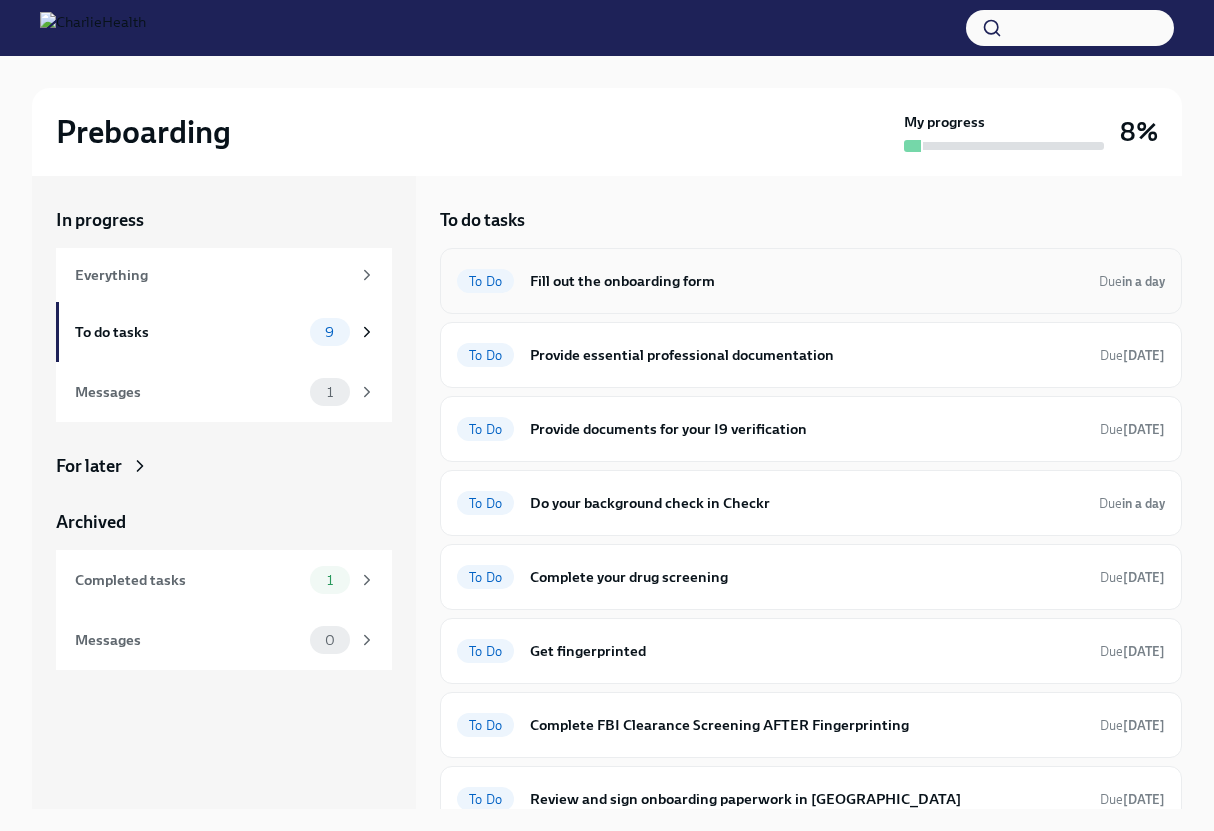 click on "Fill out the onboarding form" at bounding box center [806, 281] 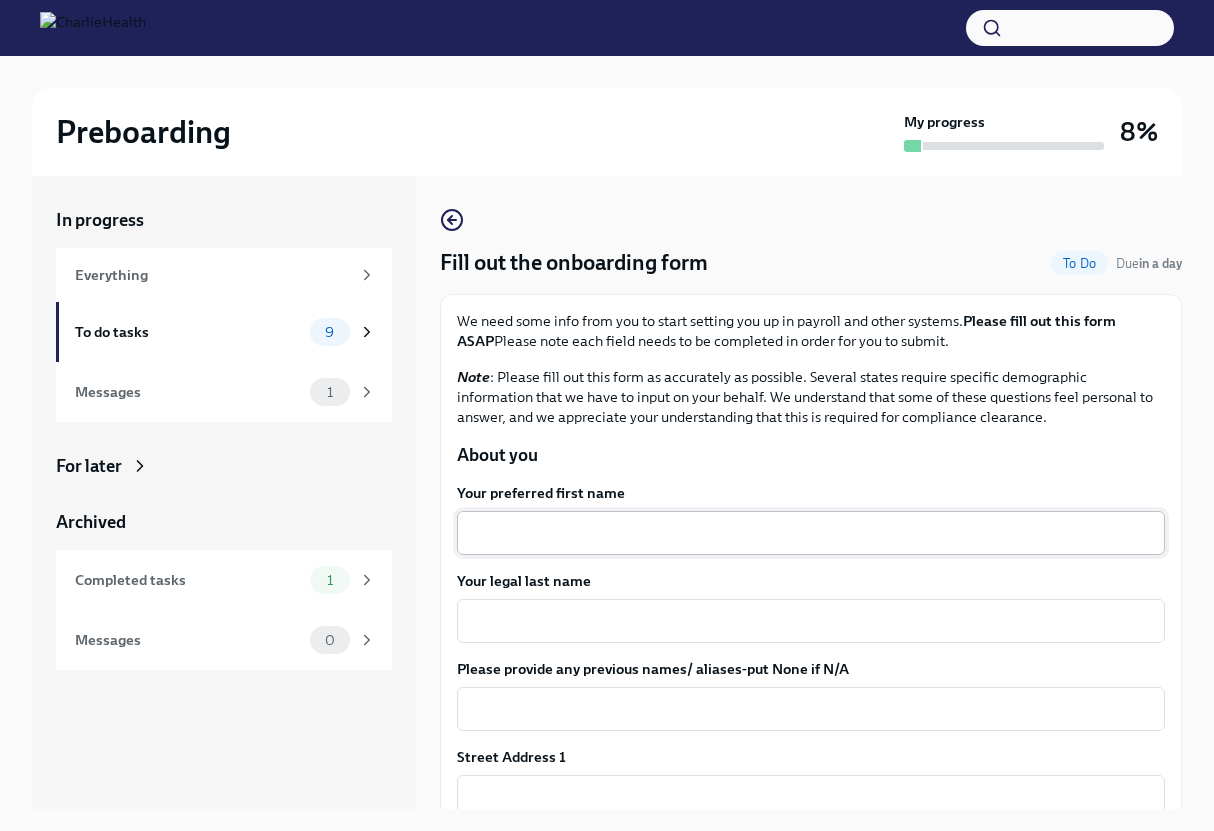 click on "Your preferred first name" at bounding box center [811, 533] 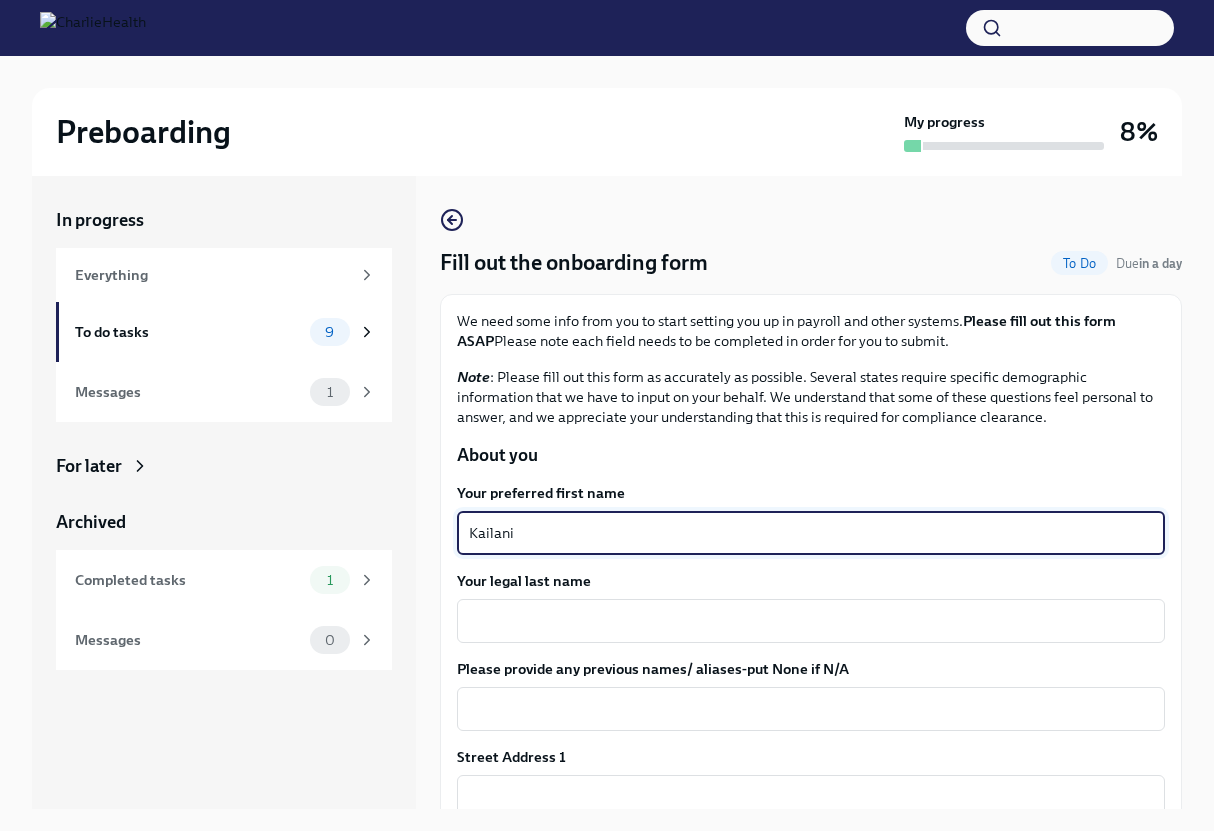 type on "Kailani" 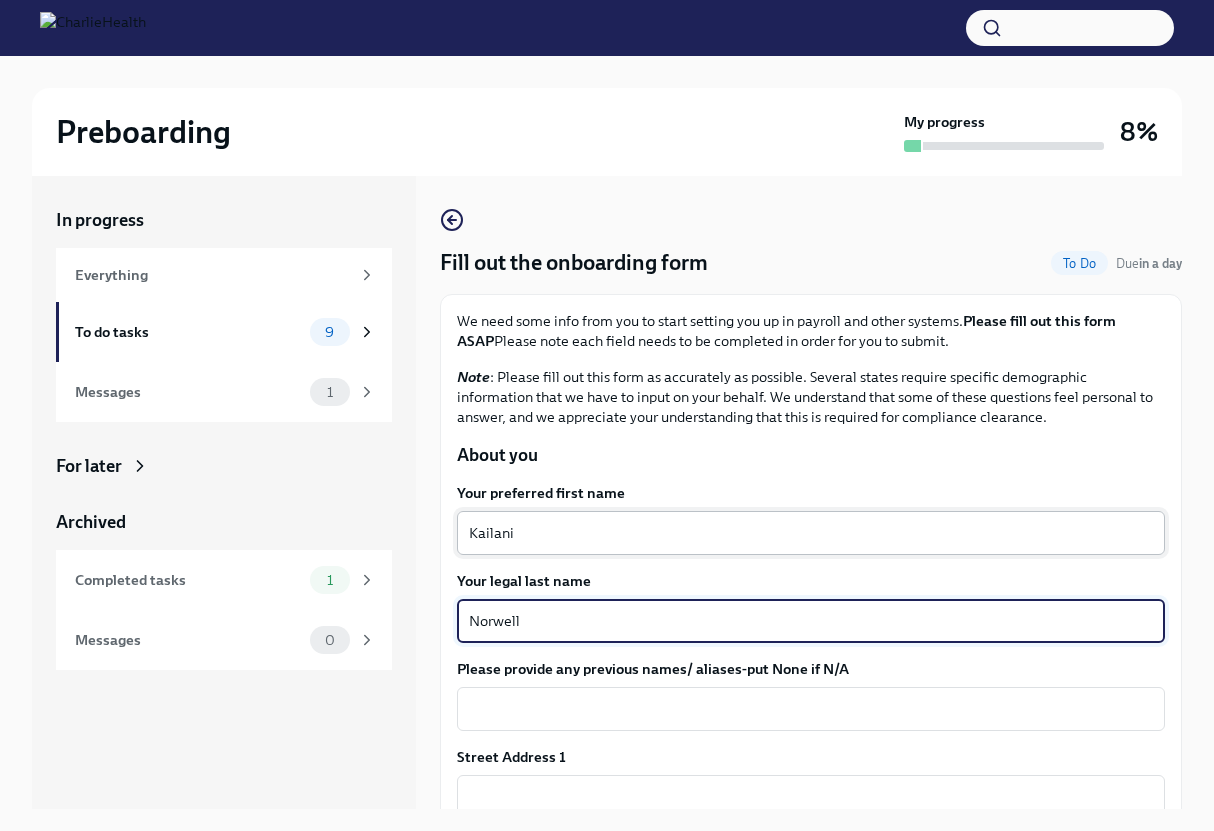 type on "Norwell" 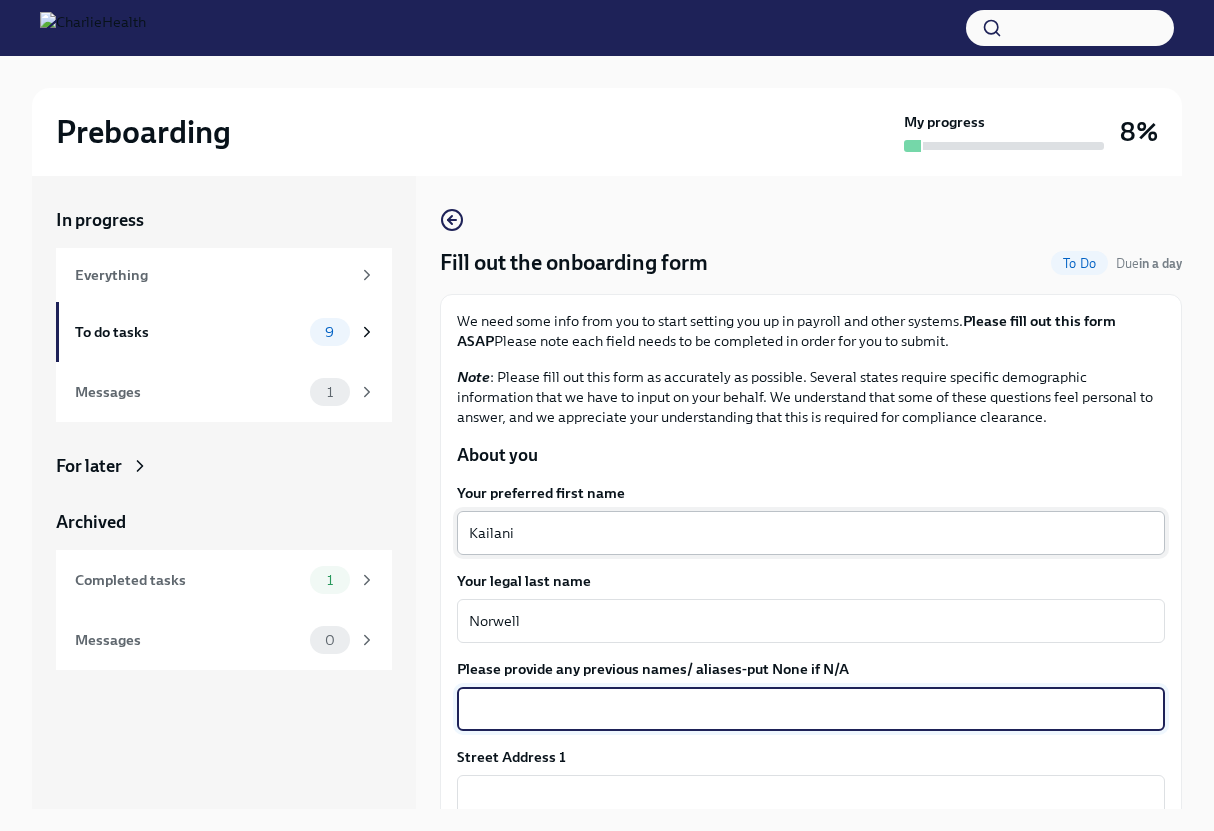 scroll, scrollTop: 6, scrollLeft: 0, axis: vertical 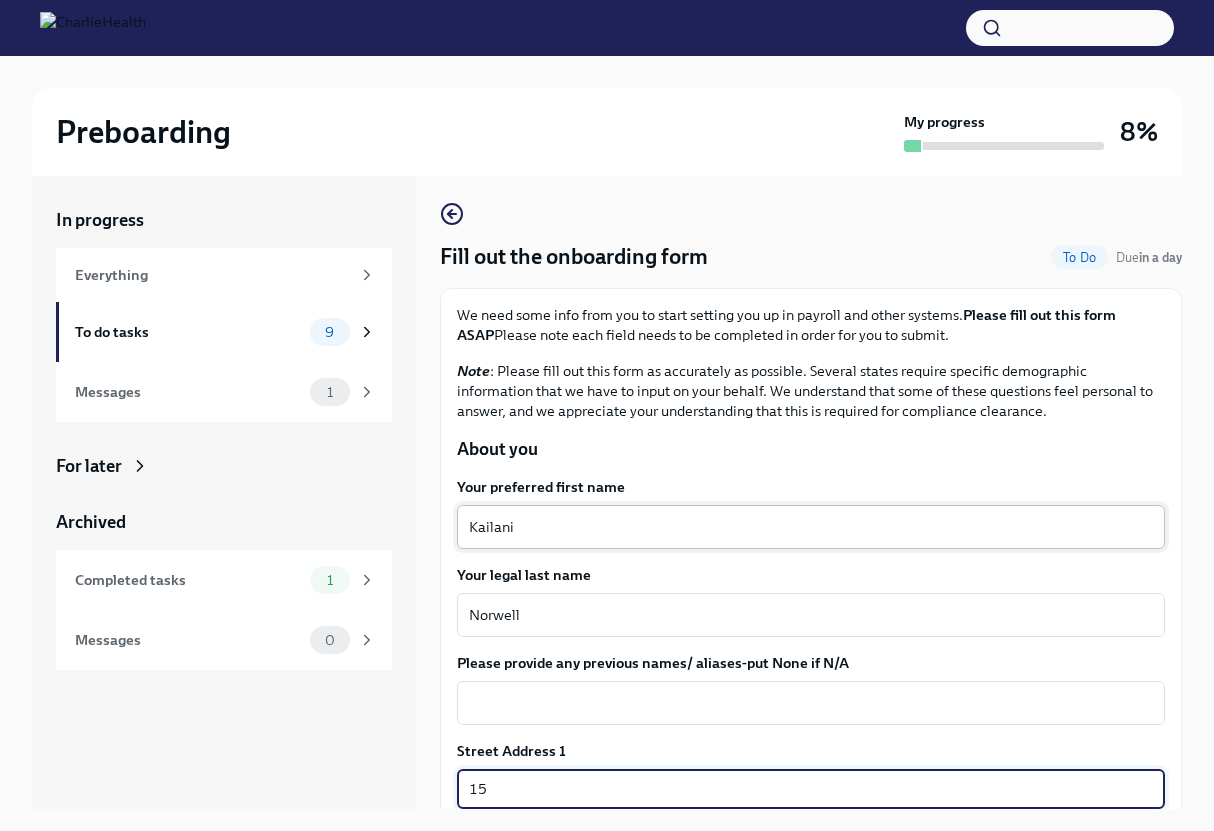 type on "[STREET_ADDRESS]" 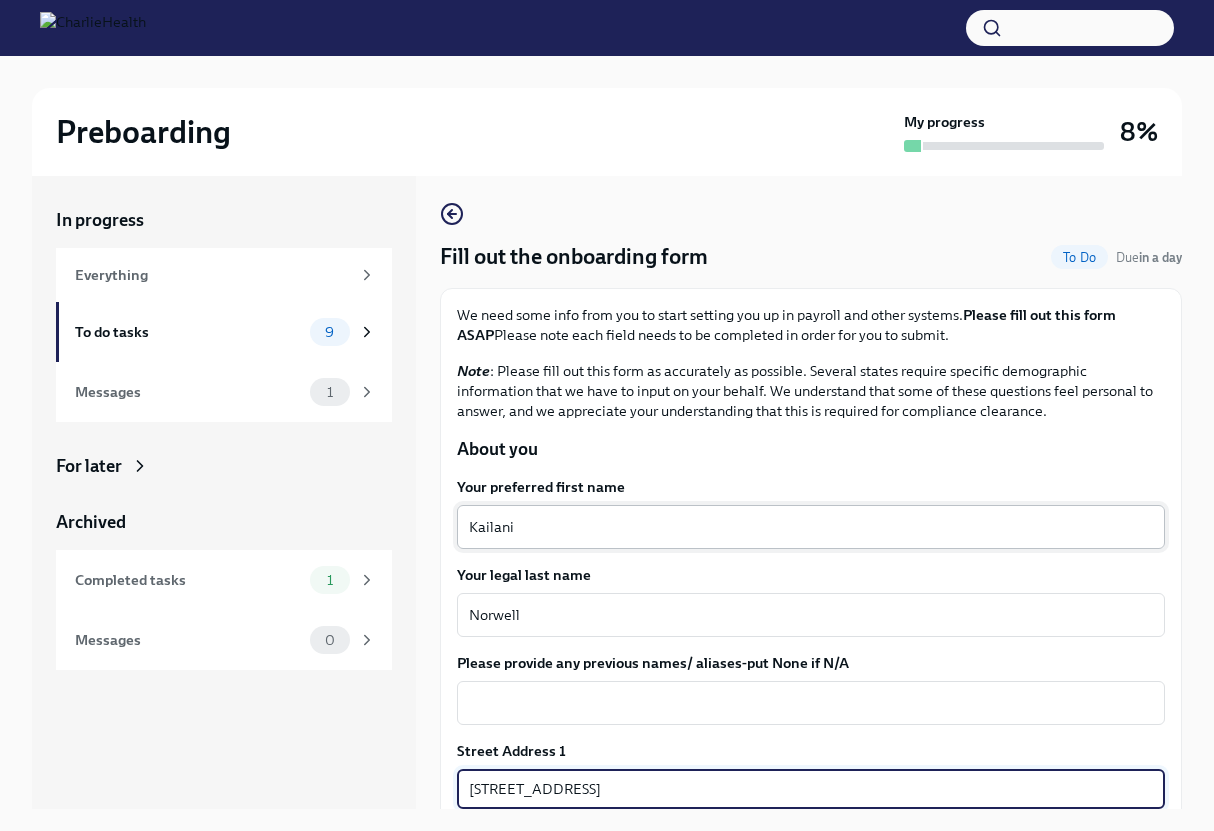type on "60622" 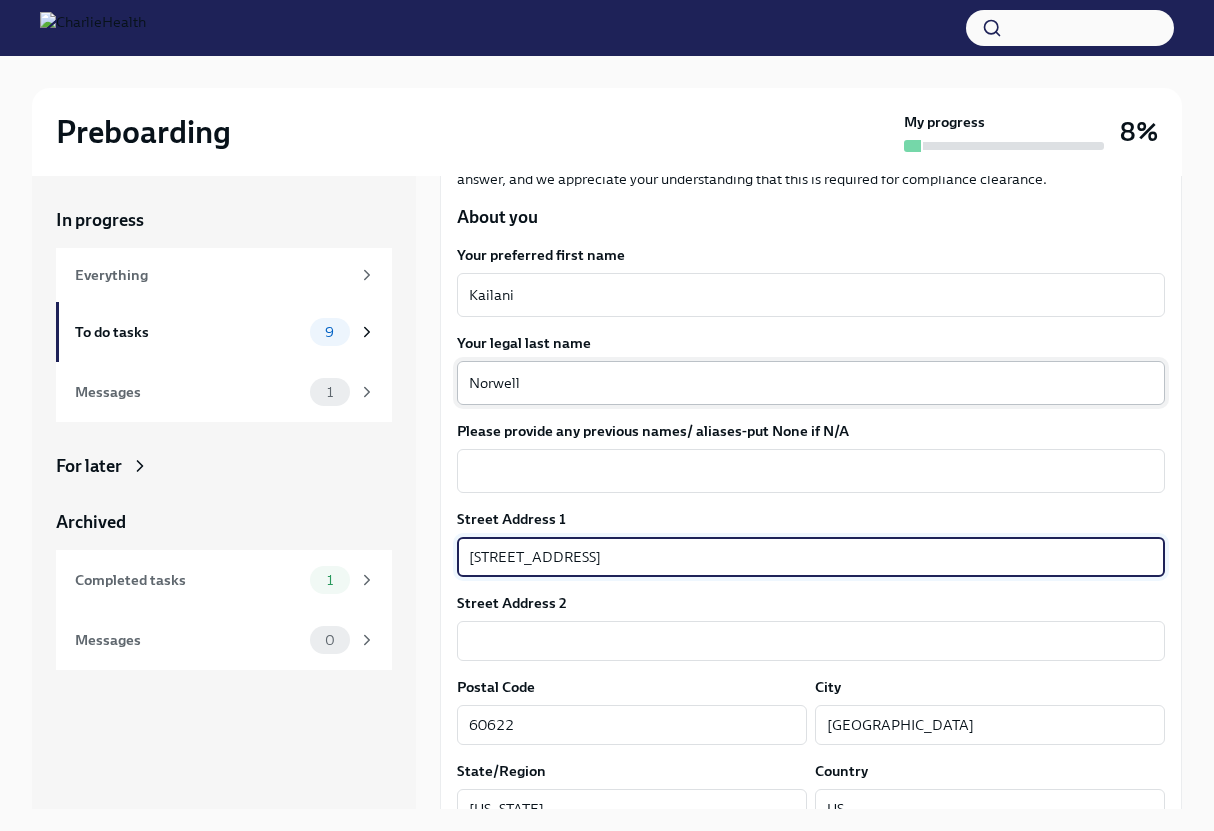 scroll, scrollTop: 263, scrollLeft: 0, axis: vertical 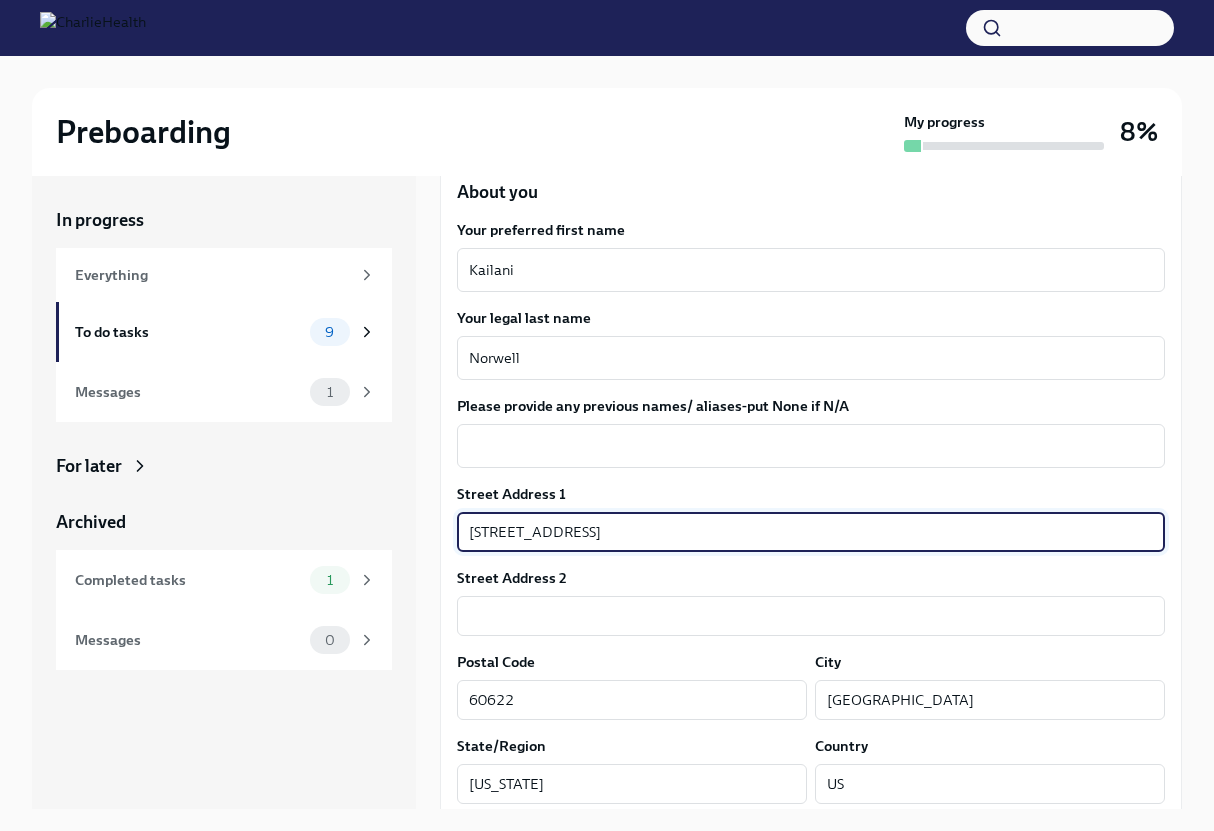 drag, startPoint x: 637, startPoint y: 534, endPoint x: 574, endPoint y: 535, distance: 63.007935 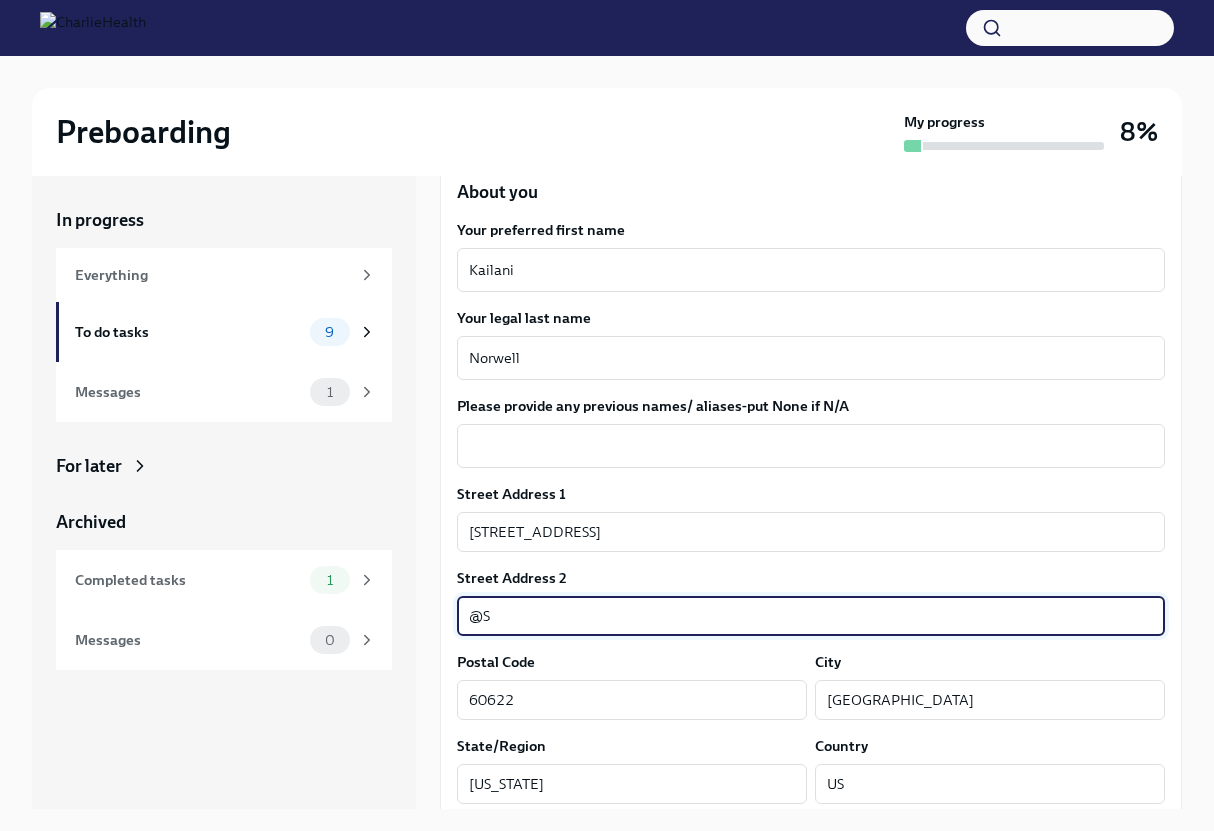 type on "@" 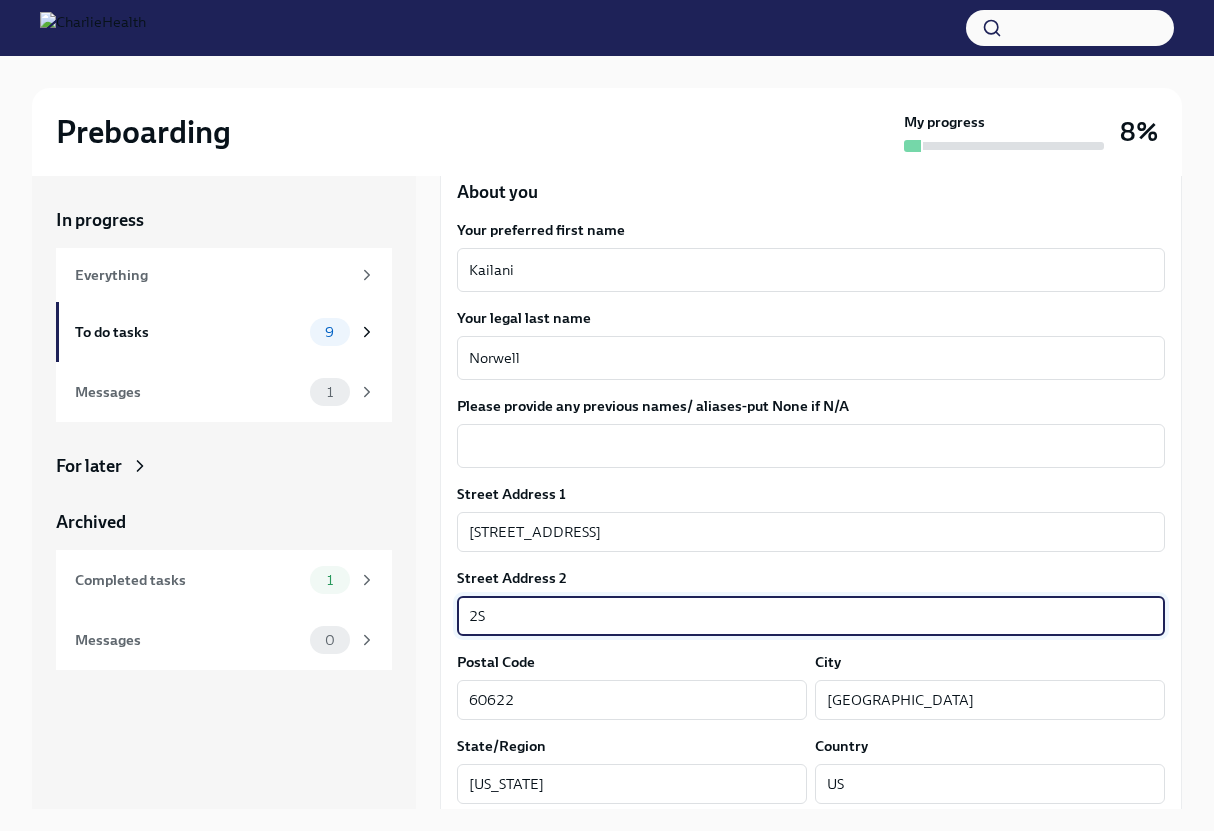 type on "2S" 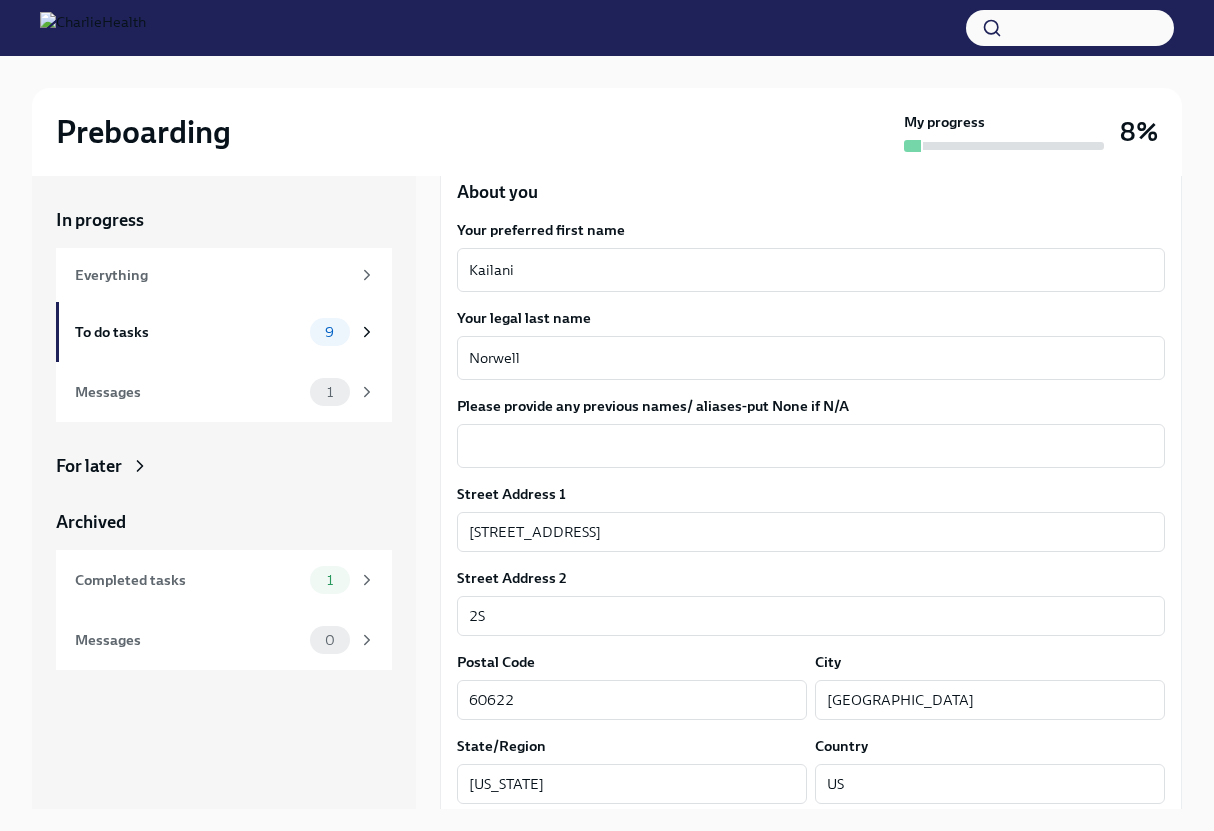 click on "Postal Code" at bounding box center (632, 662) 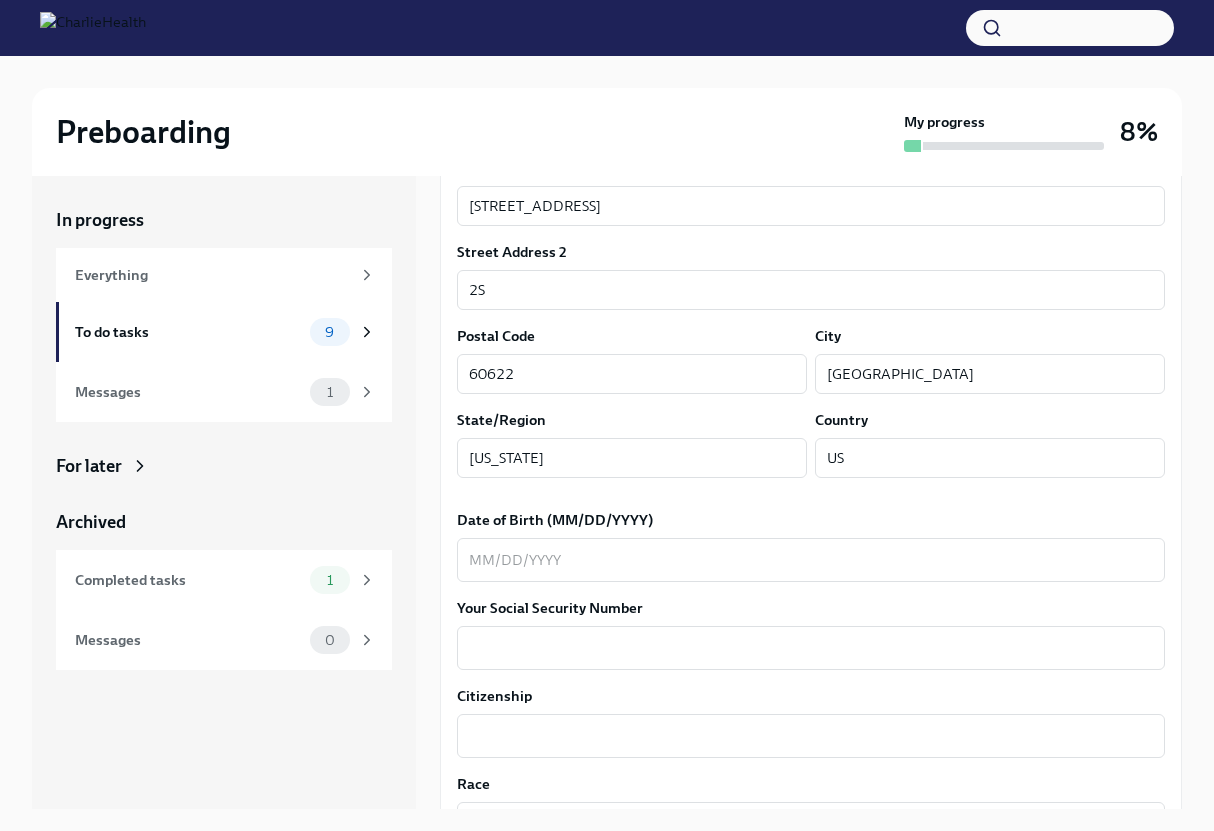 scroll, scrollTop: 621, scrollLeft: 0, axis: vertical 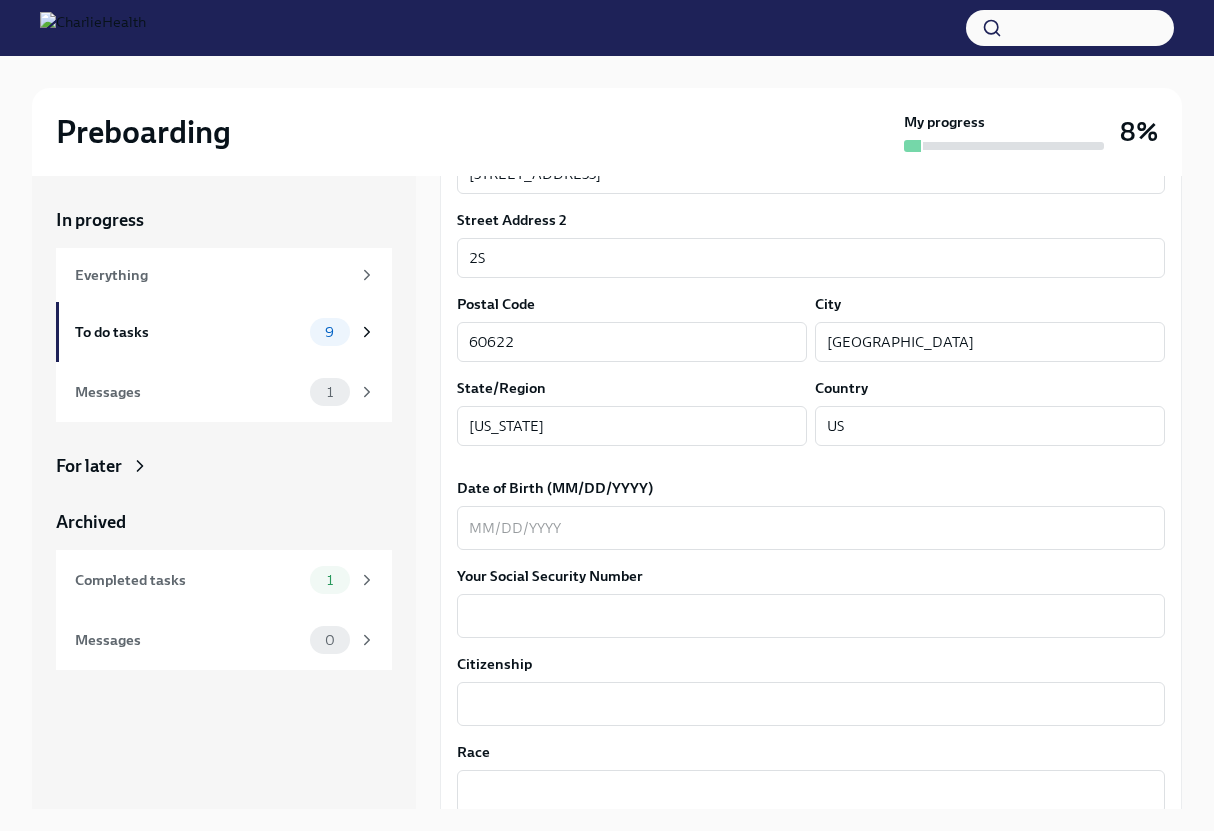 click on "Date of Birth (MM/DD/YYYY)" at bounding box center (811, 488) 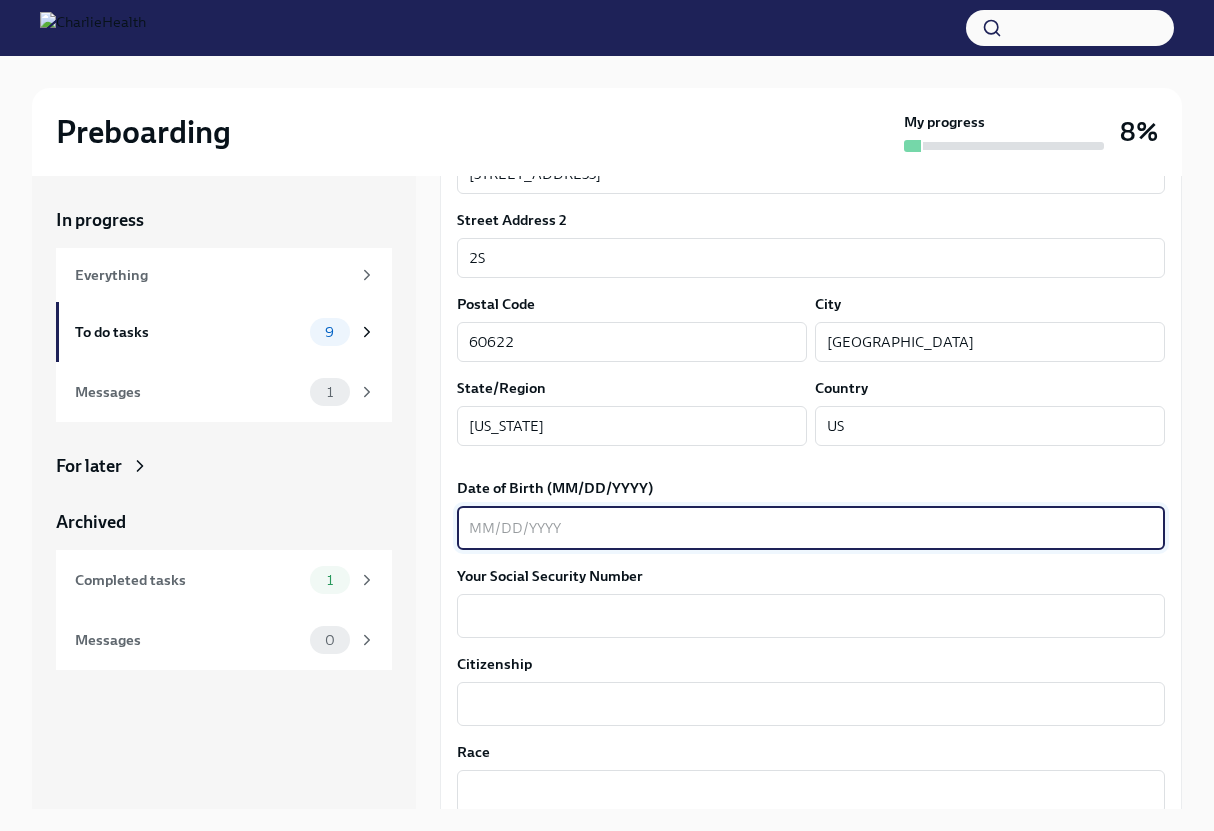 click on "Date of Birth (MM/DD/YYYY)" at bounding box center [811, 528] 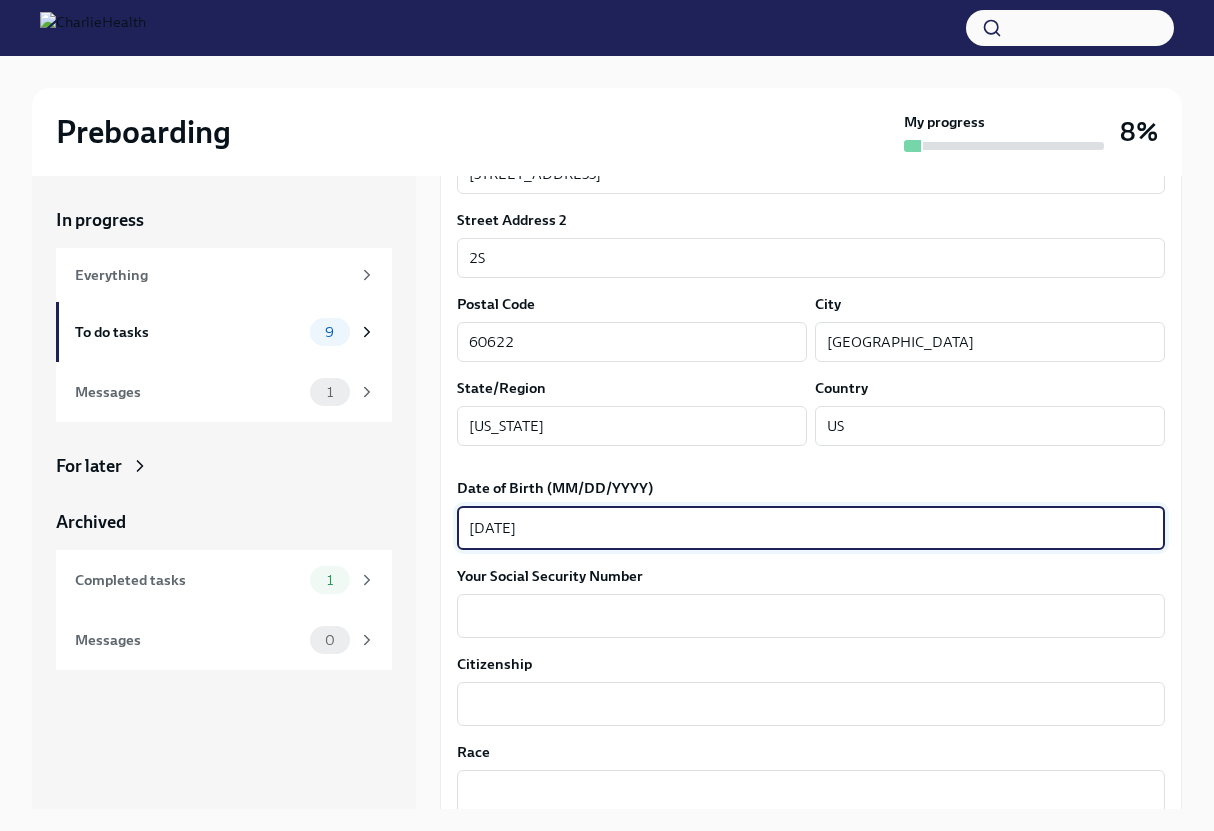 type on "[DATE]" 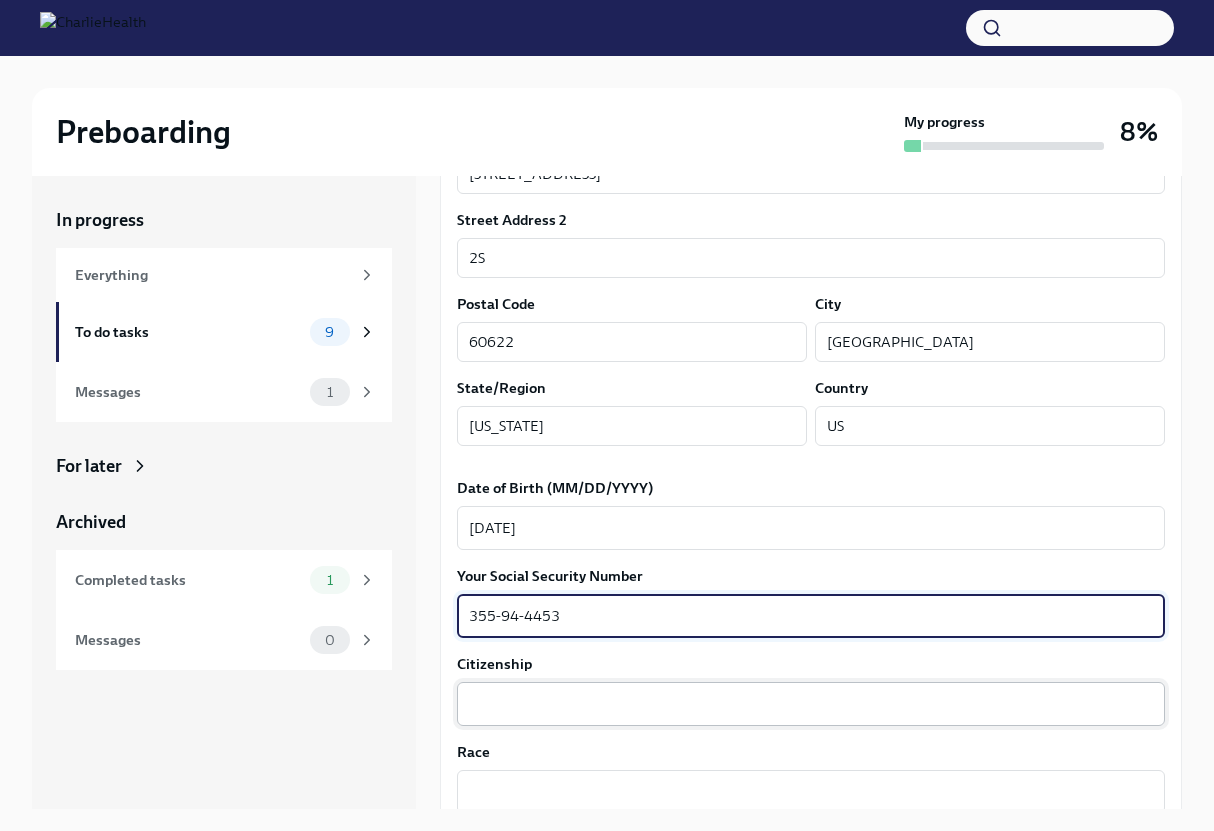 type on "355-94-4453" 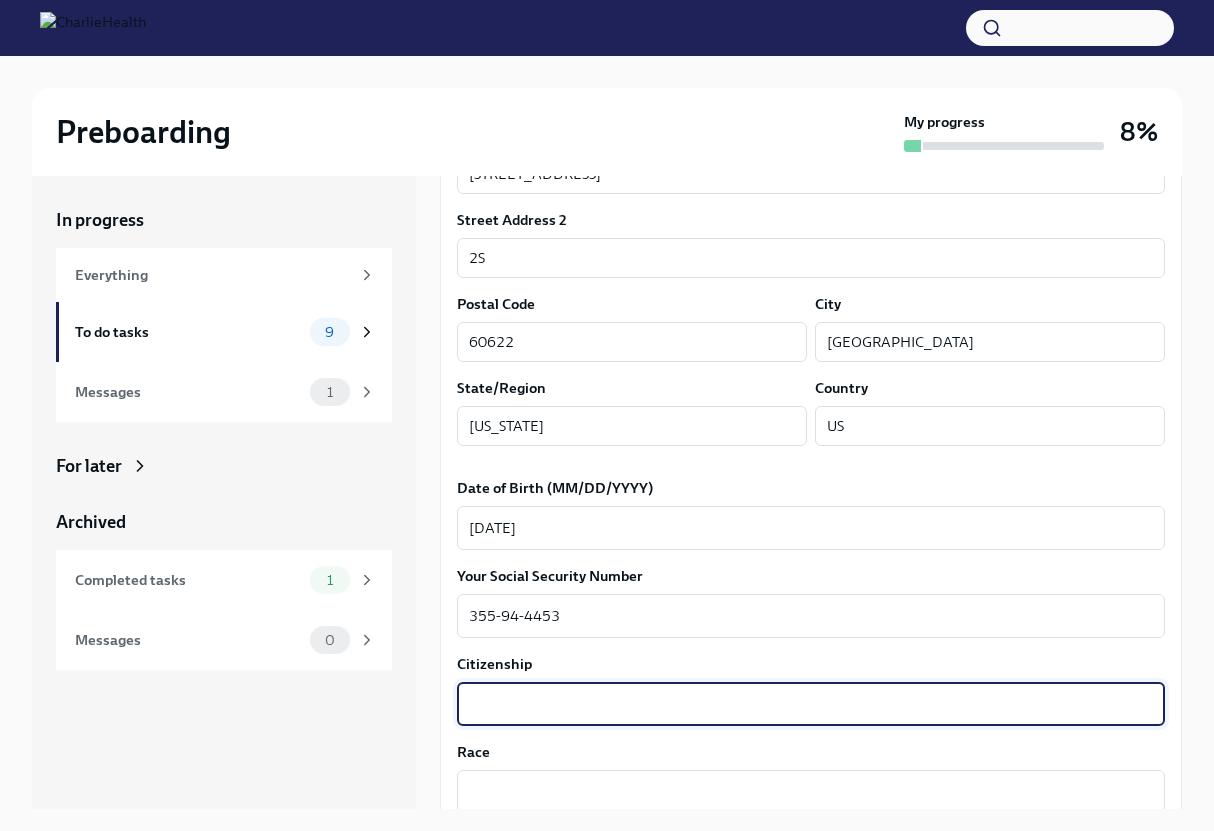 click on "Citizenship" at bounding box center (811, 704) 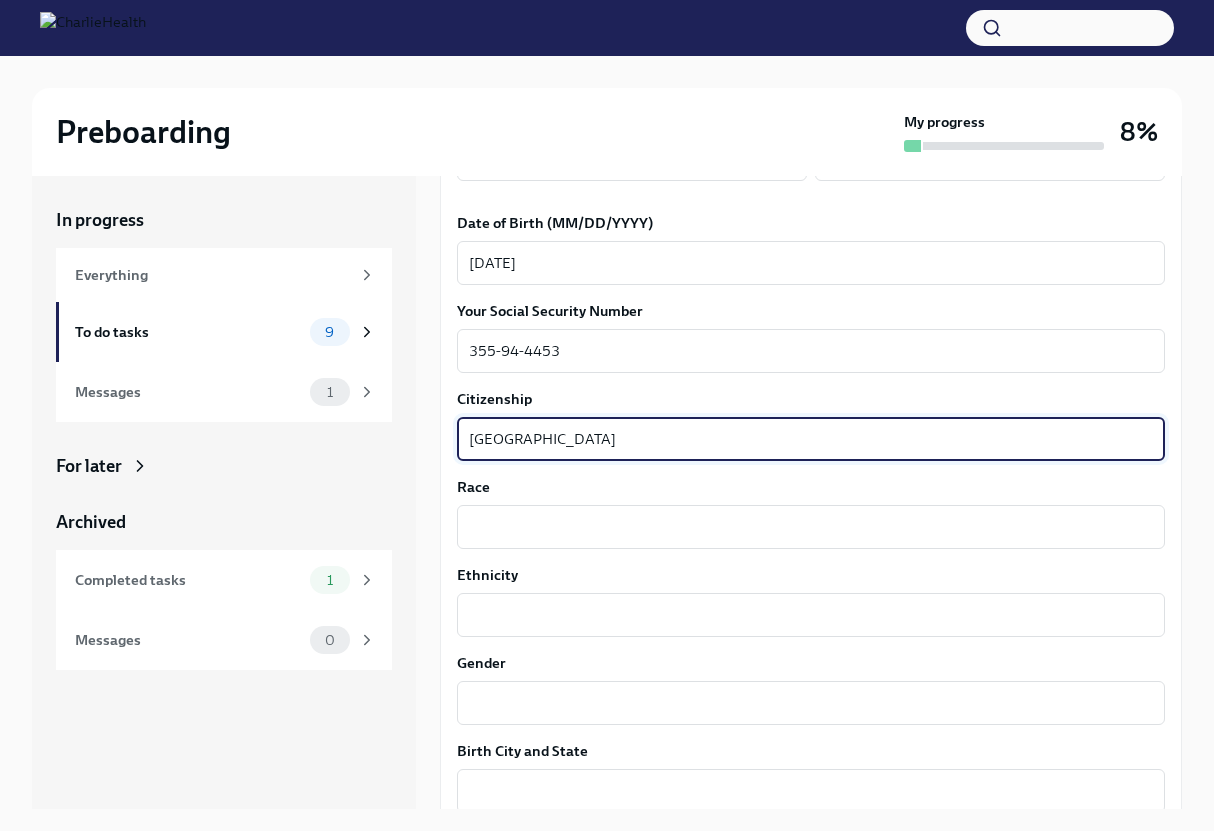 scroll, scrollTop: 887, scrollLeft: 0, axis: vertical 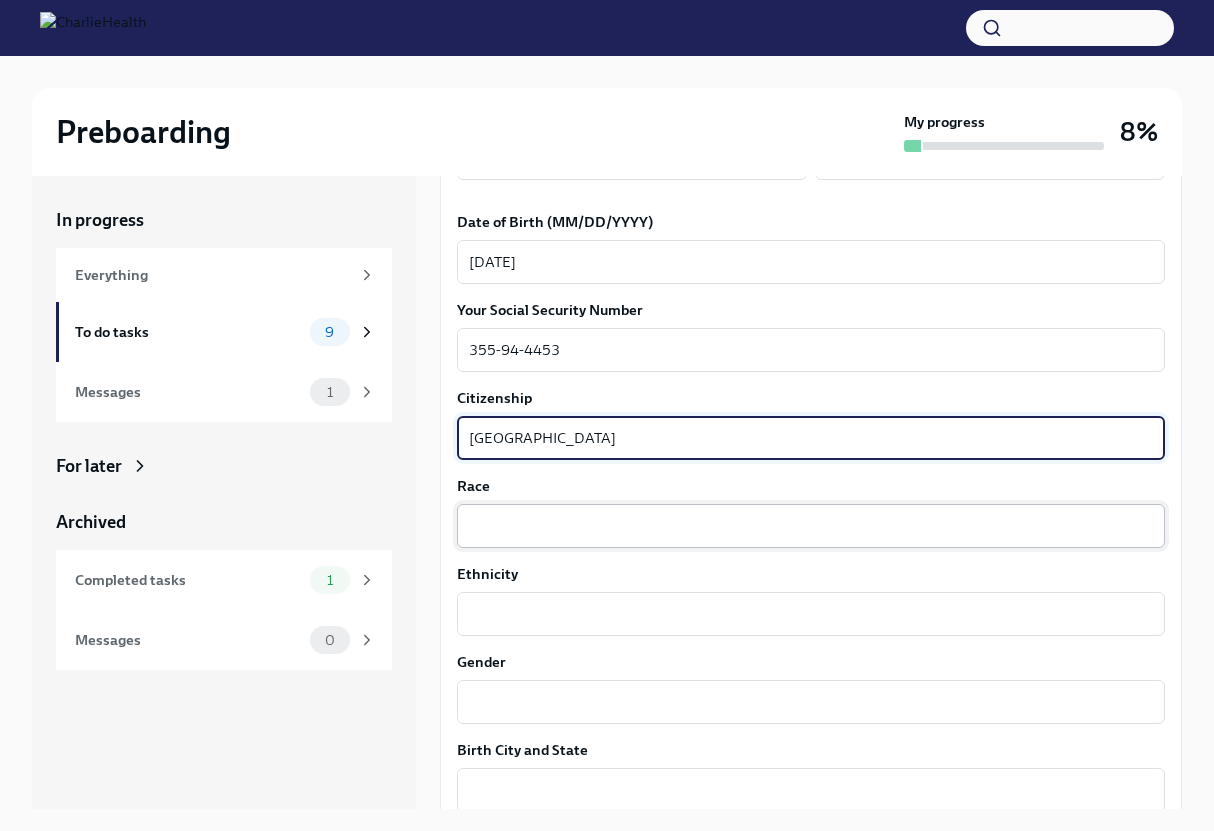 type on "[GEOGRAPHIC_DATA]" 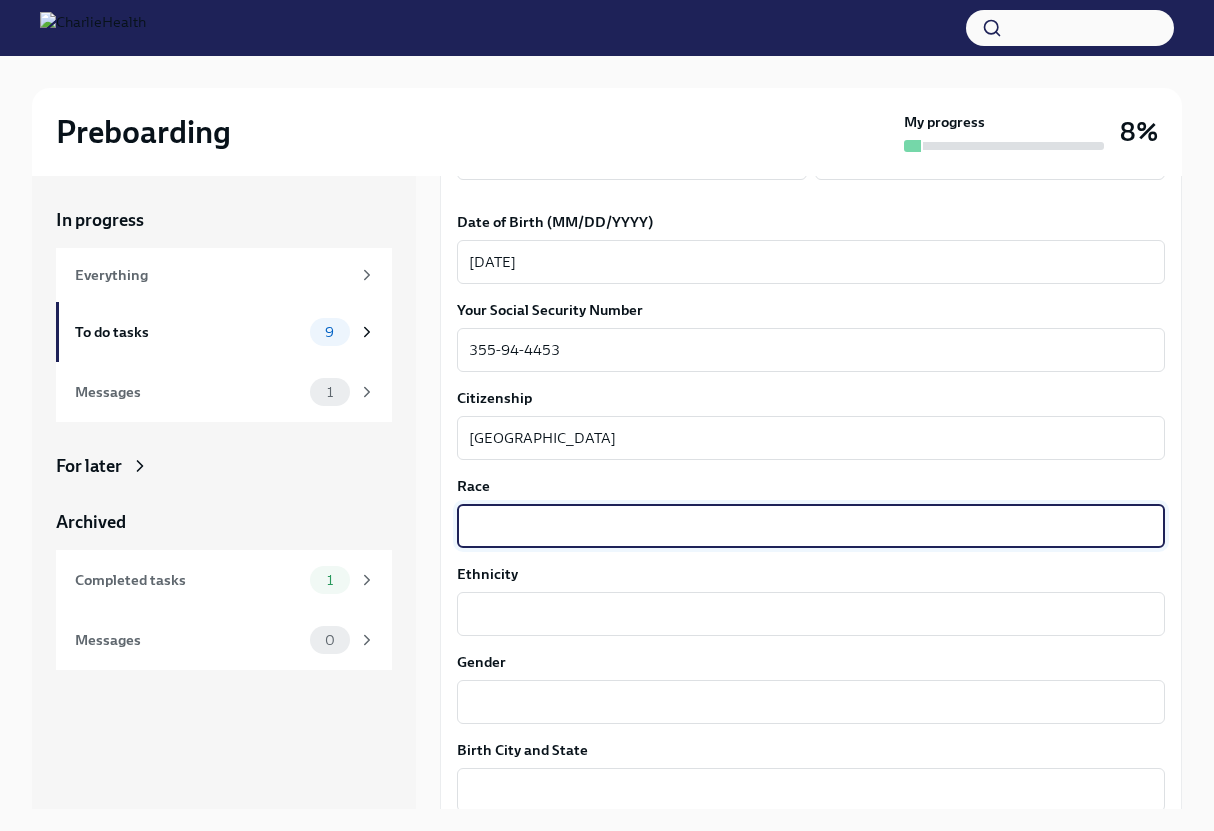 click on "Race" at bounding box center [811, 526] 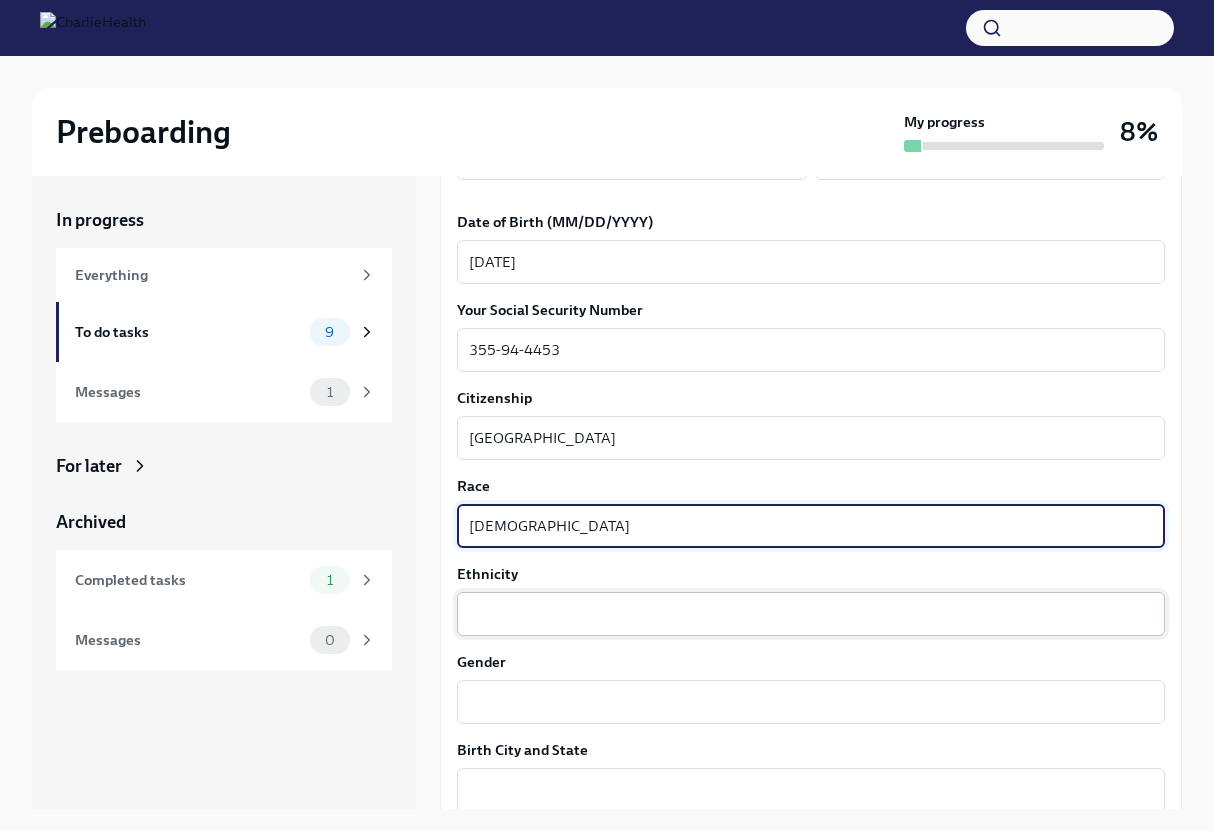 type on "[DEMOGRAPHIC_DATA]" 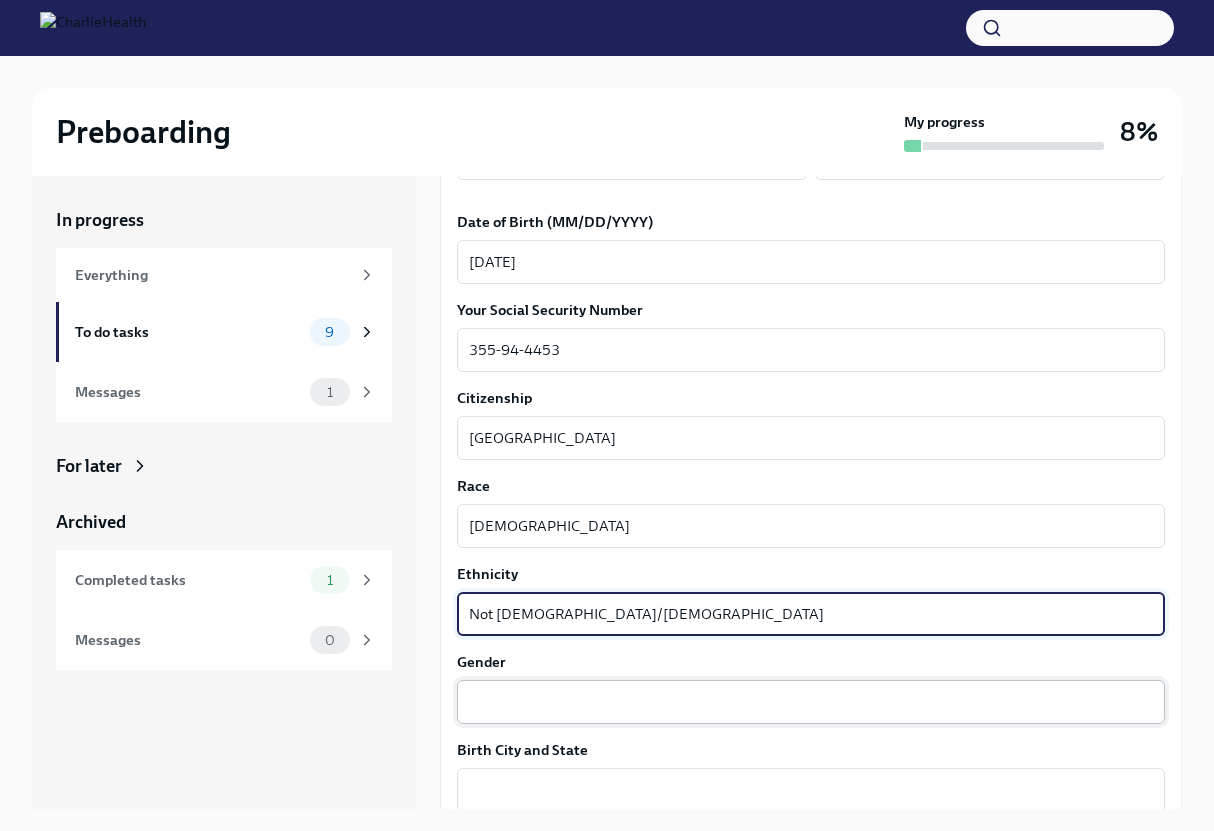 type on "Not [DEMOGRAPHIC_DATA]/[DEMOGRAPHIC_DATA]" 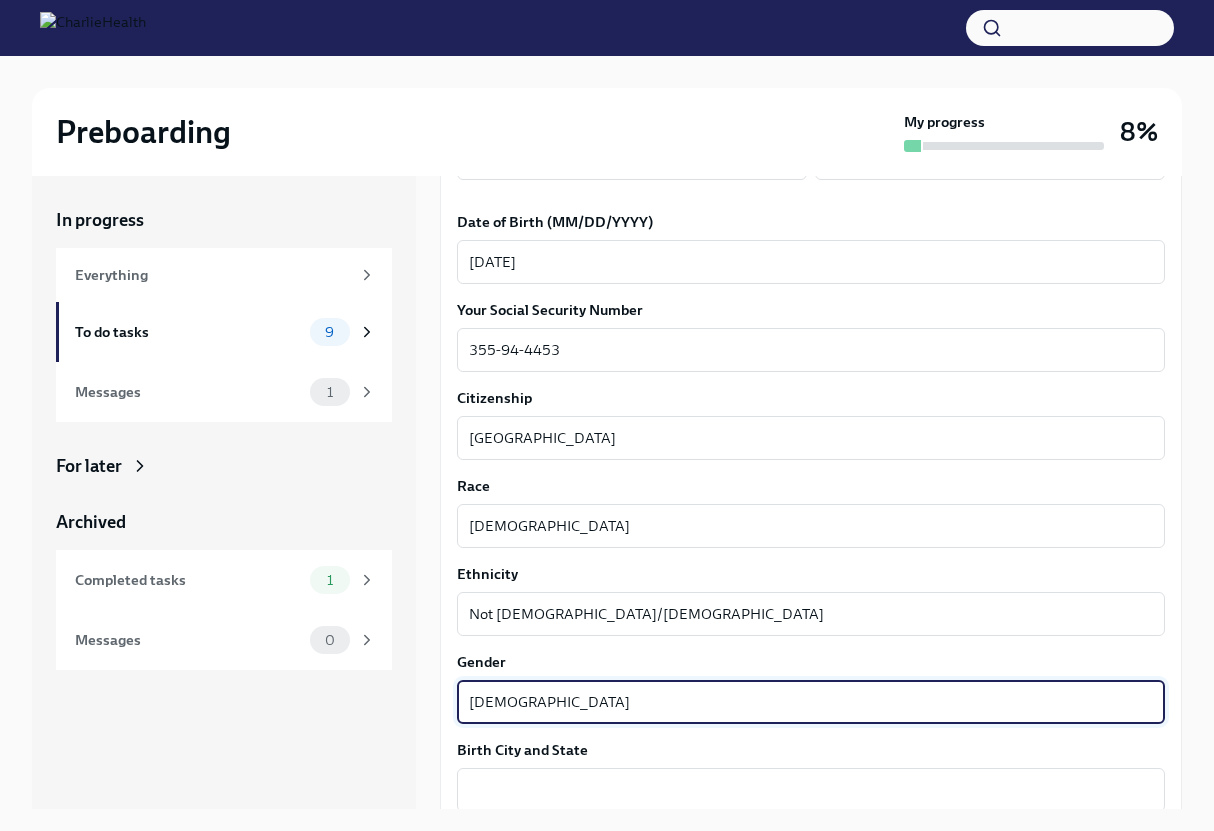 type on "[DEMOGRAPHIC_DATA]" 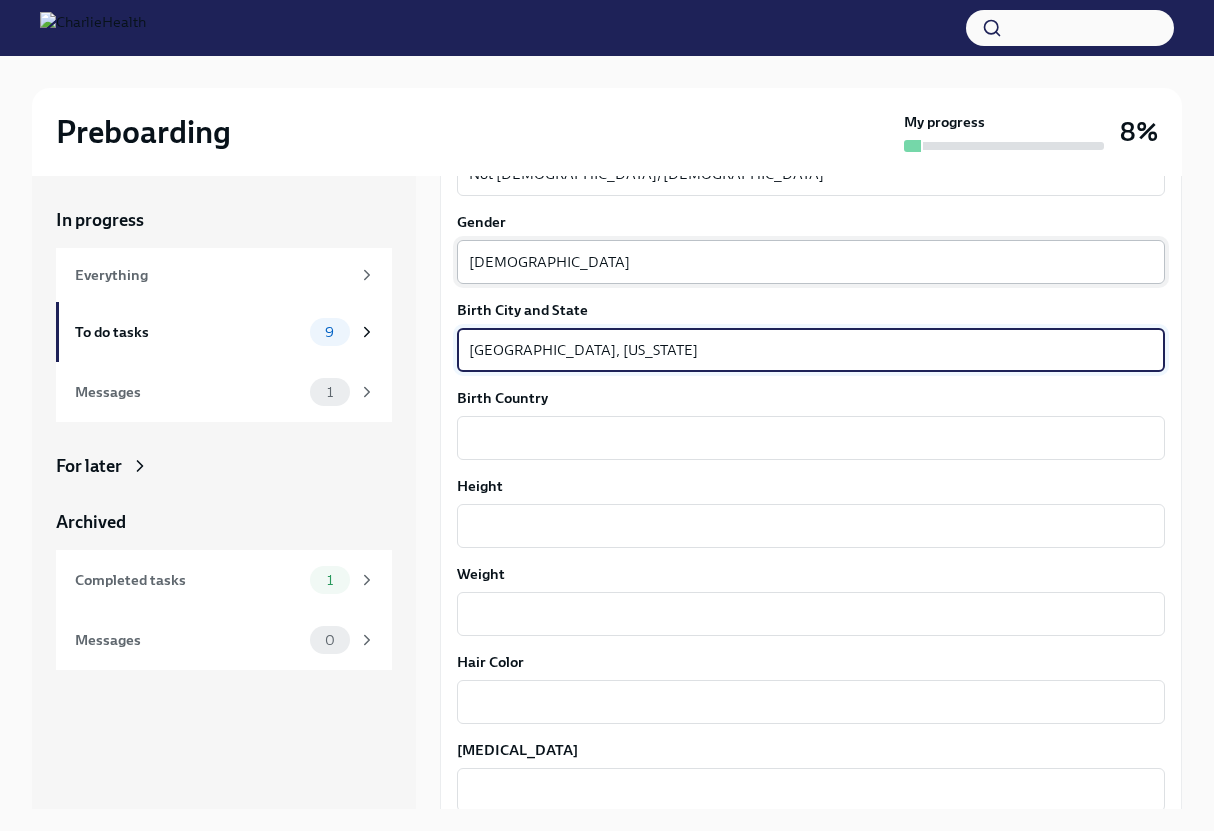 scroll, scrollTop: 1331, scrollLeft: 0, axis: vertical 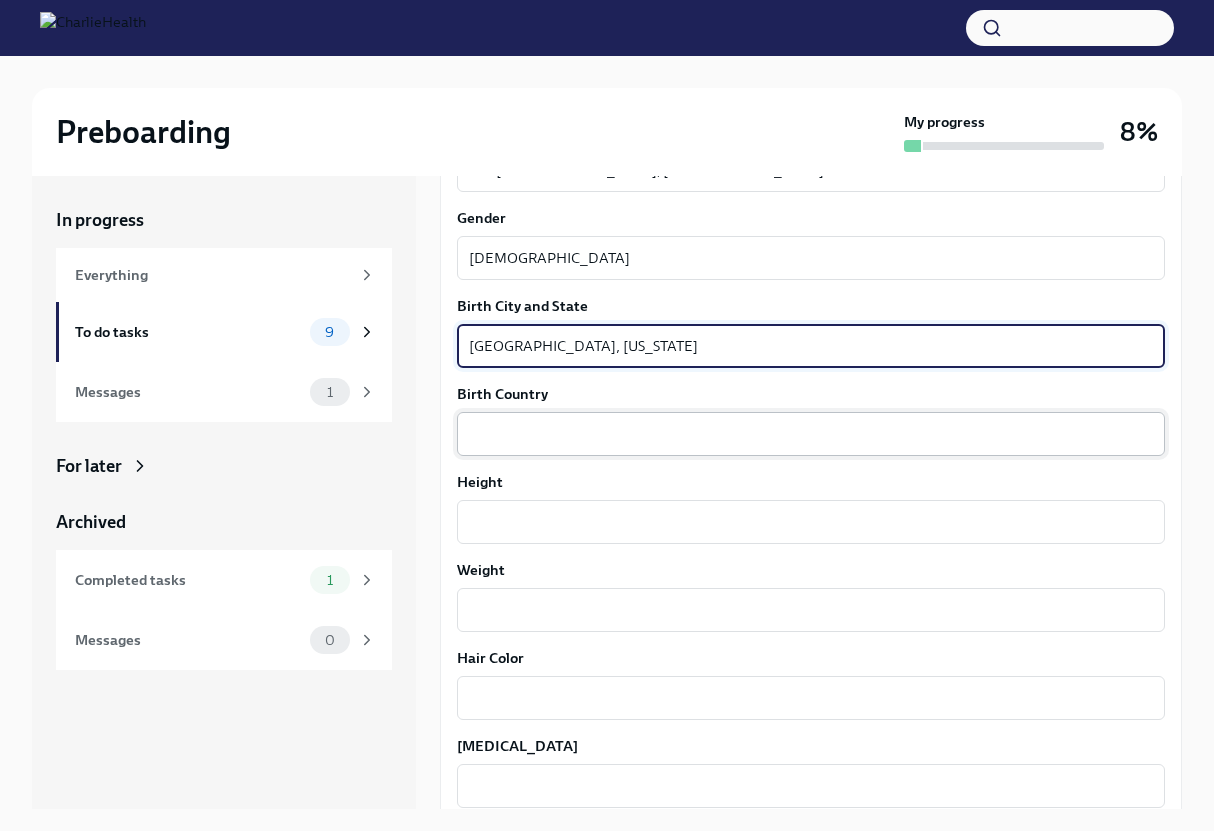 type on "[GEOGRAPHIC_DATA], [US_STATE]" 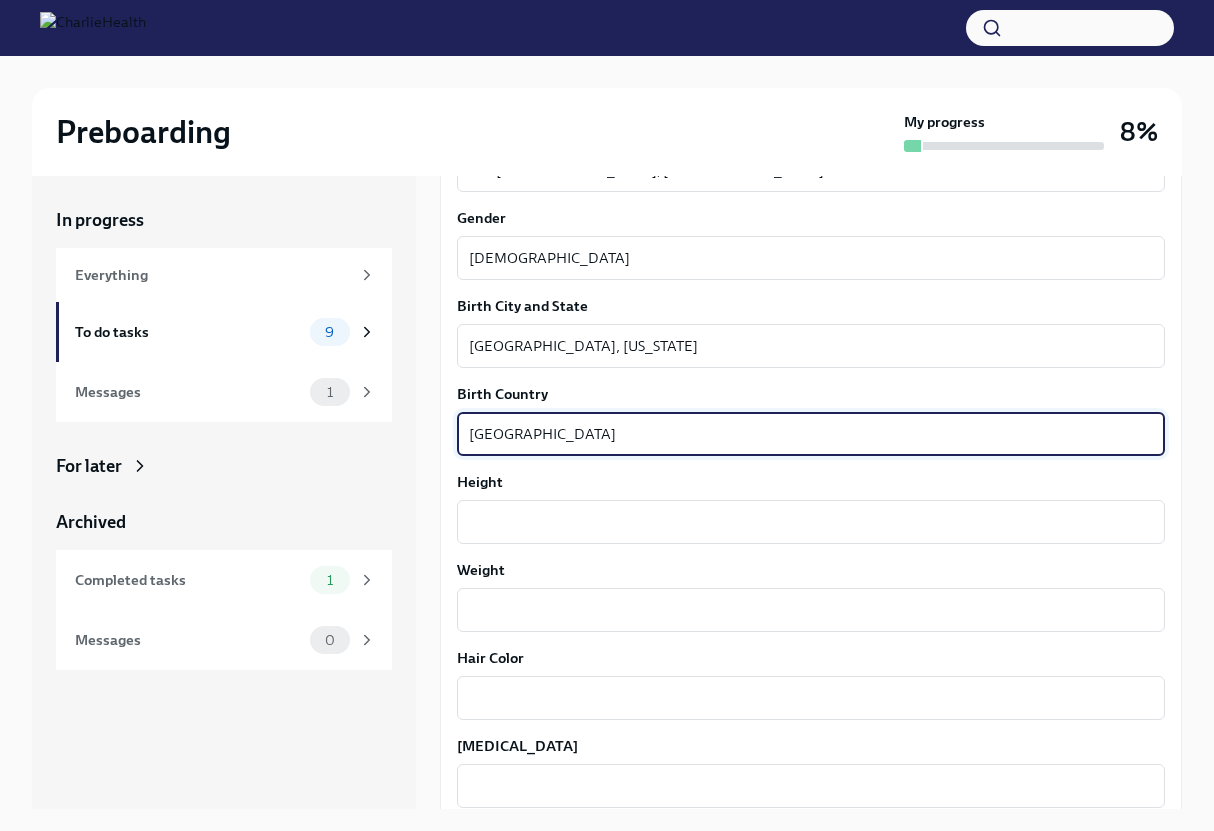 type on "[GEOGRAPHIC_DATA]" 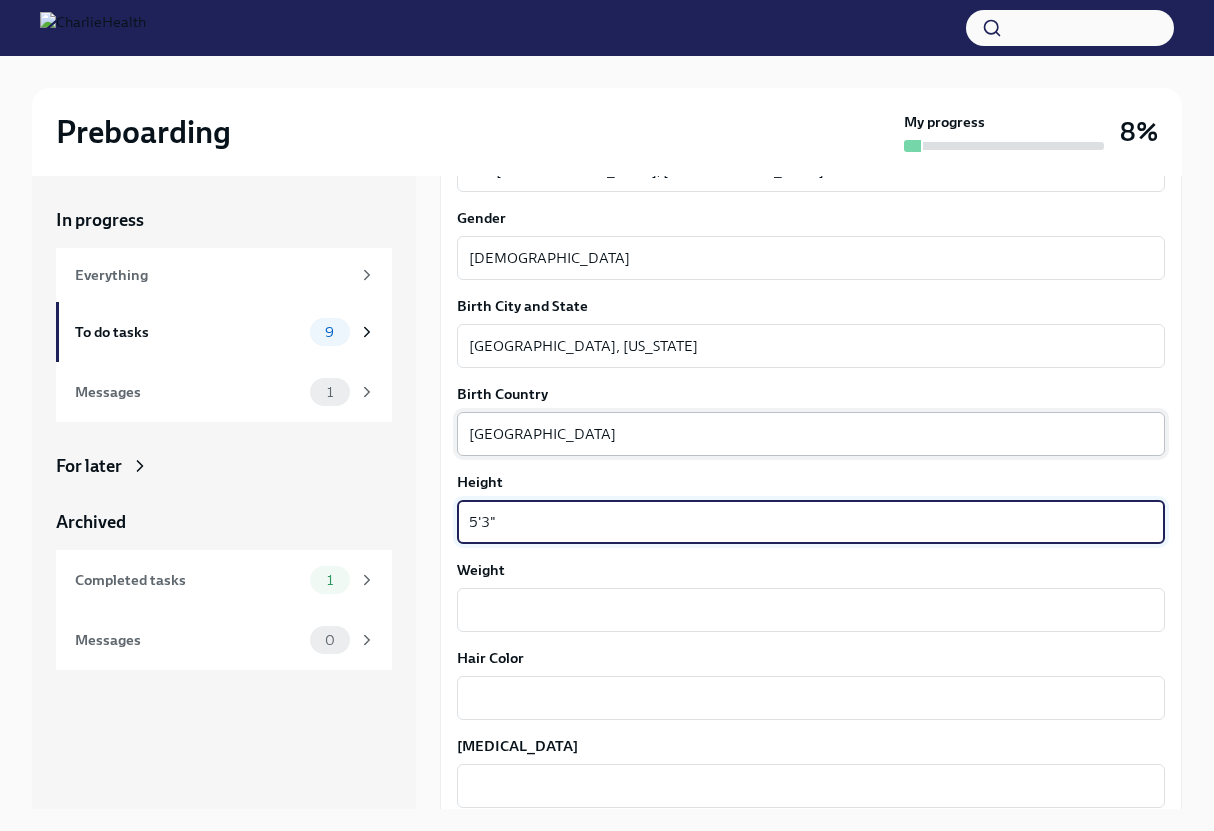 type on "5'3"" 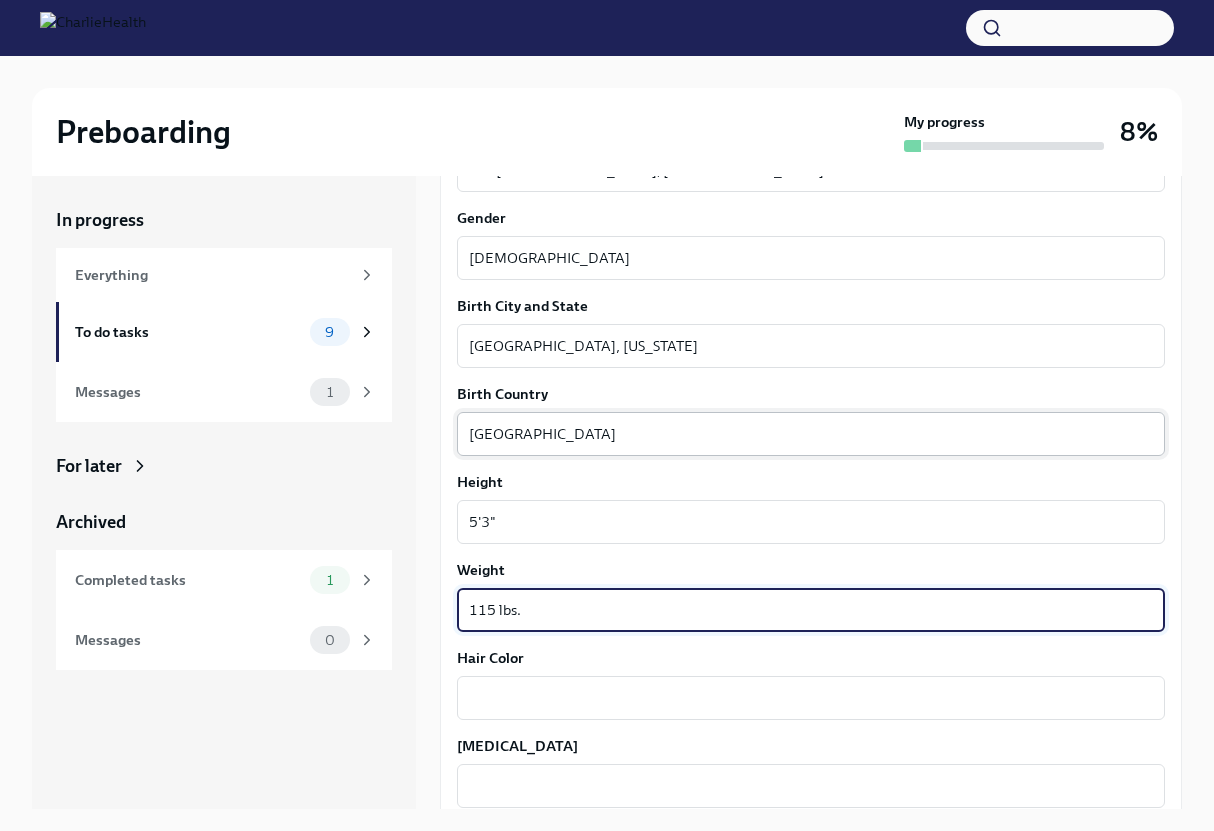 type on "115 lbs." 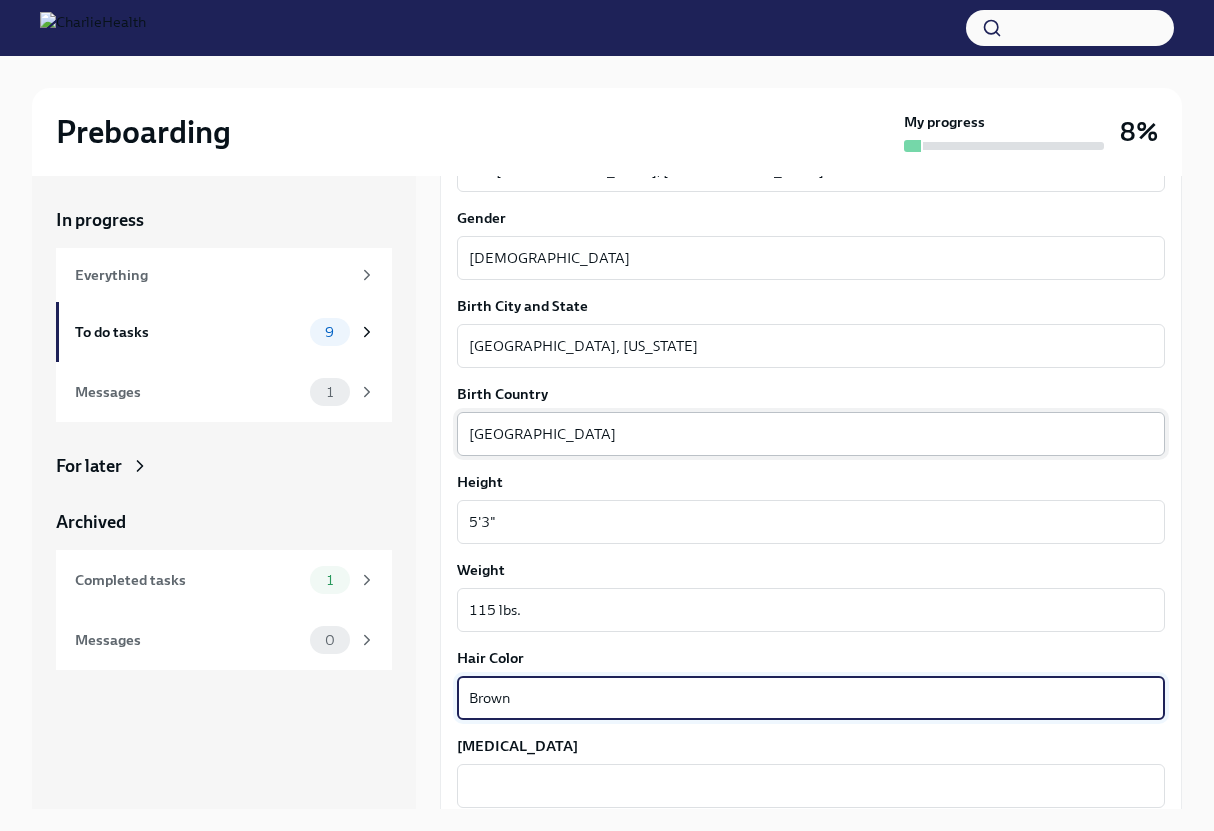 type on "Brown" 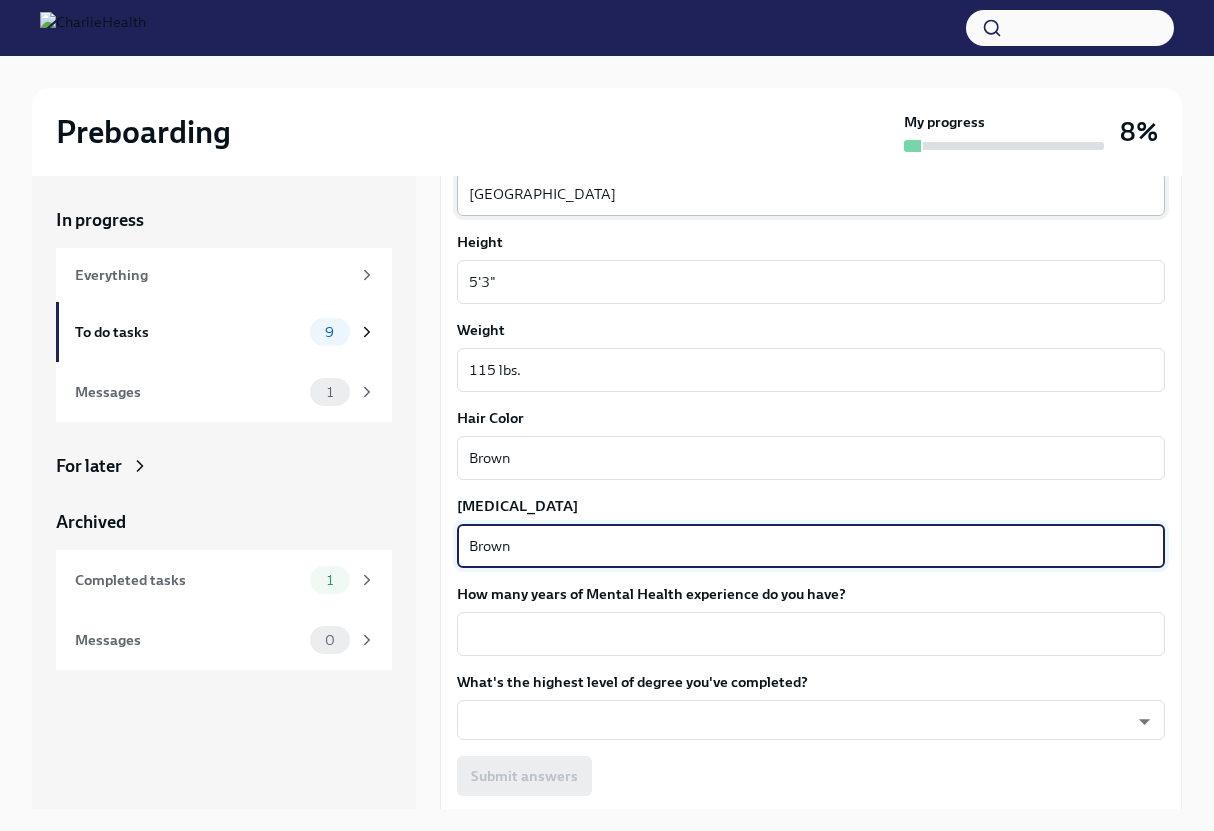 scroll, scrollTop: 1656, scrollLeft: 0, axis: vertical 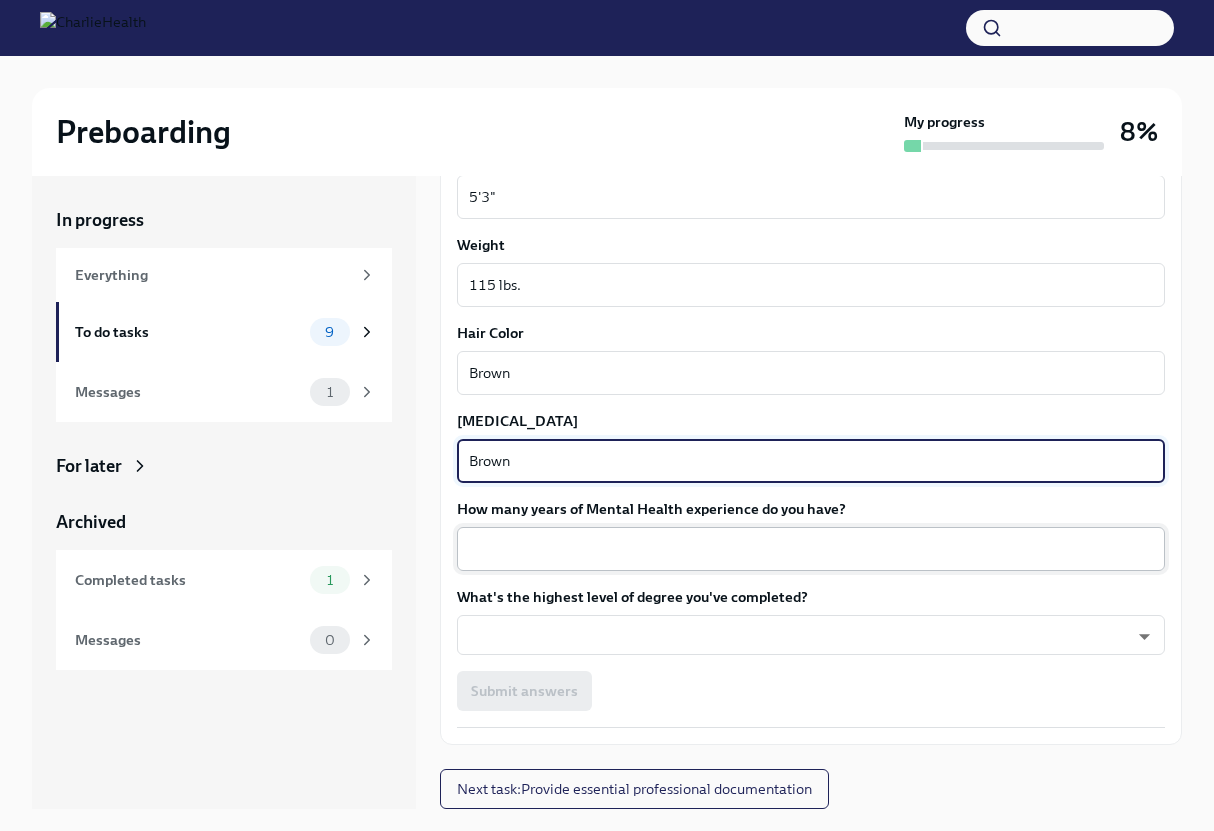 type on "Brown" 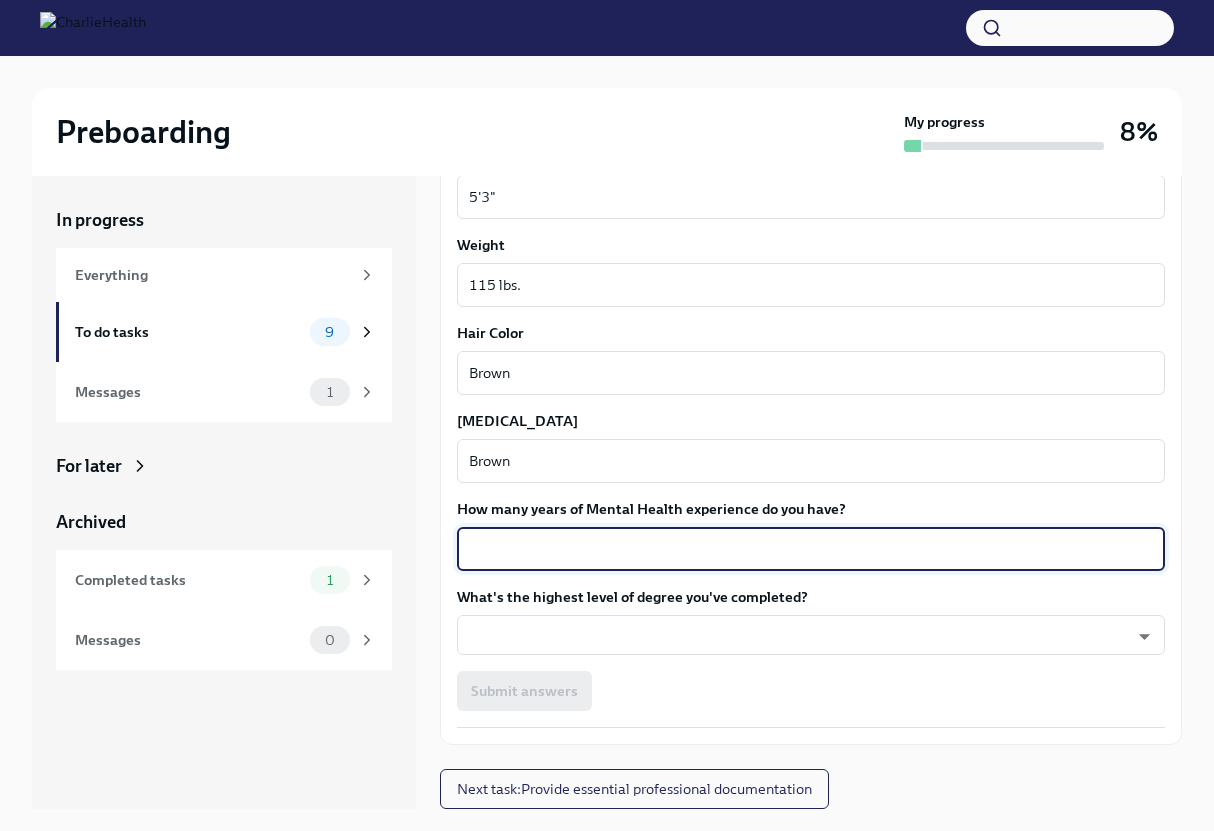 click on "How many years of Mental Health experience do you have?" at bounding box center (811, 549) 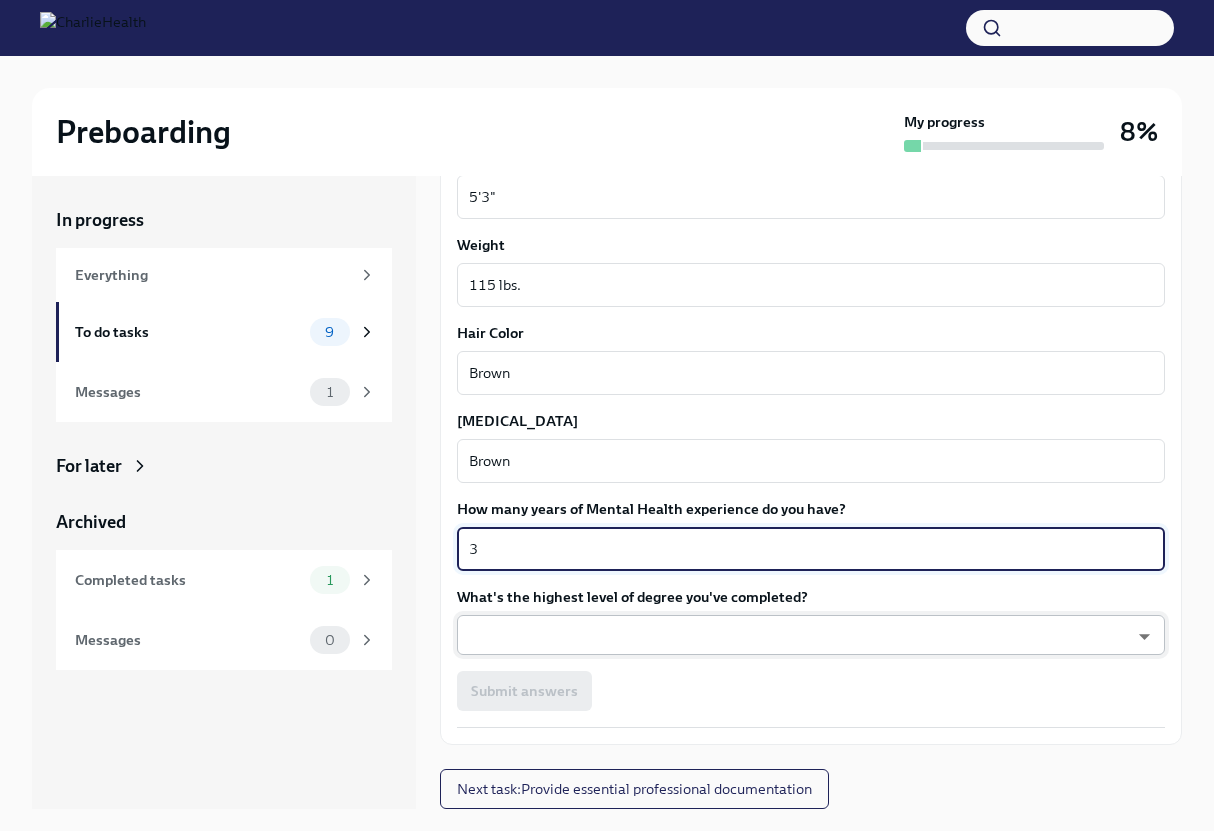 type on "3" 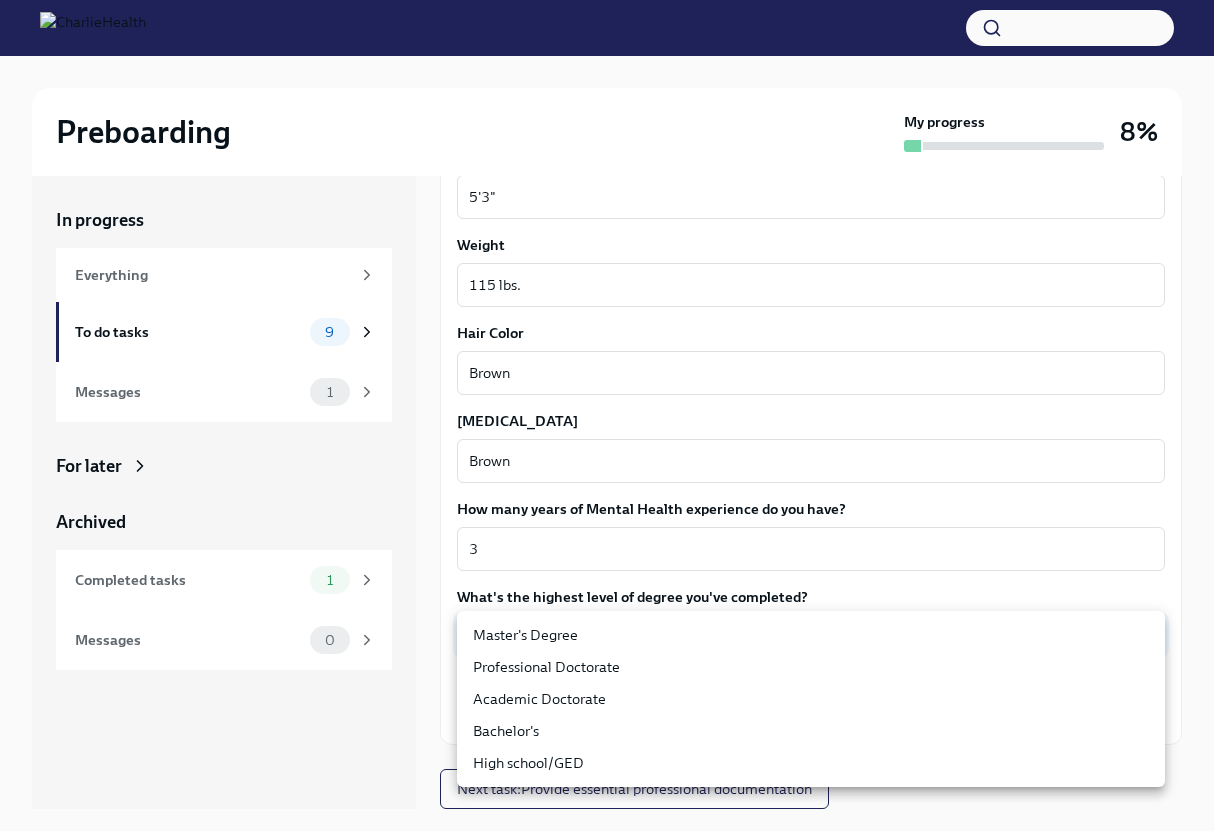 click on "Master's Degree" at bounding box center (811, 635) 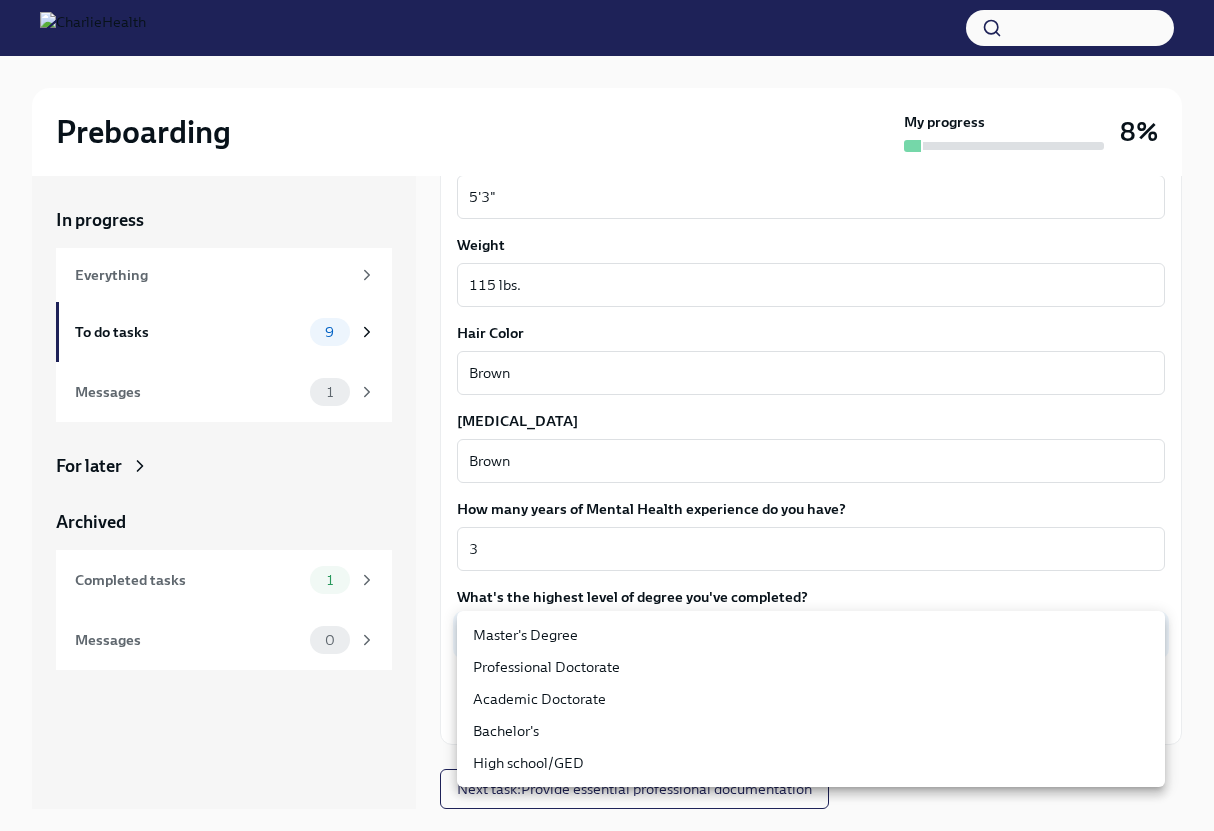 type on "2vBr-ghkD" 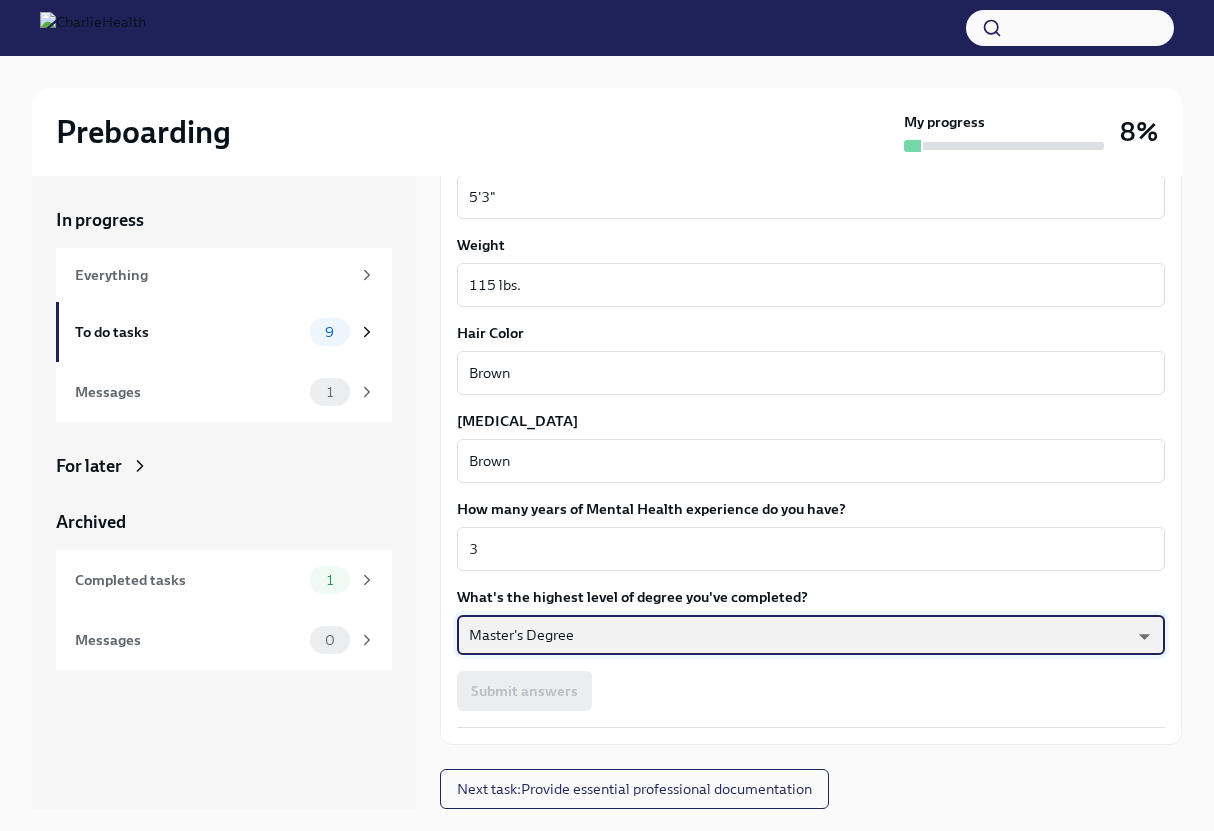 scroll, scrollTop: 34, scrollLeft: 0, axis: vertical 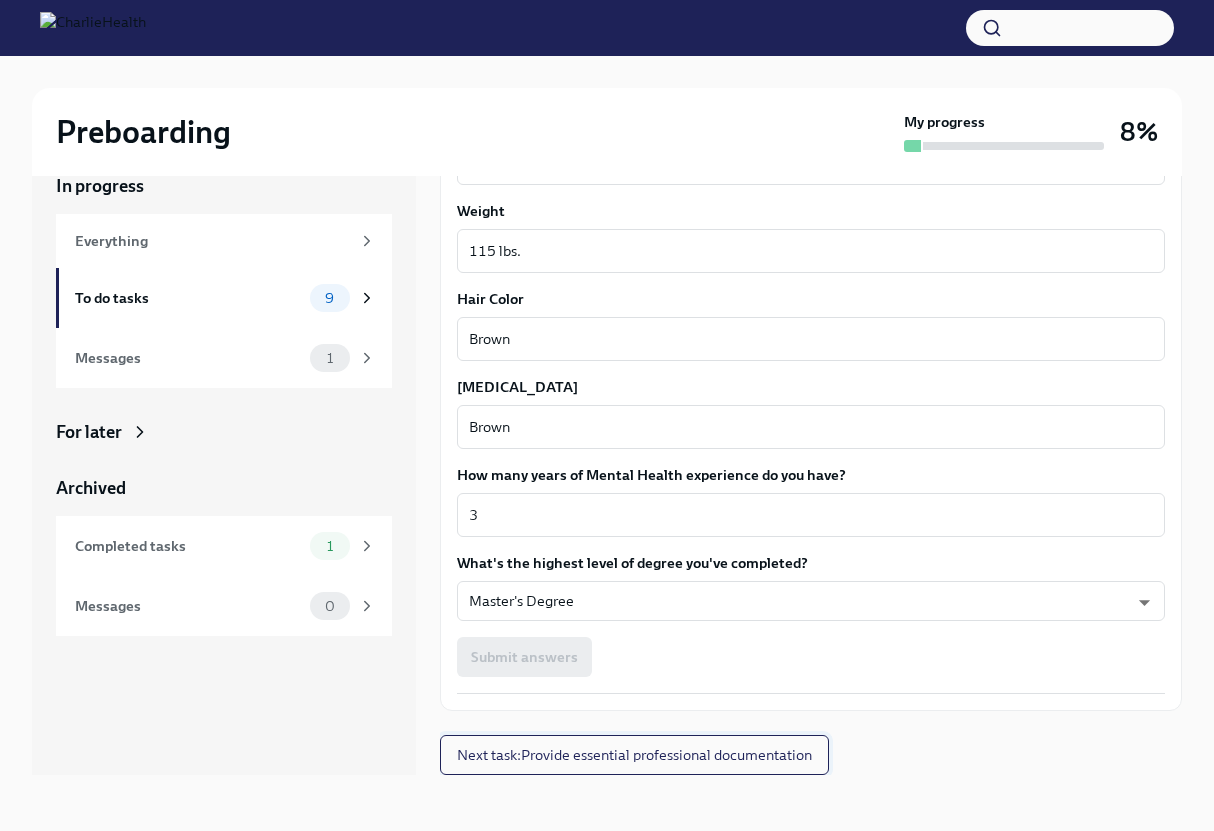 click on "Next task :  Provide essential professional documentation" at bounding box center (634, 755) 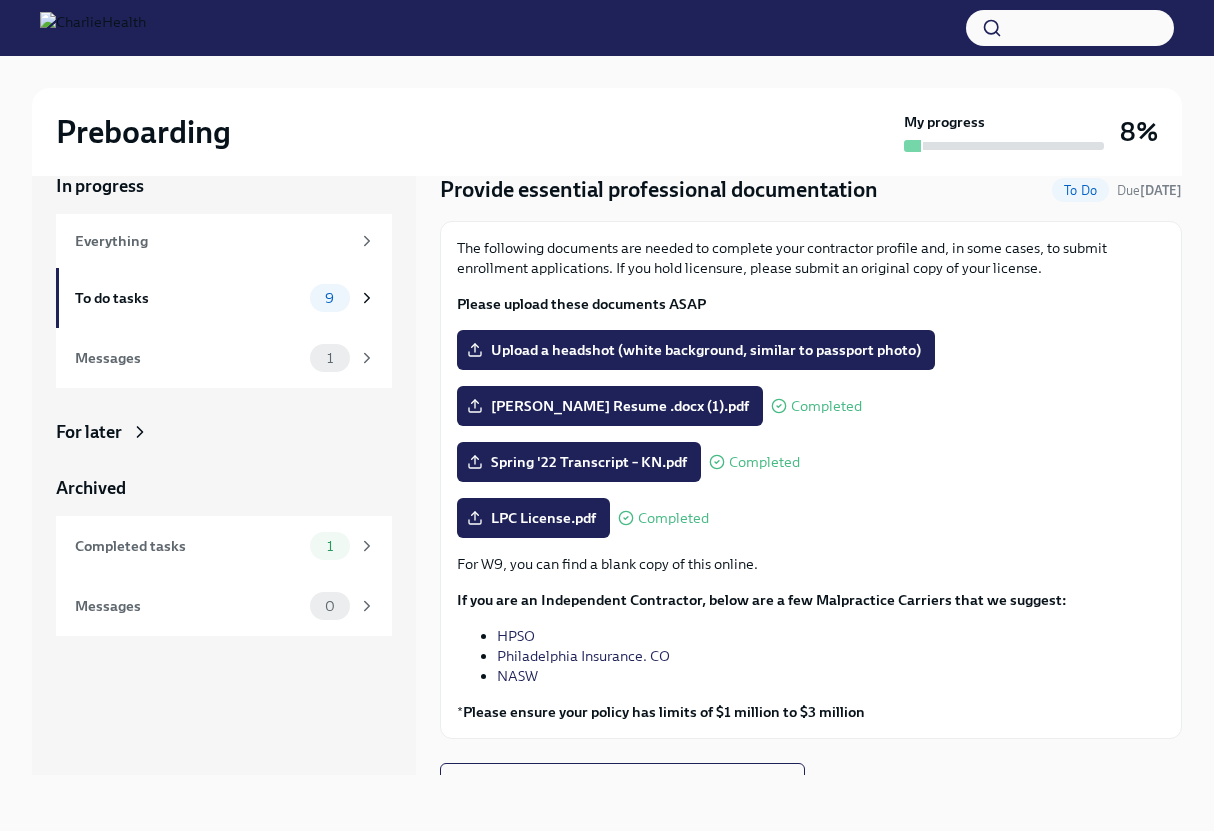 scroll, scrollTop: 67, scrollLeft: 0, axis: vertical 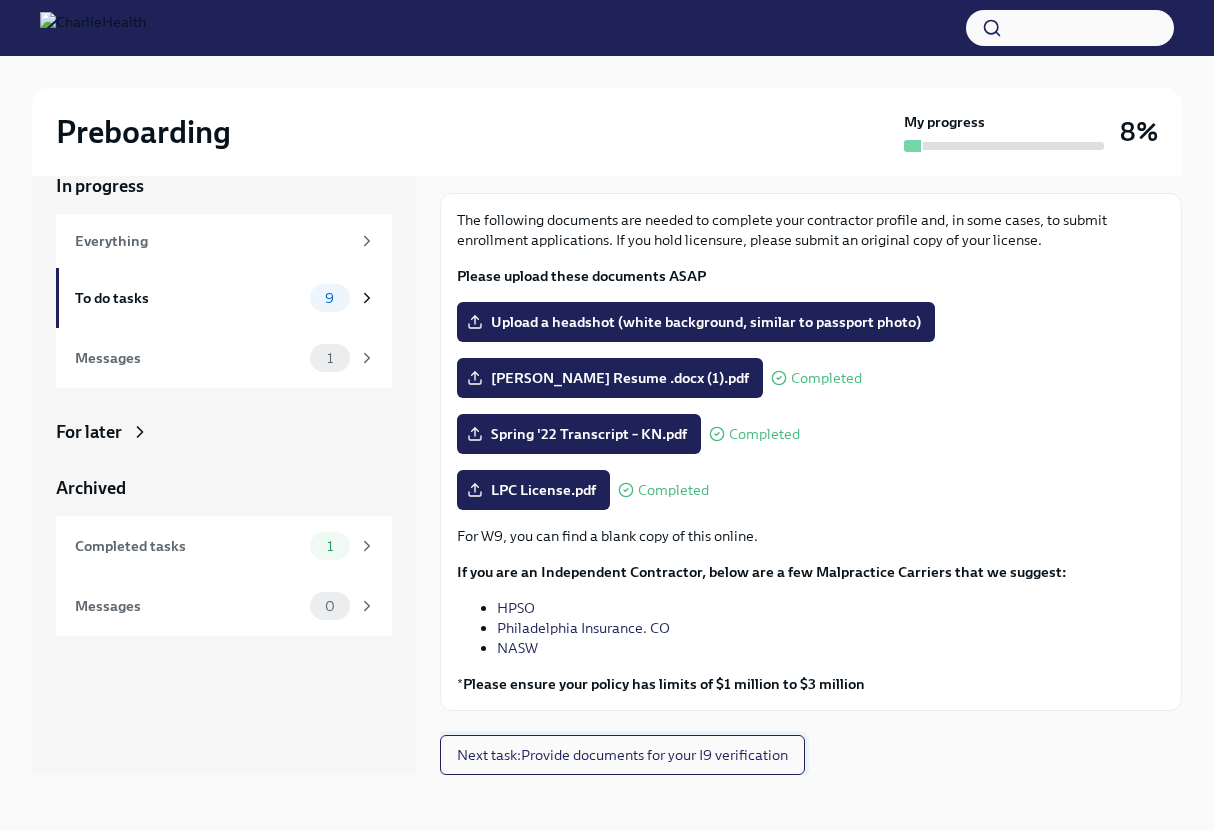 click on "Next task :  Provide documents for your I9 verification" at bounding box center [622, 755] 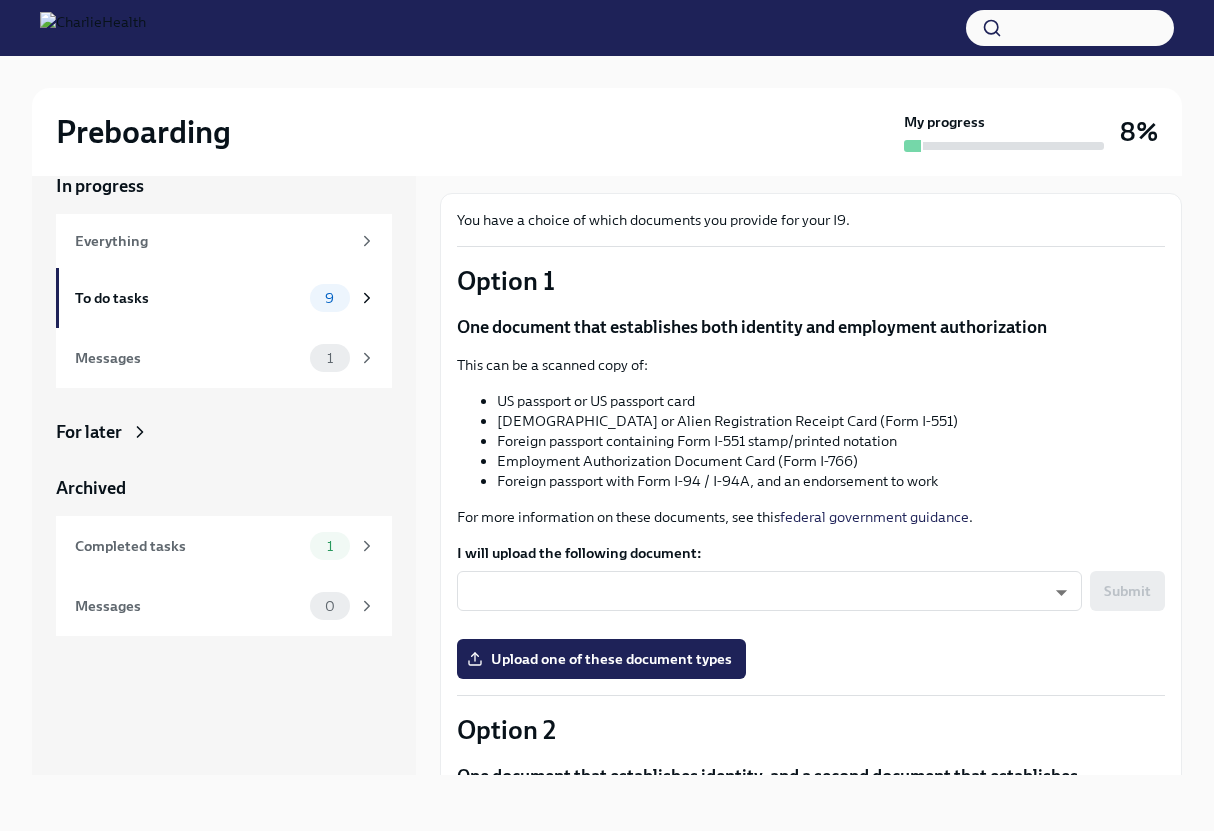 scroll, scrollTop: 0, scrollLeft: 0, axis: both 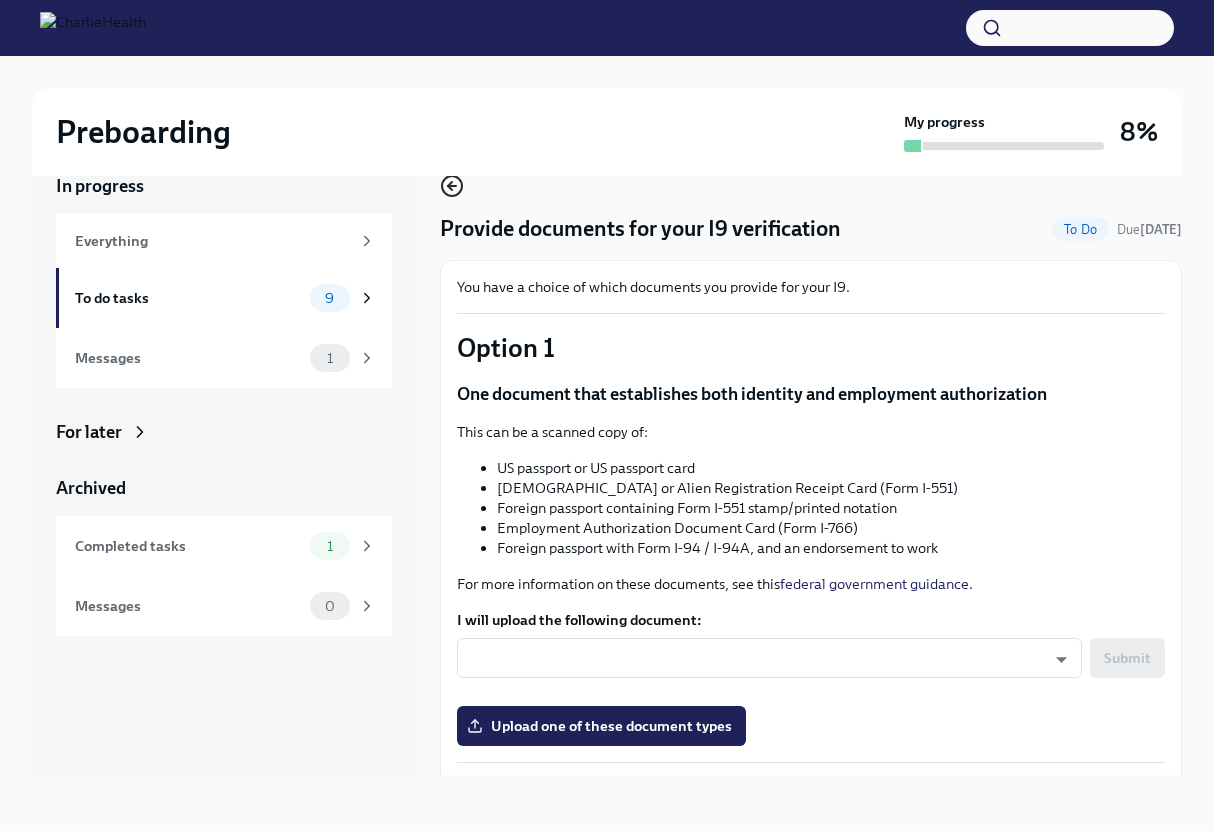 click 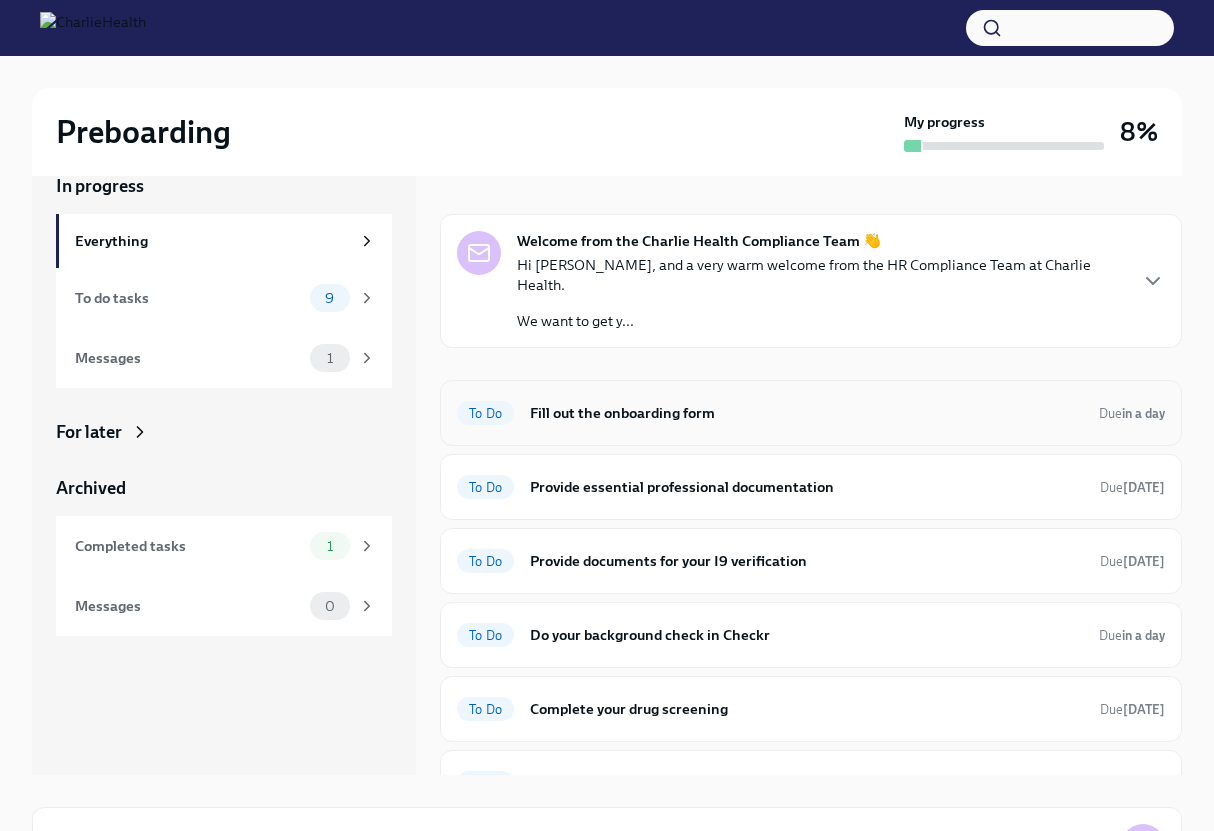 click on "Fill out the onboarding form" at bounding box center (806, 413) 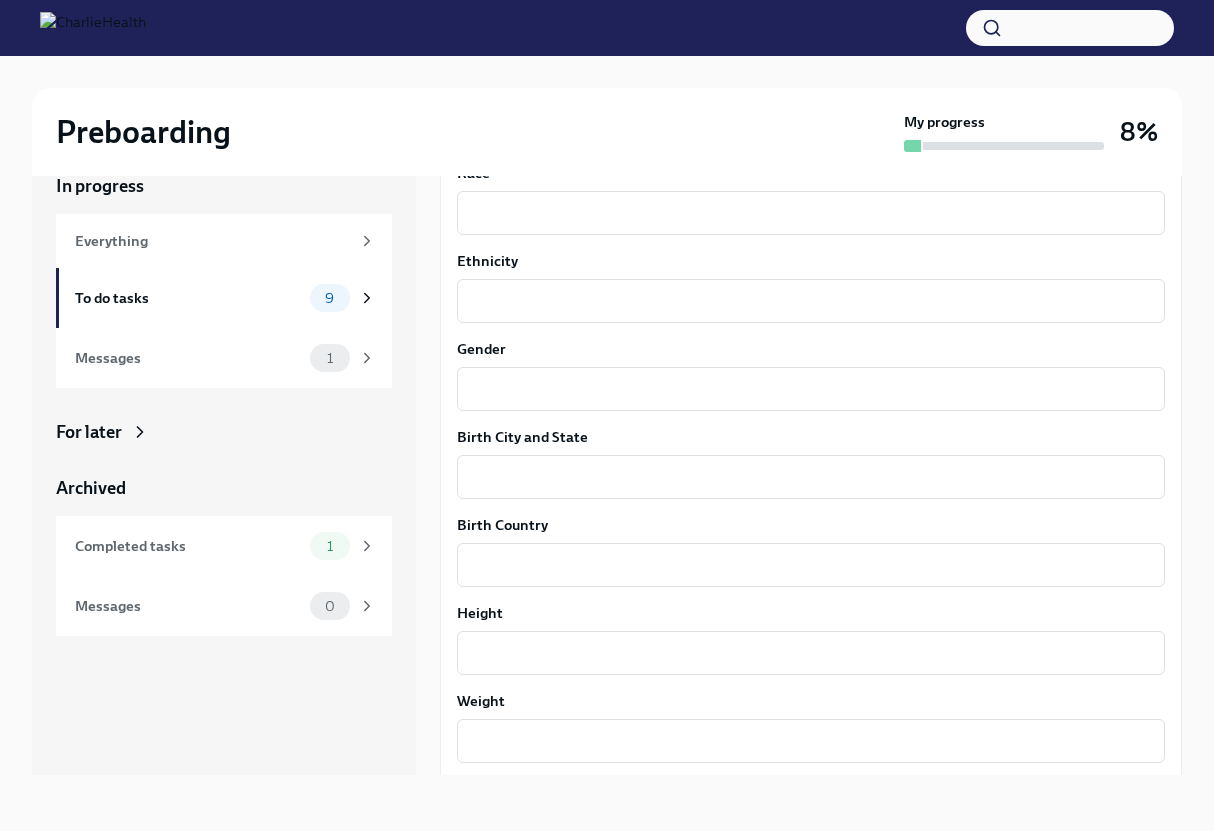 scroll, scrollTop: 1656, scrollLeft: 0, axis: vertical 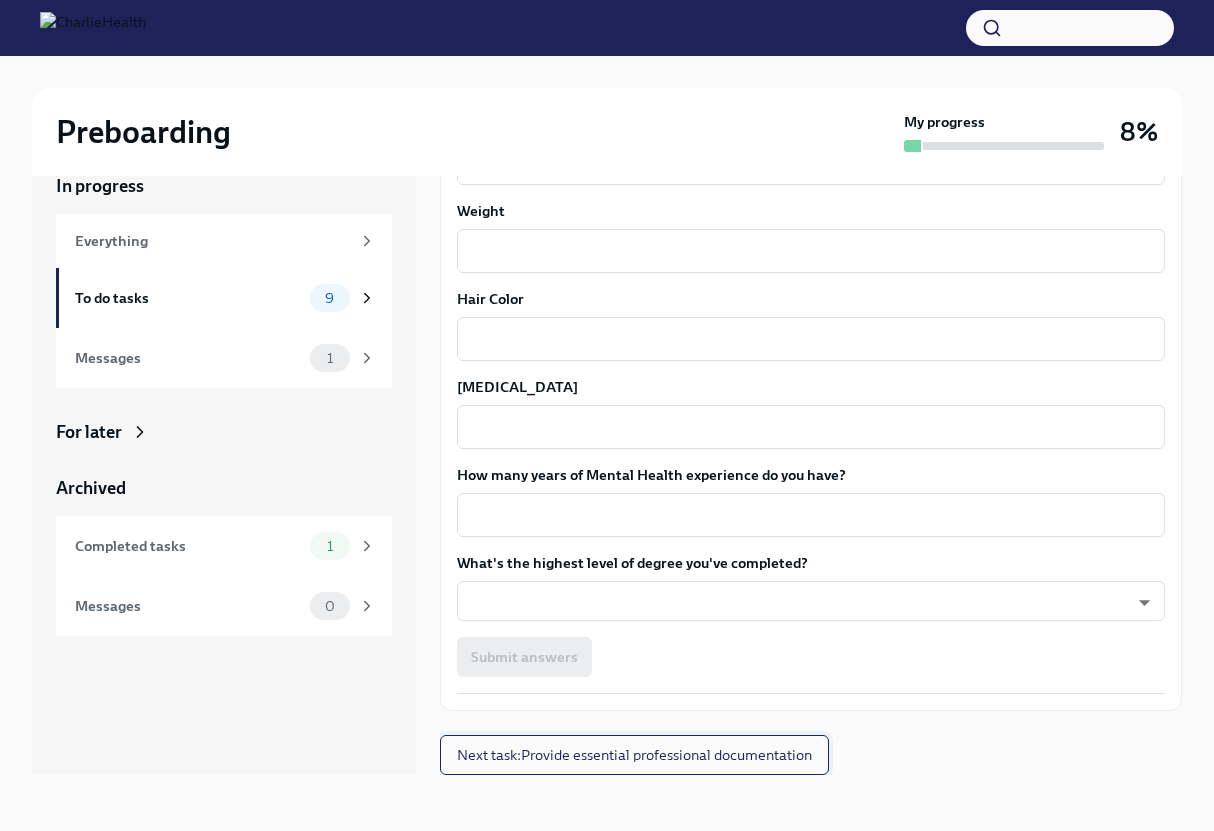 click on "Next task :  Provide essential professional documentation" at bounding box center (634, 755) 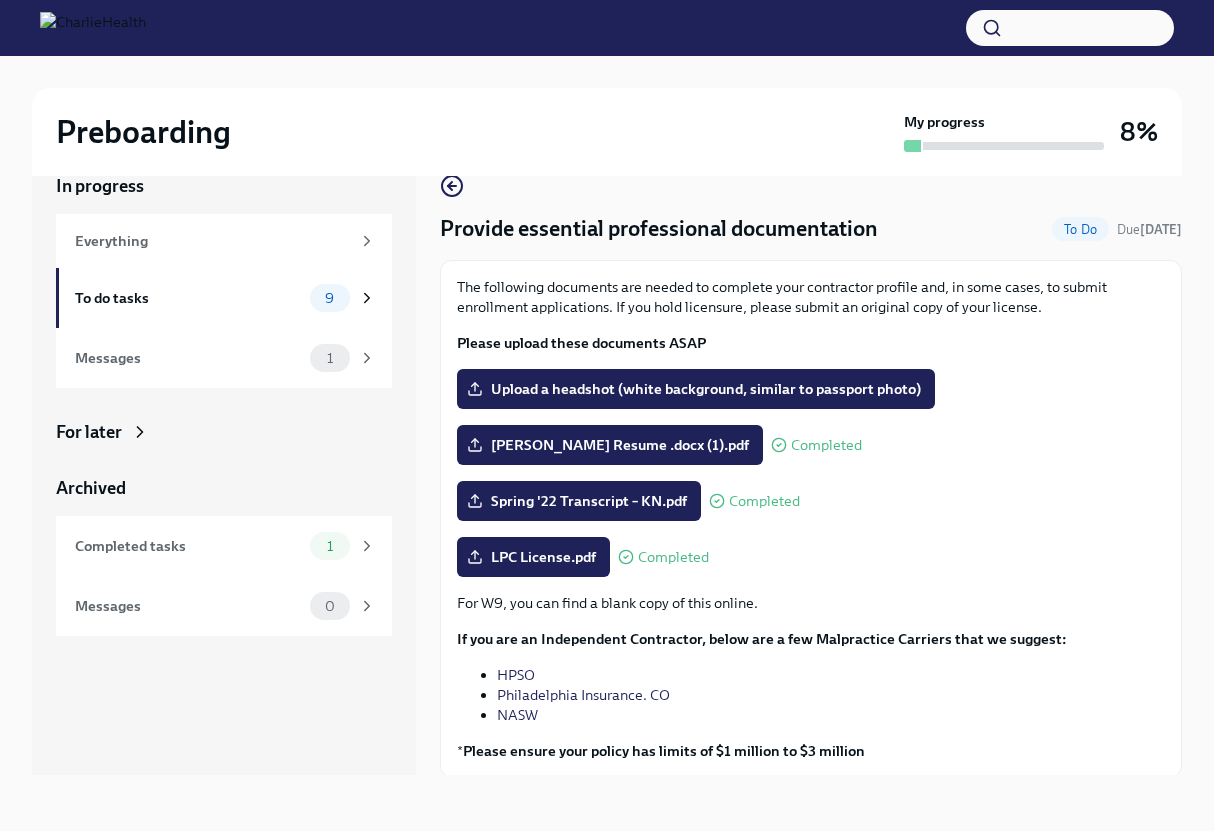 scroll, scrollTop: 67, scrollLeft: 0, axis: vertical 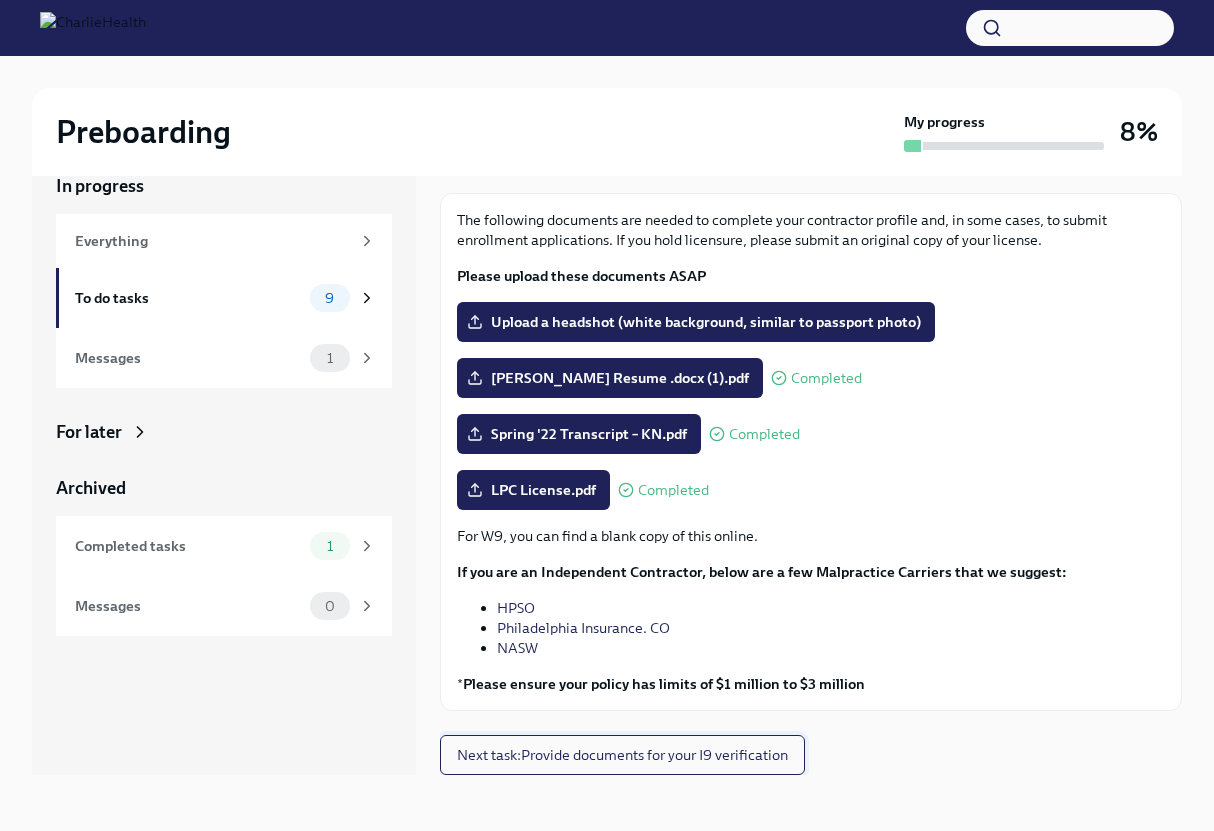 click on "Next task :  Provide documents for your I9 verification" at bounding box center [622, 755] 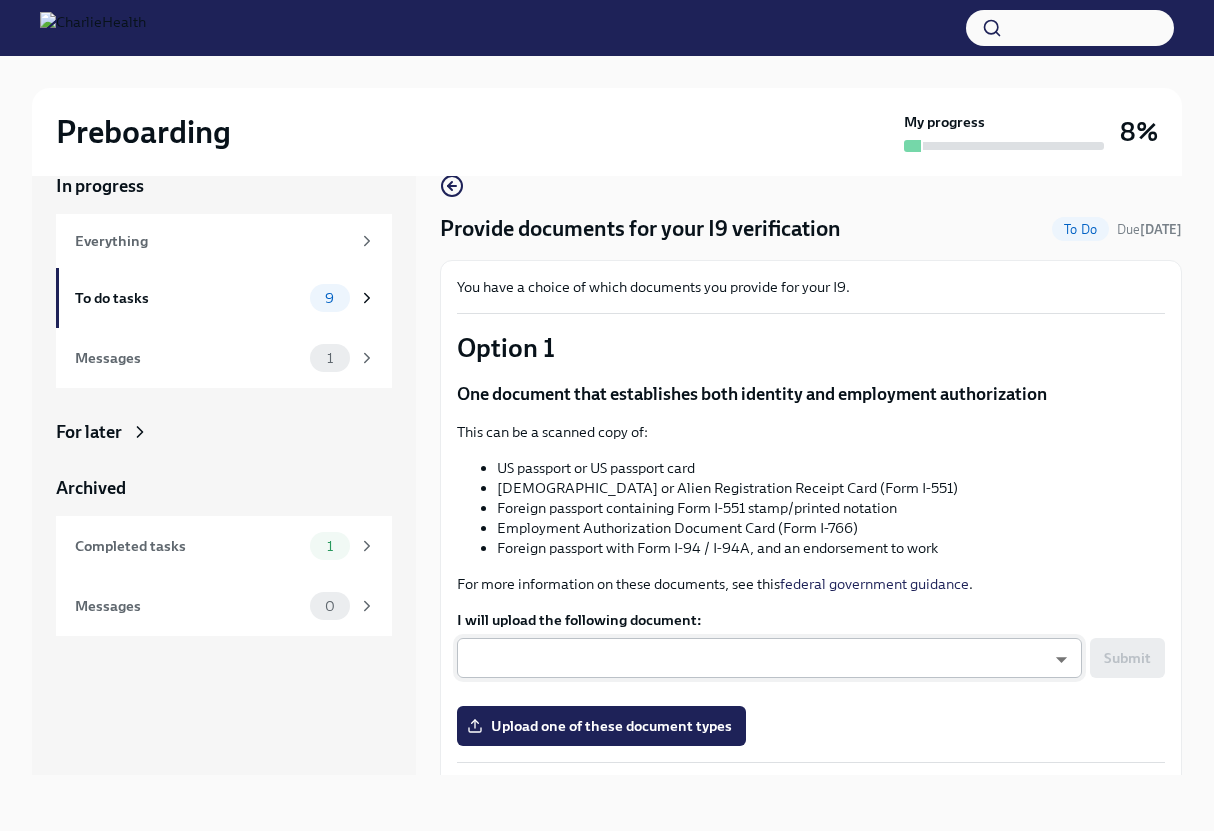 click on "Preboarding My progress 8% In progress Everything To do tasks 9 Messages 1 For later Archived Completed tasks 1 Messages 0 Provide documents for your I9 verification To Do Due  [DATE] You have a choice of which documents you provide for your I9. Option 1 One document that establishes both identity and employment authorization This can be a scanned copy of:
US passport or US passport card
[DEMOGRAPHIC_DATA] or Alien Registration Receipt Card (Form I-551)
Foreign passport containing Form I-551 stamp/printed notation
Employment Authorization Document Card (Form I-766)
Foreign passport with Form I-94 / I-94A, and an endorsement to work
For more information on these documents, see this  federal government guidance . I will upload the following document: ​ ​ Submit Upload one of these document types [MEDICAL_DATA] One document that establishes identity, and a second document that establishes employment authorization Your  identity-establishing  document can be:" at bounding box center (607, 398) 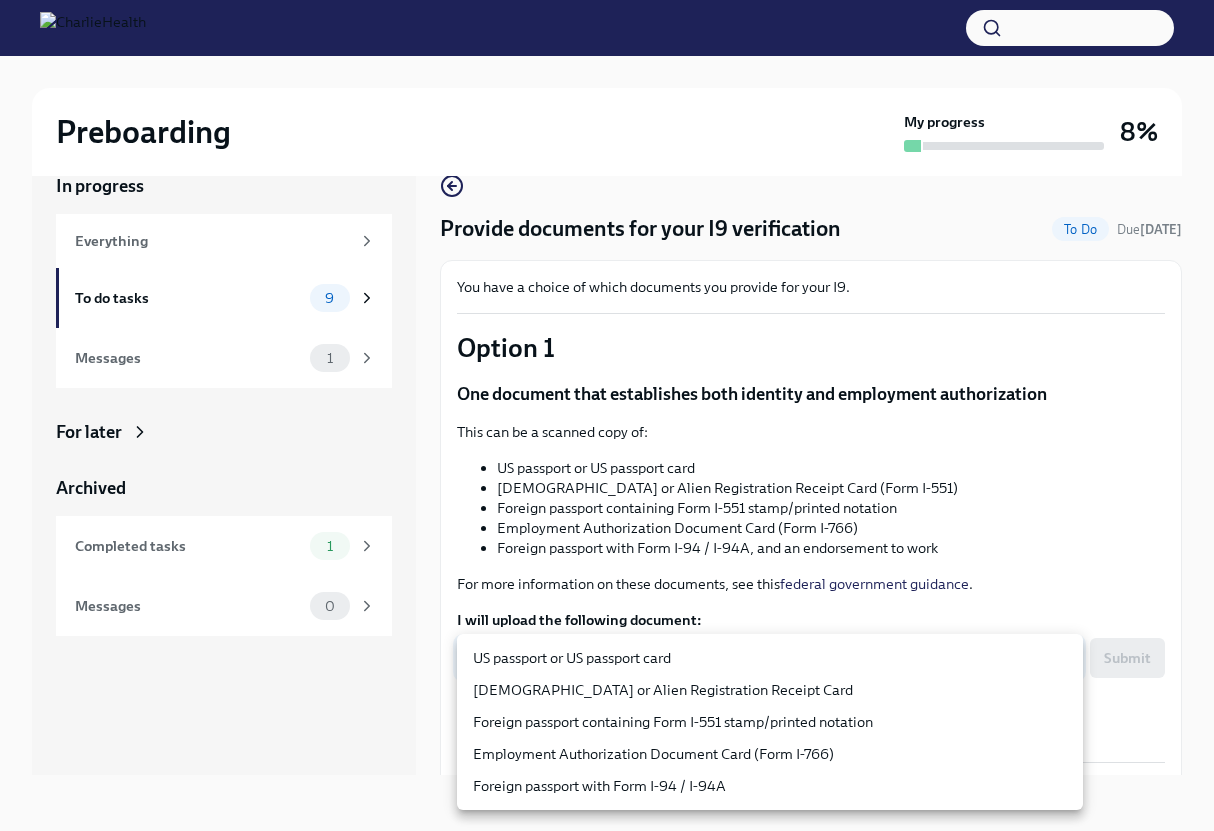 click on "US passport or US passport card" at bounding box center [770, 658] 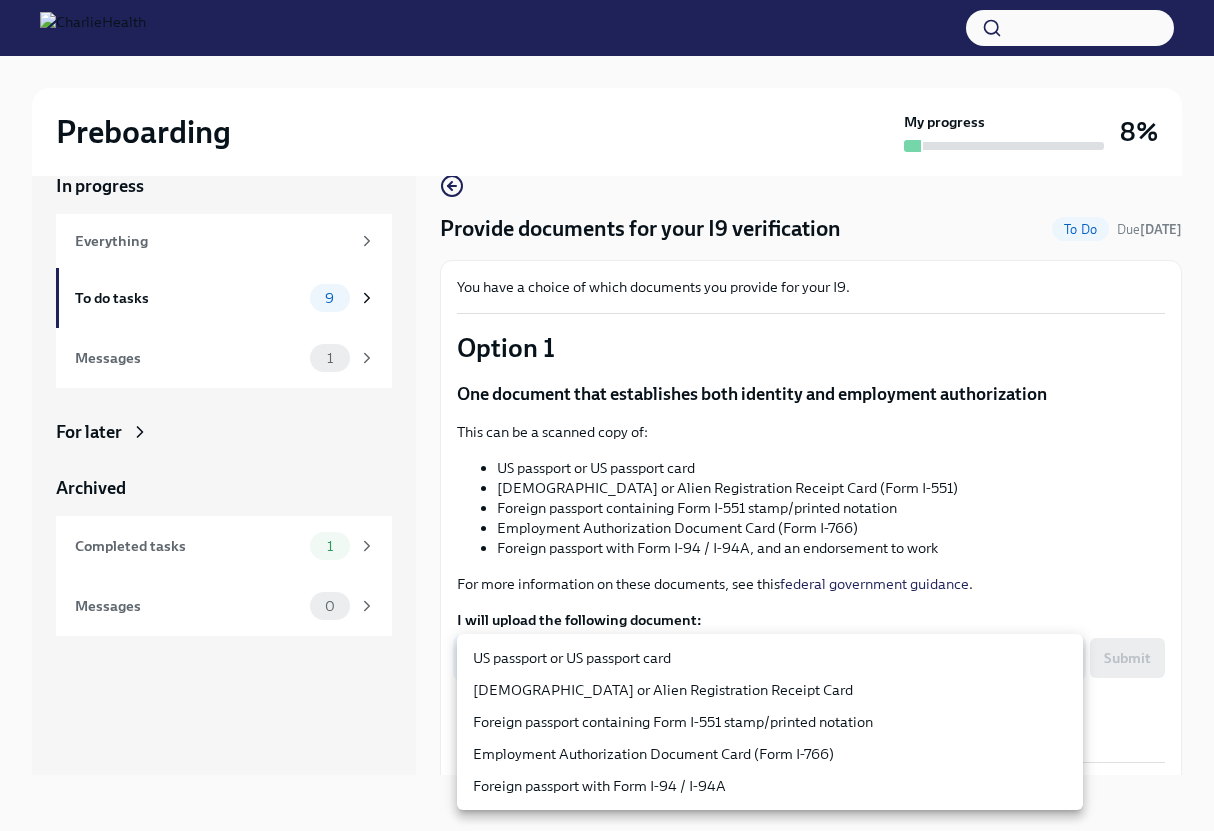 type on "KnYOjnC8x" 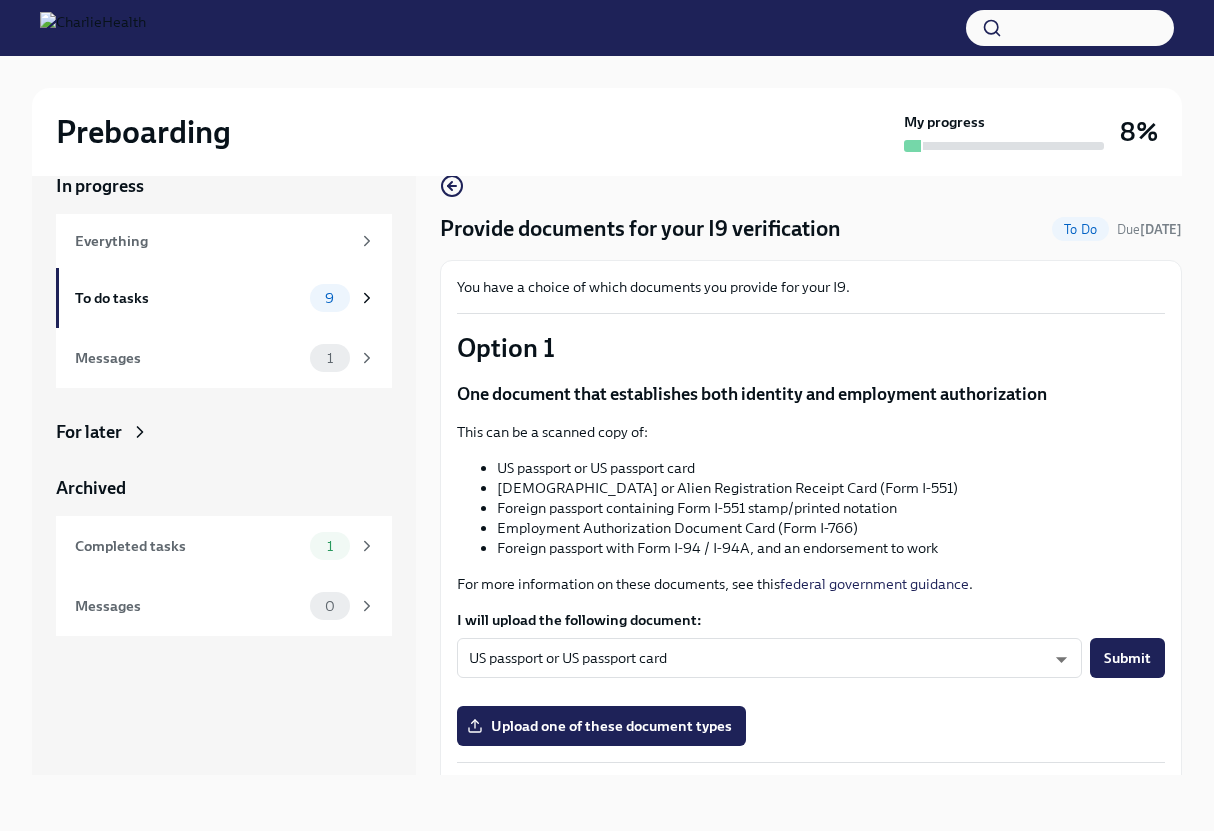 click on "You have a choice of which documents you provide for your I9. Option 1 One document that establishes both identity and employment authorization This can be a scanned copy of:
US passport or US passport card
[DEMOGRAPHIC_DATA] or Alien Registration Receipt Card (Form I-551)
Foreign passport containing Form I-551 stamp/printed notation
Employment Authorization Document Card (Form I-766)
Foreign passport with Form I-94 / I-94A, and an endorsement to work
For more information on these documents, see this  federal government guidance . I will upload the following document: US passport or US passport card KnYOjnC8x ​ Submit Upload one of these document types [MEDICAL_DATA] One document that establishes identity, and a second document that establishes employment authorization Your  identity-establishing  document can be:
a driving licence from the [GEOGRAPHIC_DATA] or Canada
ID card issued by federal, state or local government agencies or entities
school ID card with a photo
Voter registration card" at bounding box center (811, 892) 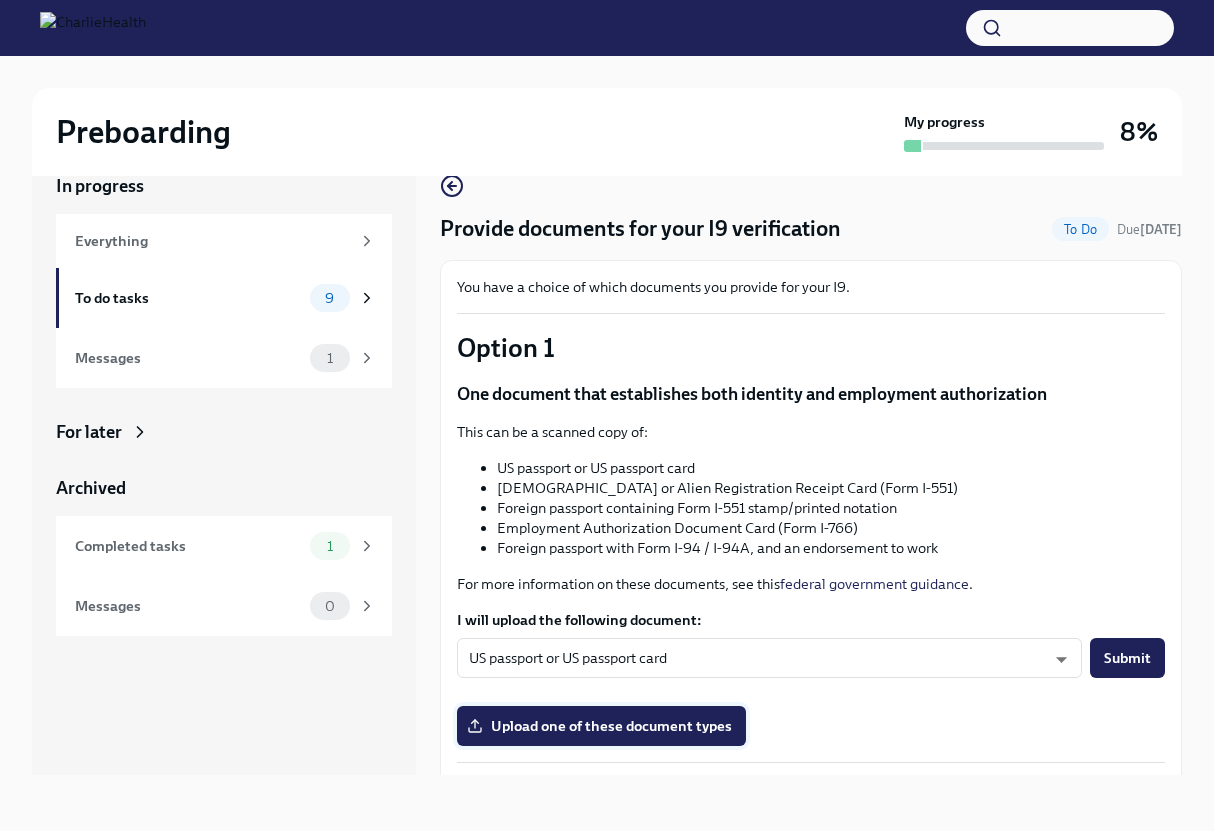 click on "Upload one of these document types" at bounding box center [601, 726] 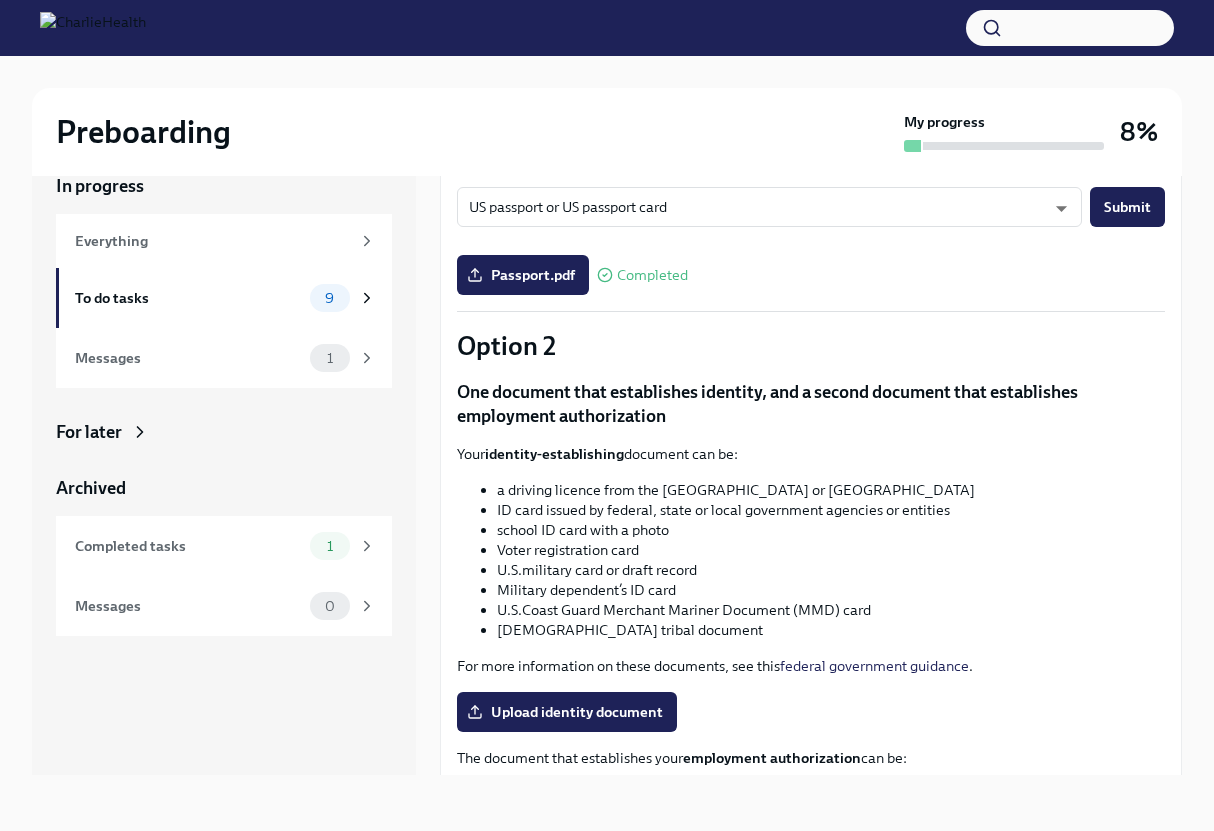 scroll, scrollTop: 289, scrollLeft: 0, axis: vertical 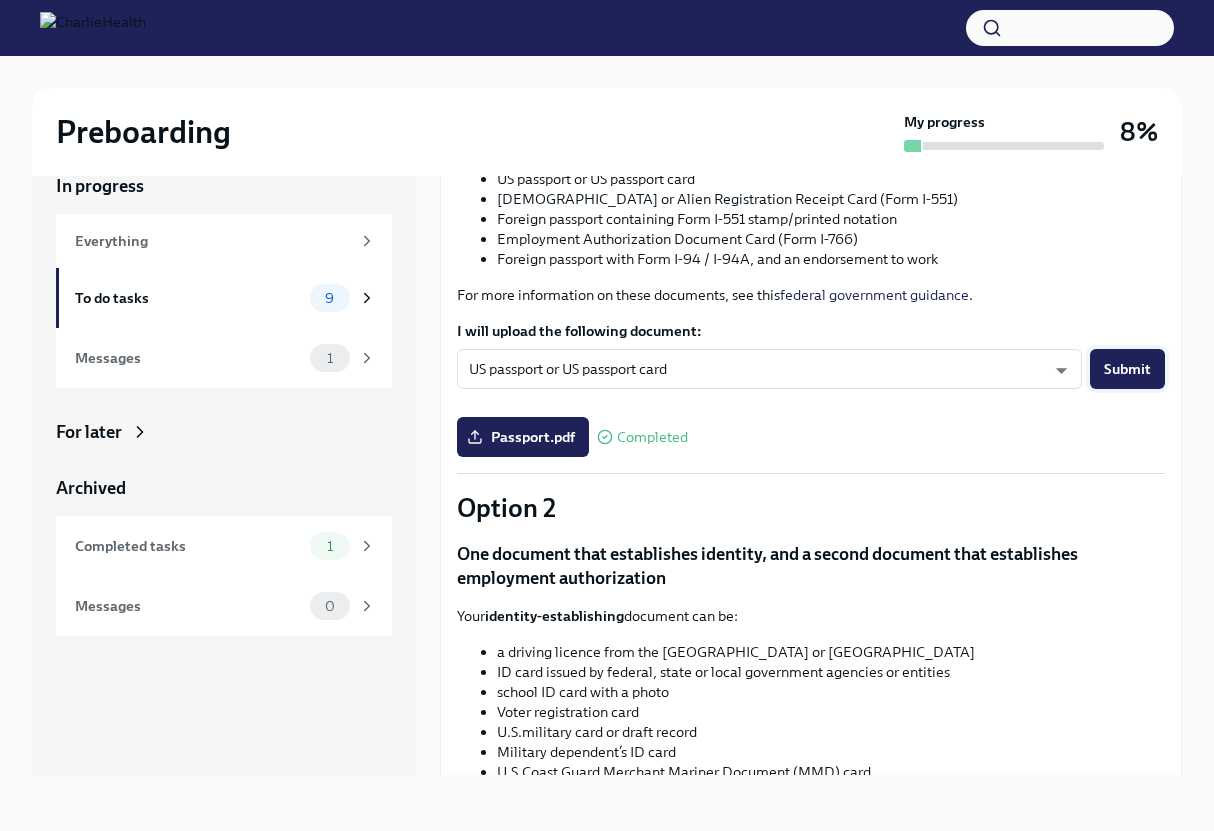 click on "Submit" at bounding box center (1127, 369) 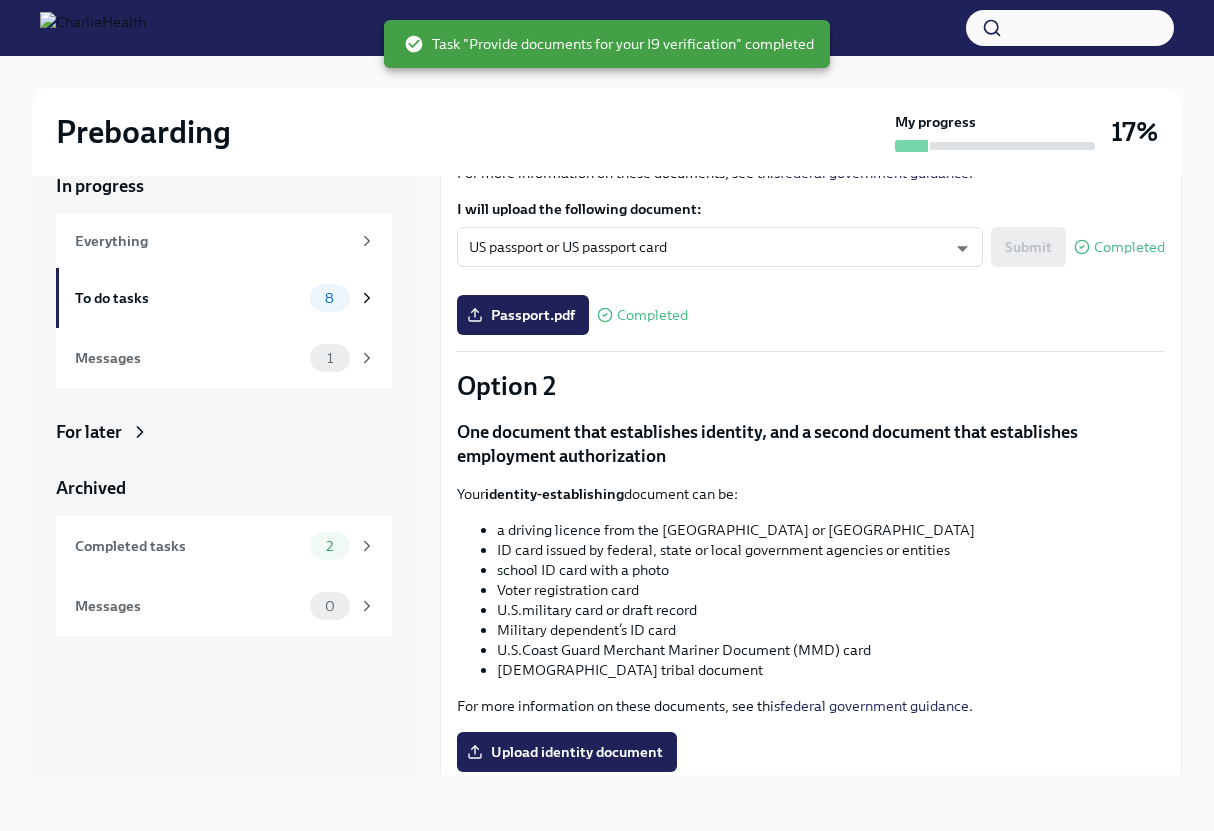 scroll, scrollTop: 813, scrollLeft: 0, axis: vertical 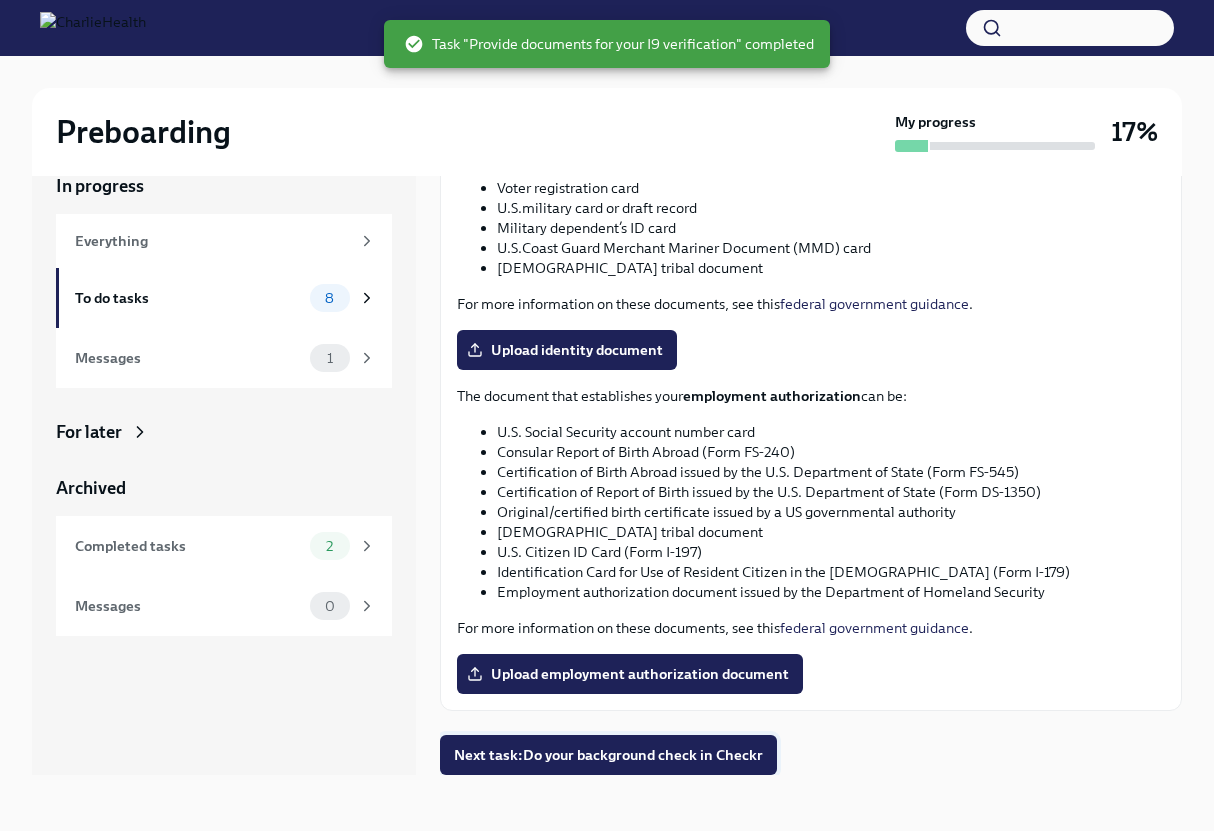 click on "Next task :  Do your background check in Checkr" at bounding box center (608, 755) 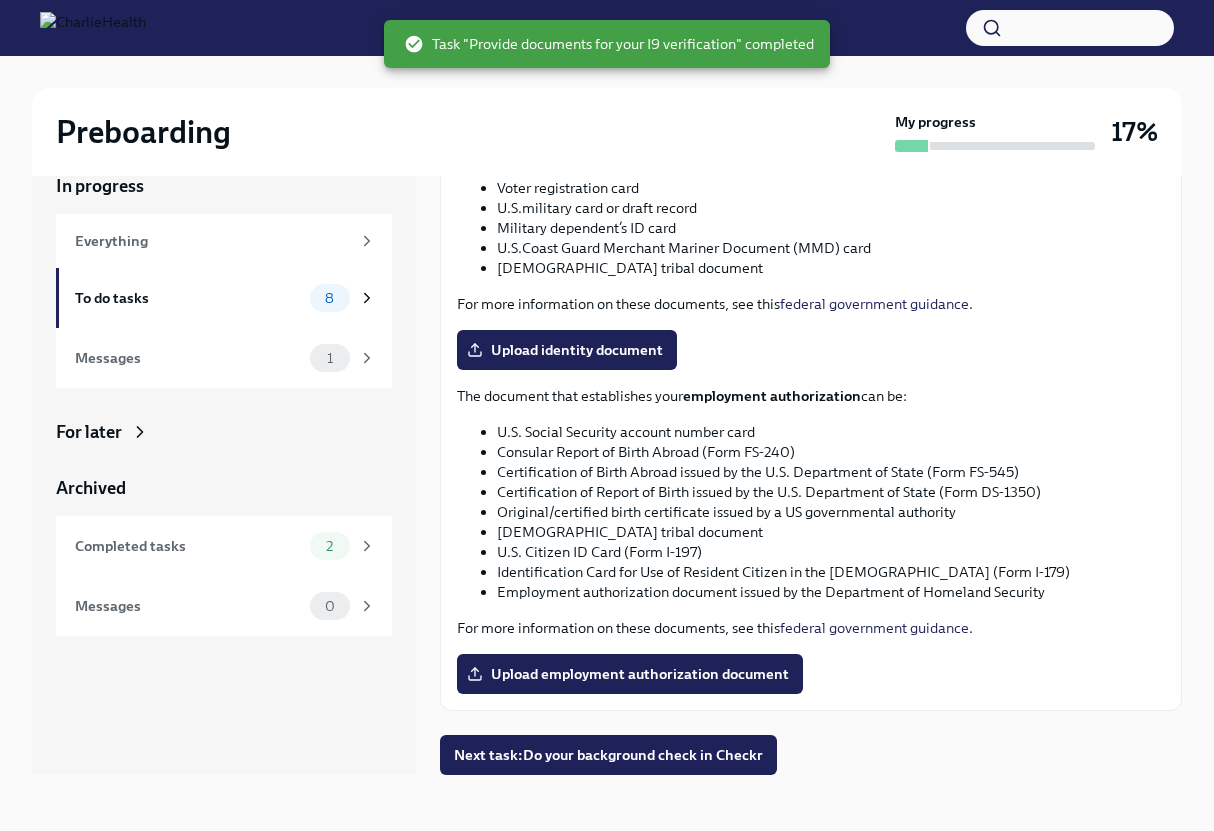 scroll, scrollTop: 0, scrollLeft: 0, axis: both 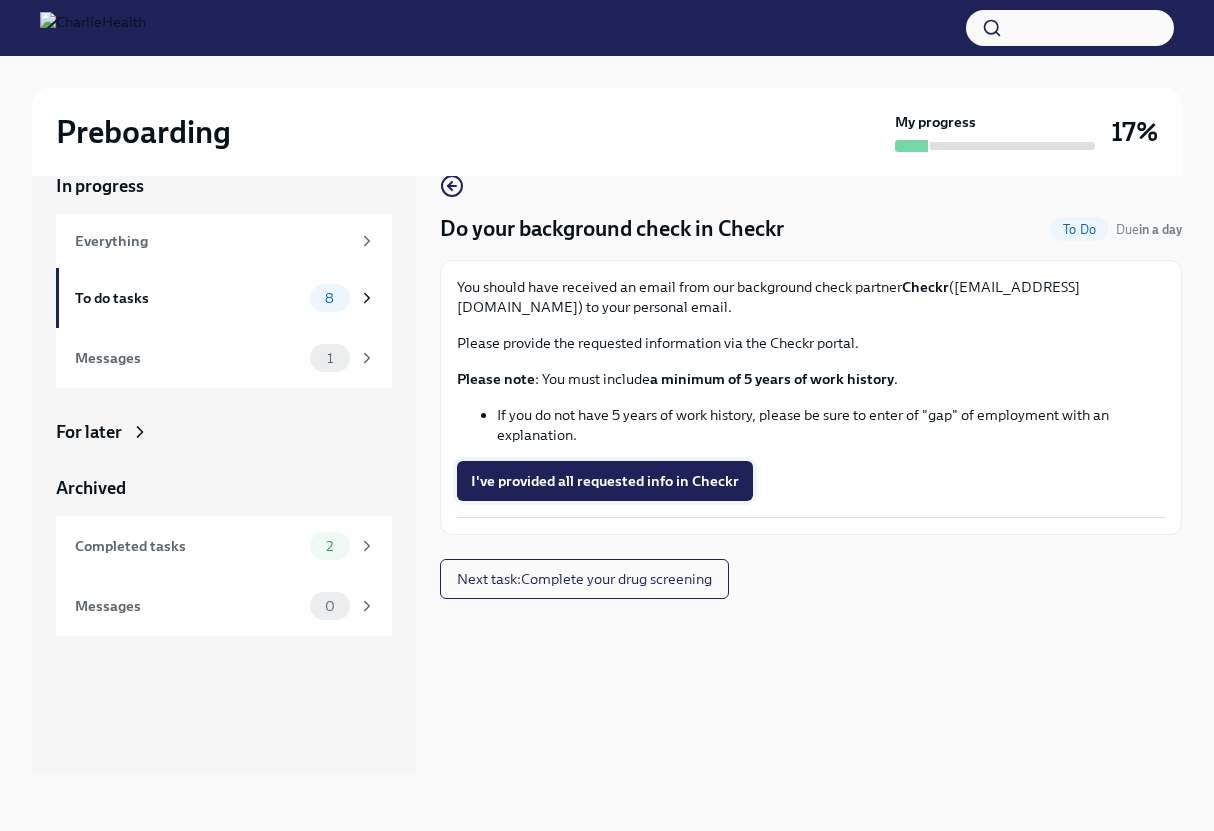 click on "I've provided all requested info in Checkr" at bounding box center [605, 481] 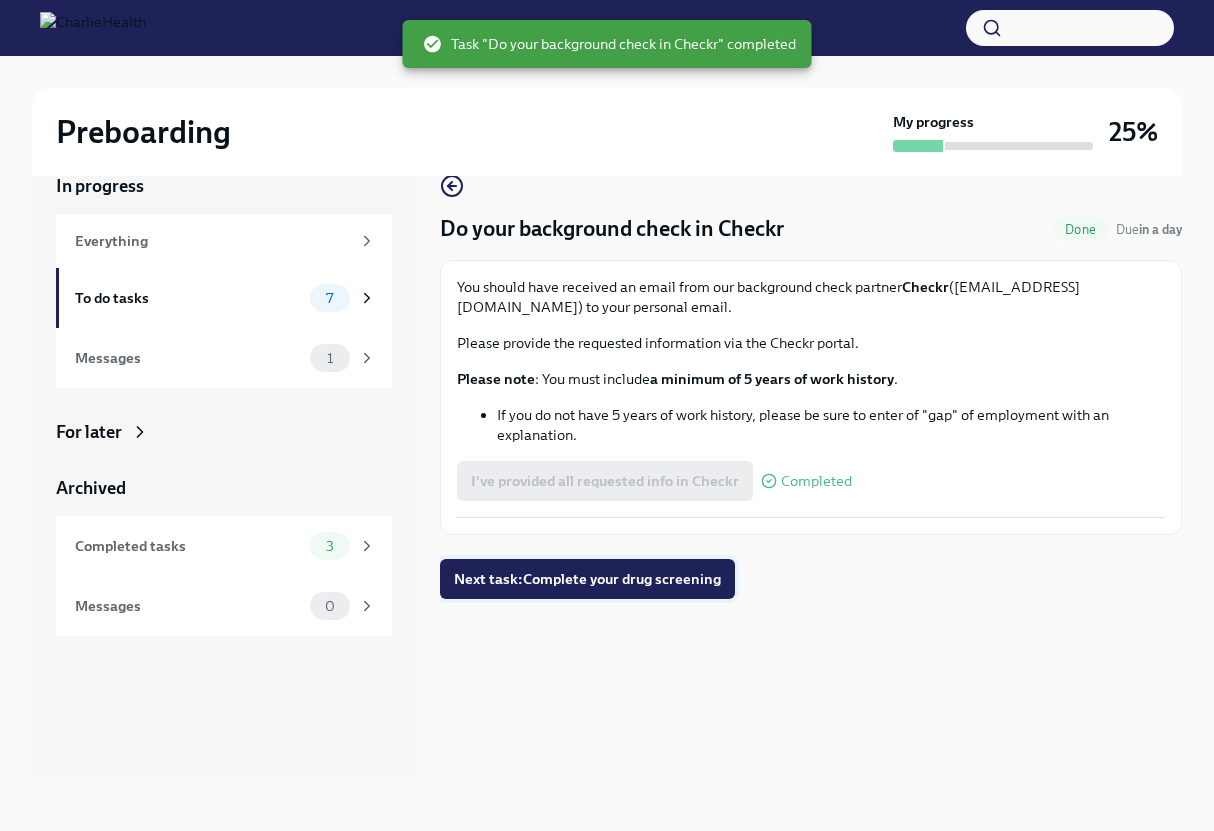 click on "Next task :  Complete your drug screening" at bounding box center (587, 579) 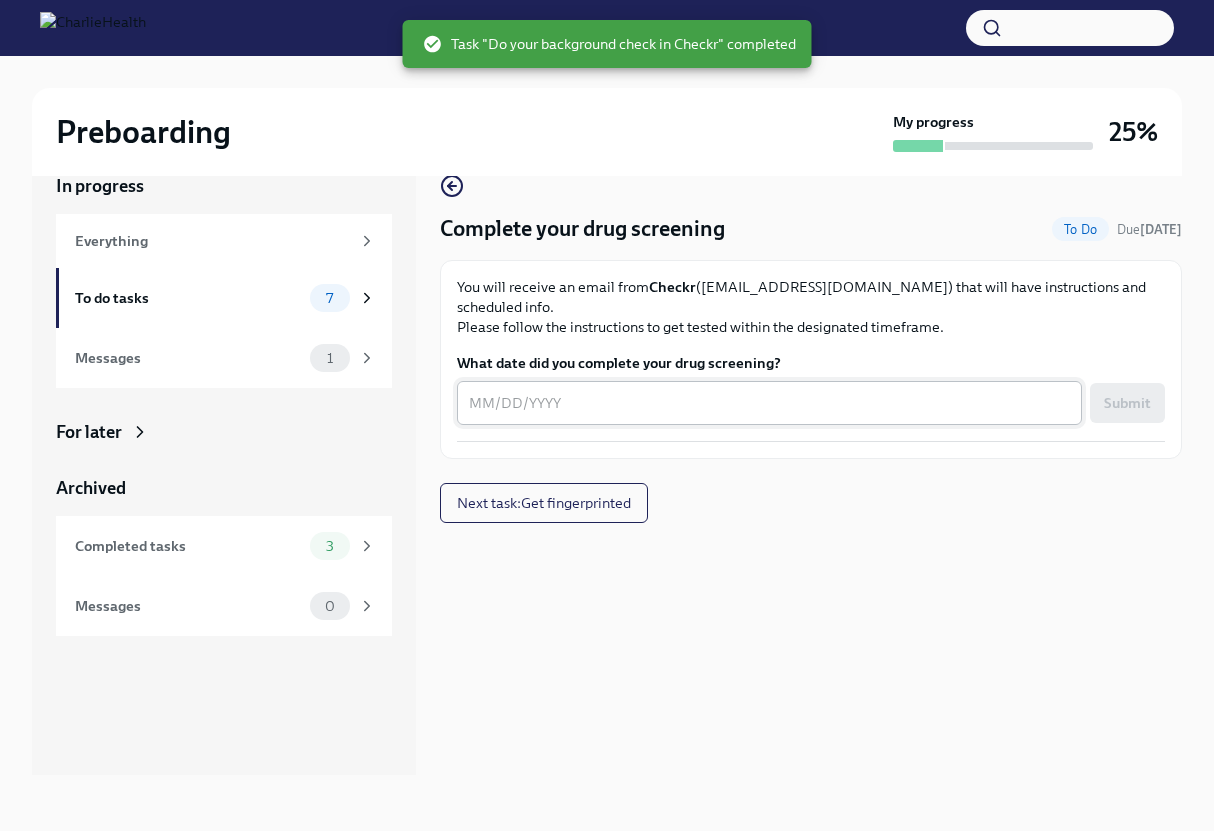 click on "x ​" at bounding box center (769, 403) 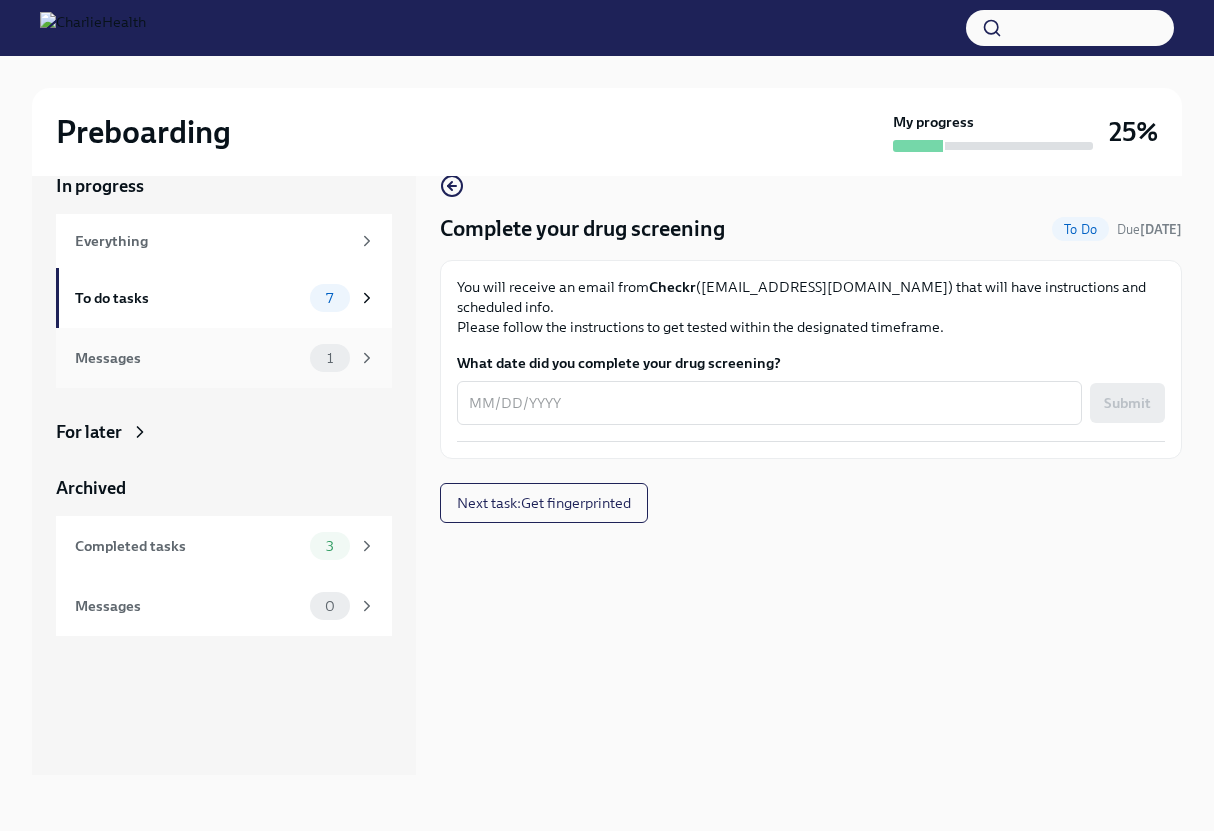 click on "Messages" at bounding box center (188, 358) 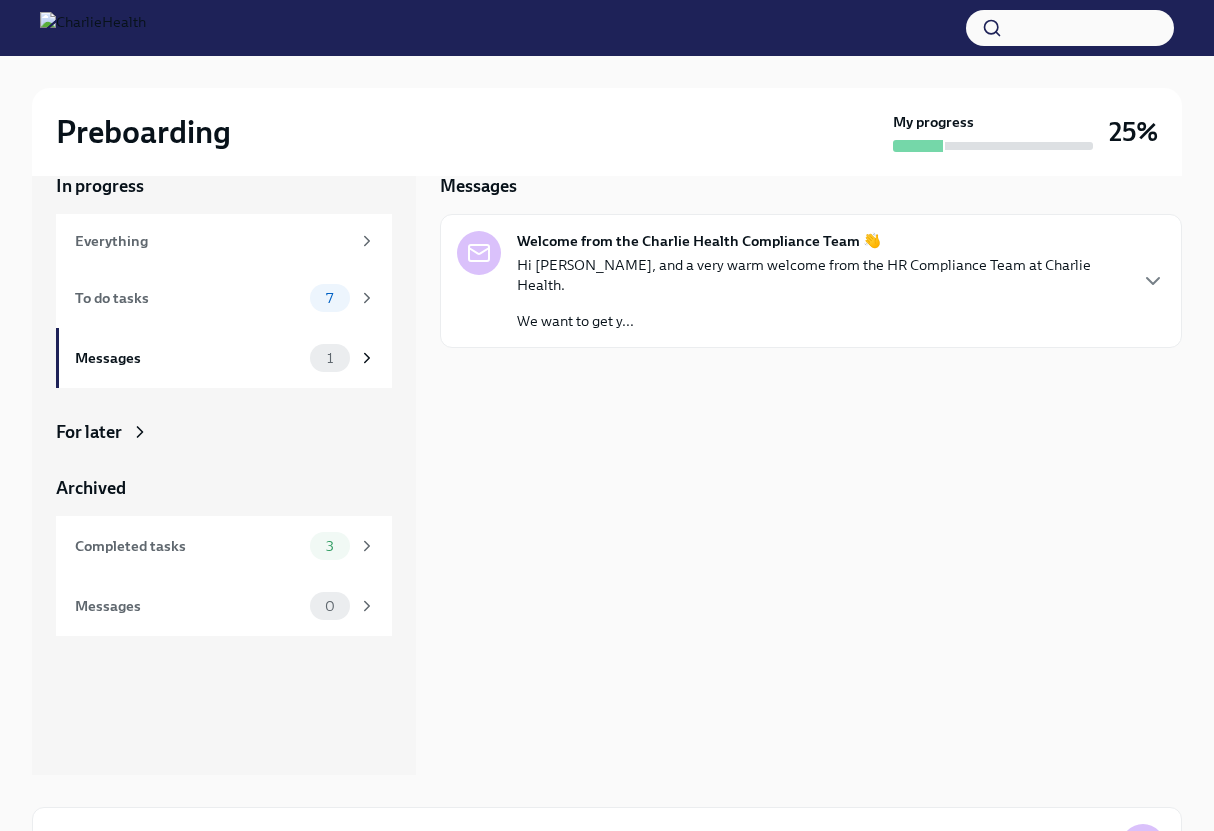 click on "Hi [PERSON_NAME], and a very warm welcome from the HR Compliance Team at Charlie Health.
We want to get y..." at bounding box center [821, 293] 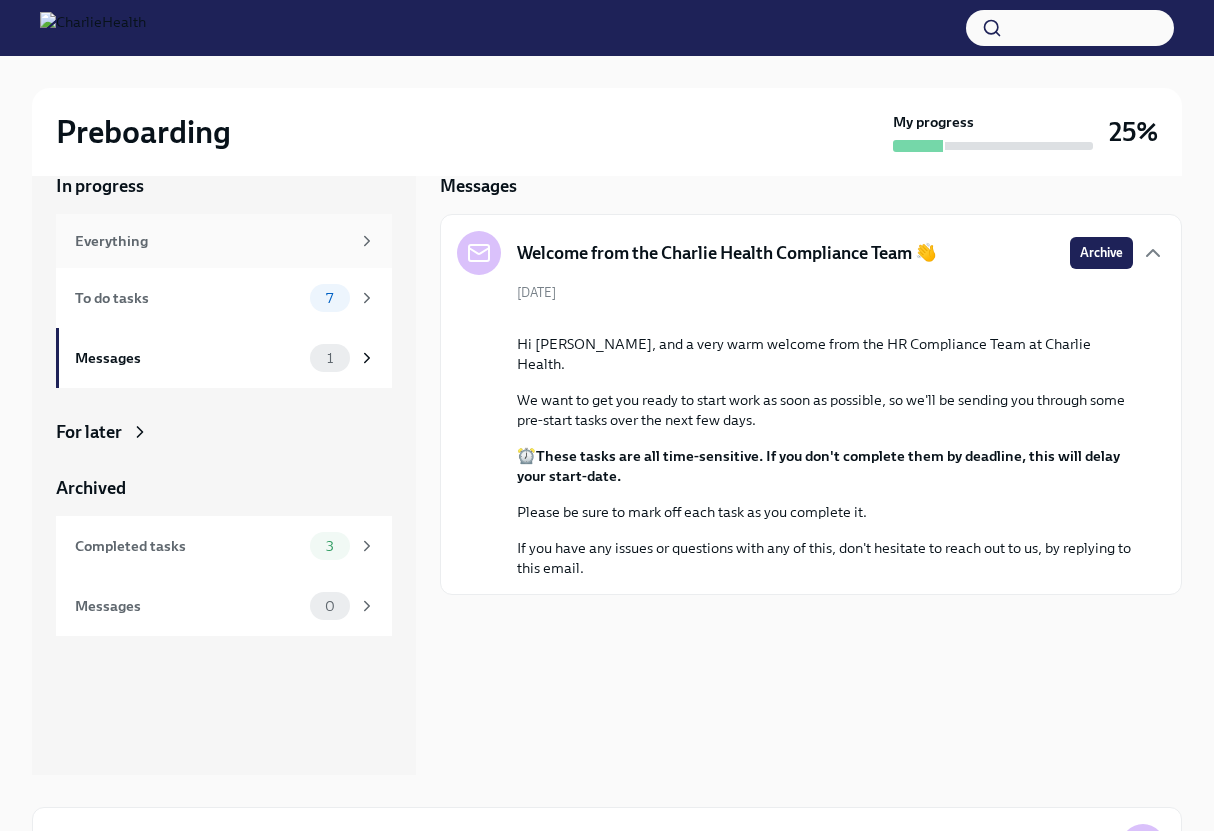 click on "Everything" at bounding box center [212, 241] 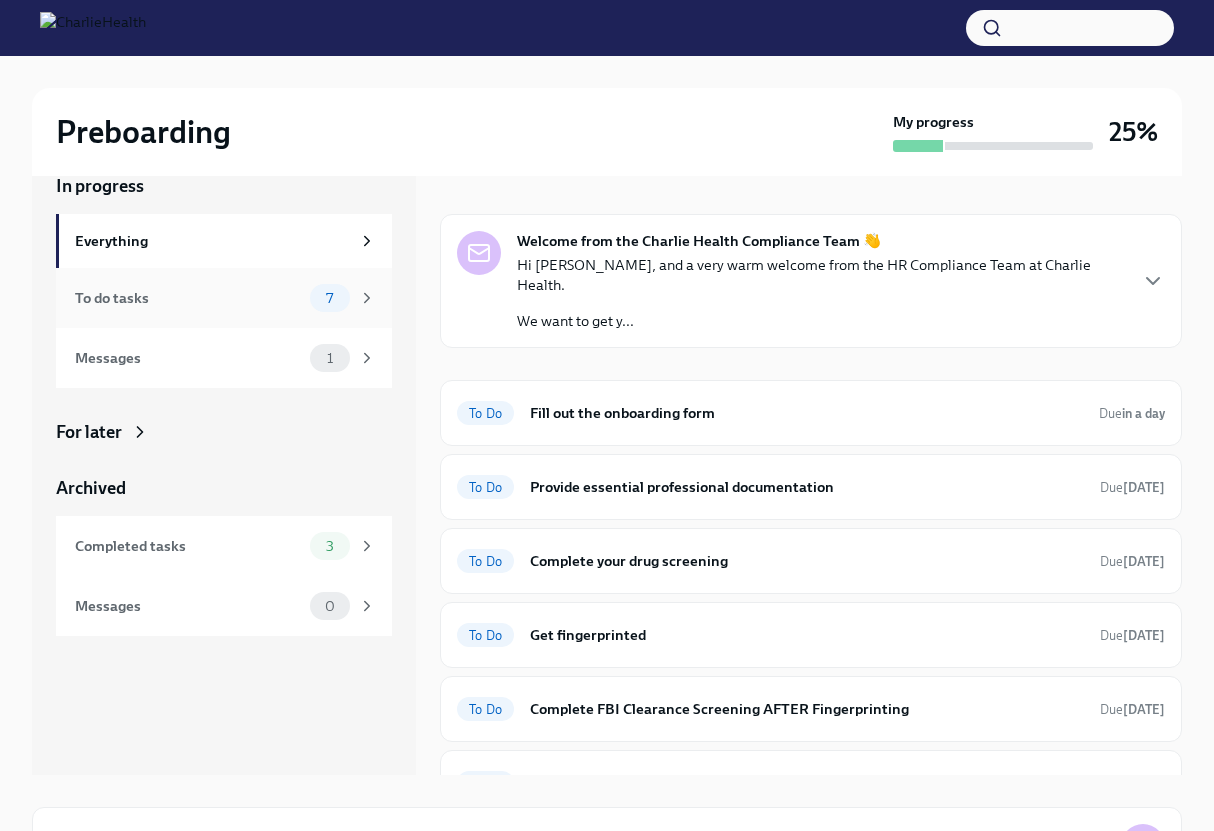 click on "To do tasks" at bounding box center (188, 298) 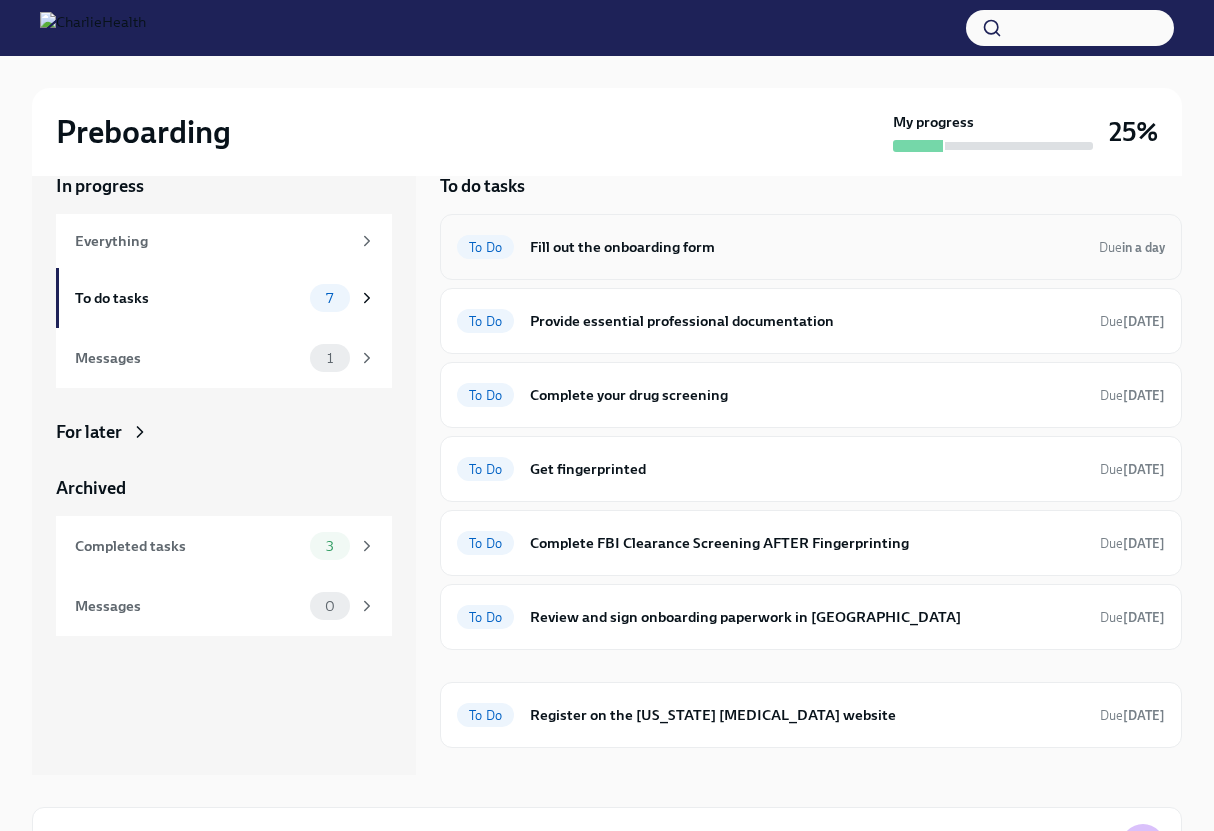 click on "Fill out the onboarding form" at bounding box center (806, 247) 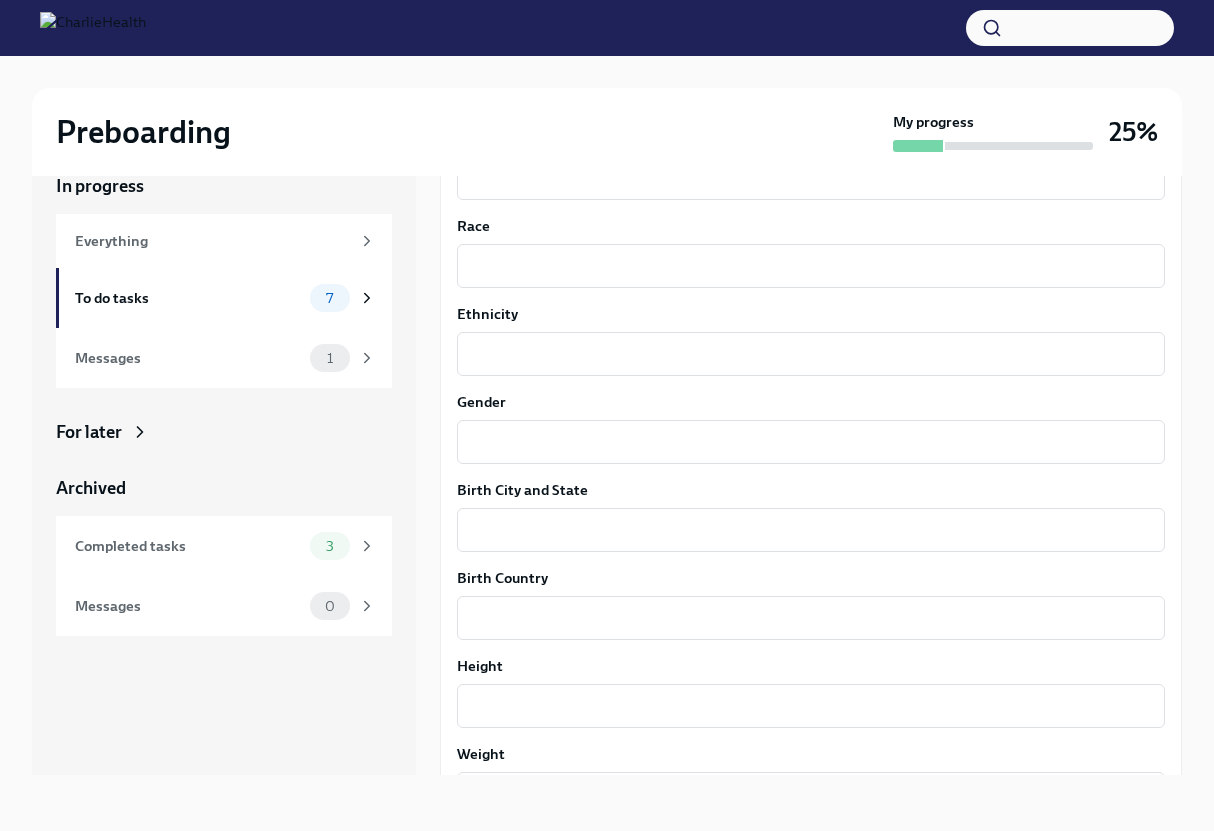 scroll, scrollTop: 1656, scrollLeft: 0, axis: vertical 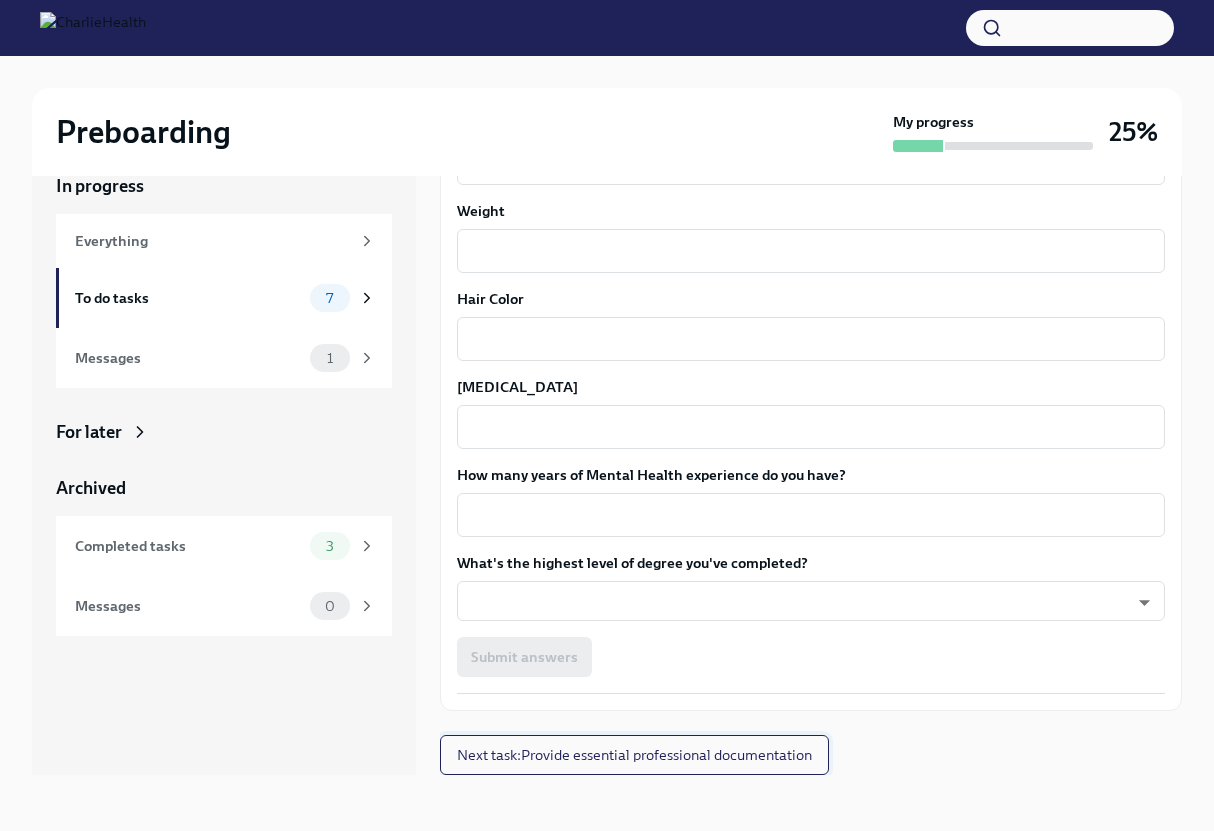 click on "Next task :  Provide essential professional documentation" at bounding box center (634, 755) 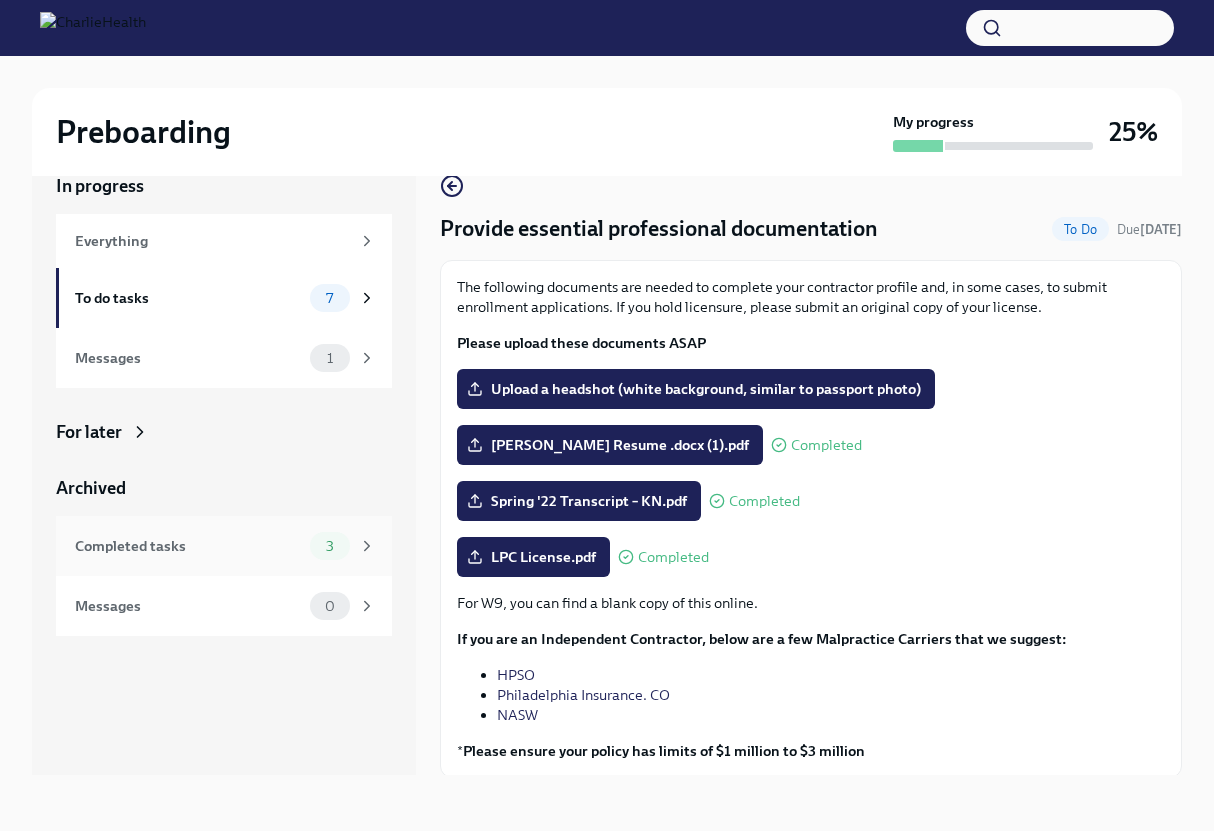 click on "Completed tasks" at bounding box center [188, 546] 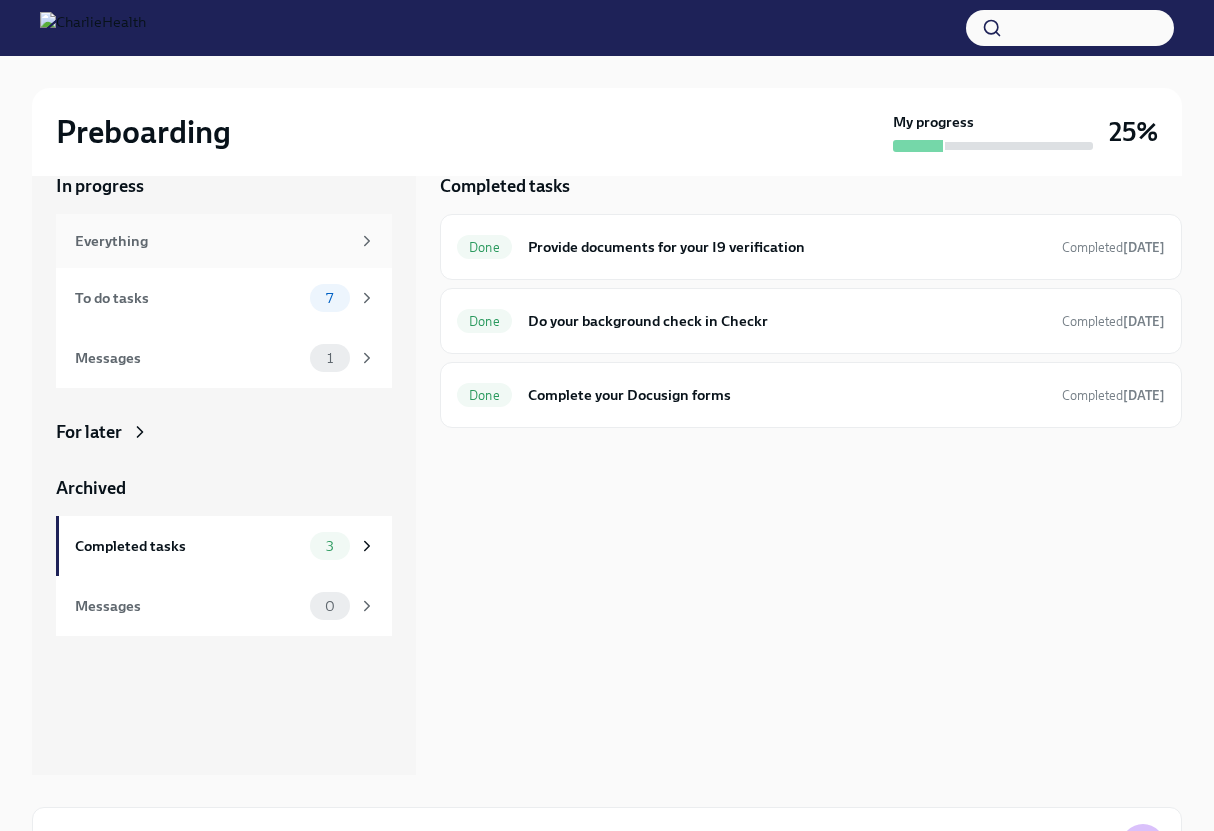 click on "Everything" at bounding box center (224, 241) 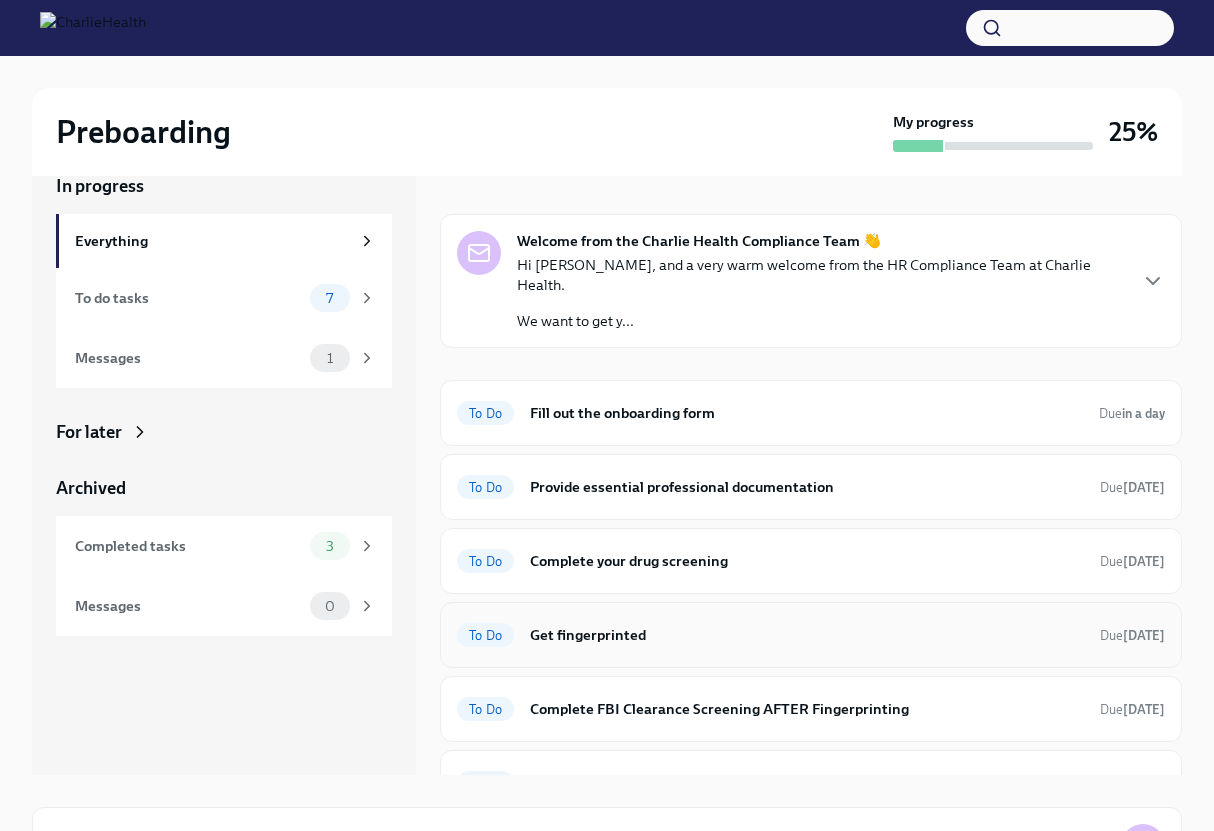 scroll, scrollTop: 119, scrollLeft: 0, axis: vertical 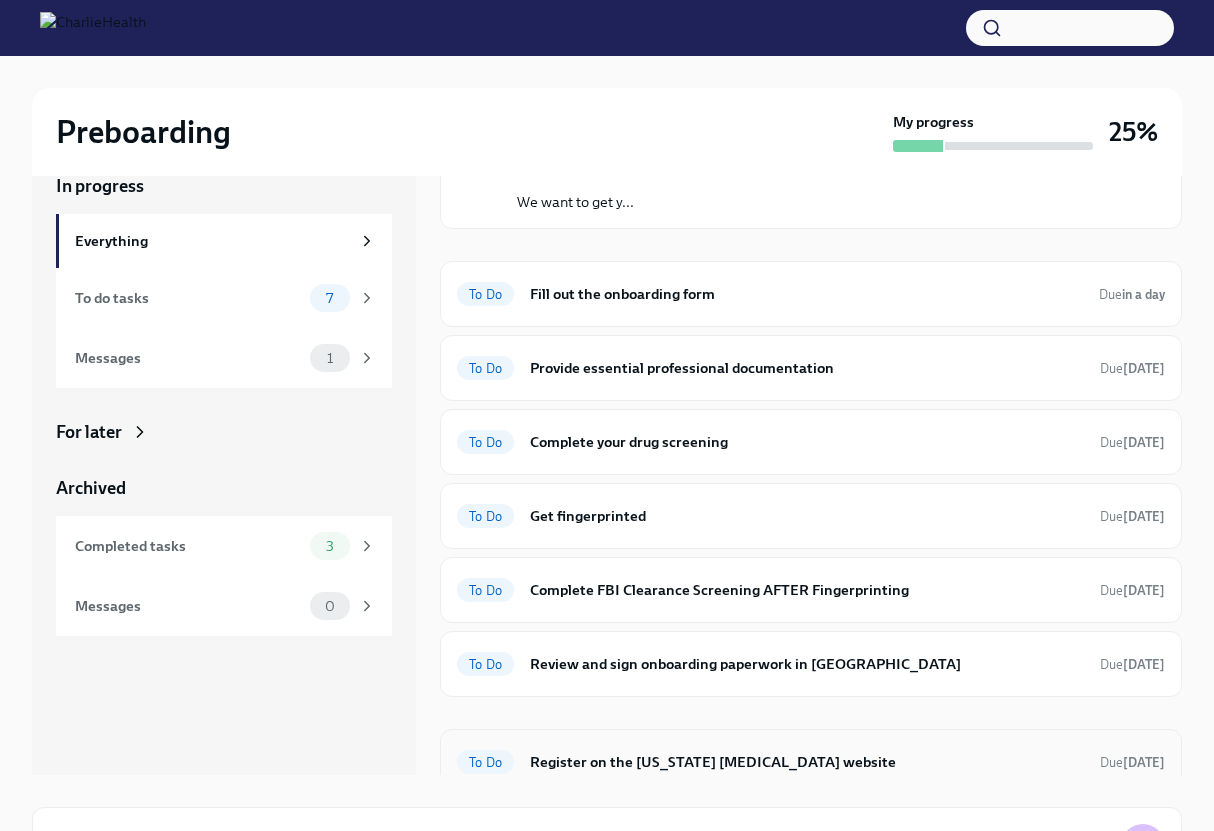 click on "Register on the [US_STATE] [MEDICAL_DATA] website" at bounding box center [807, 762] 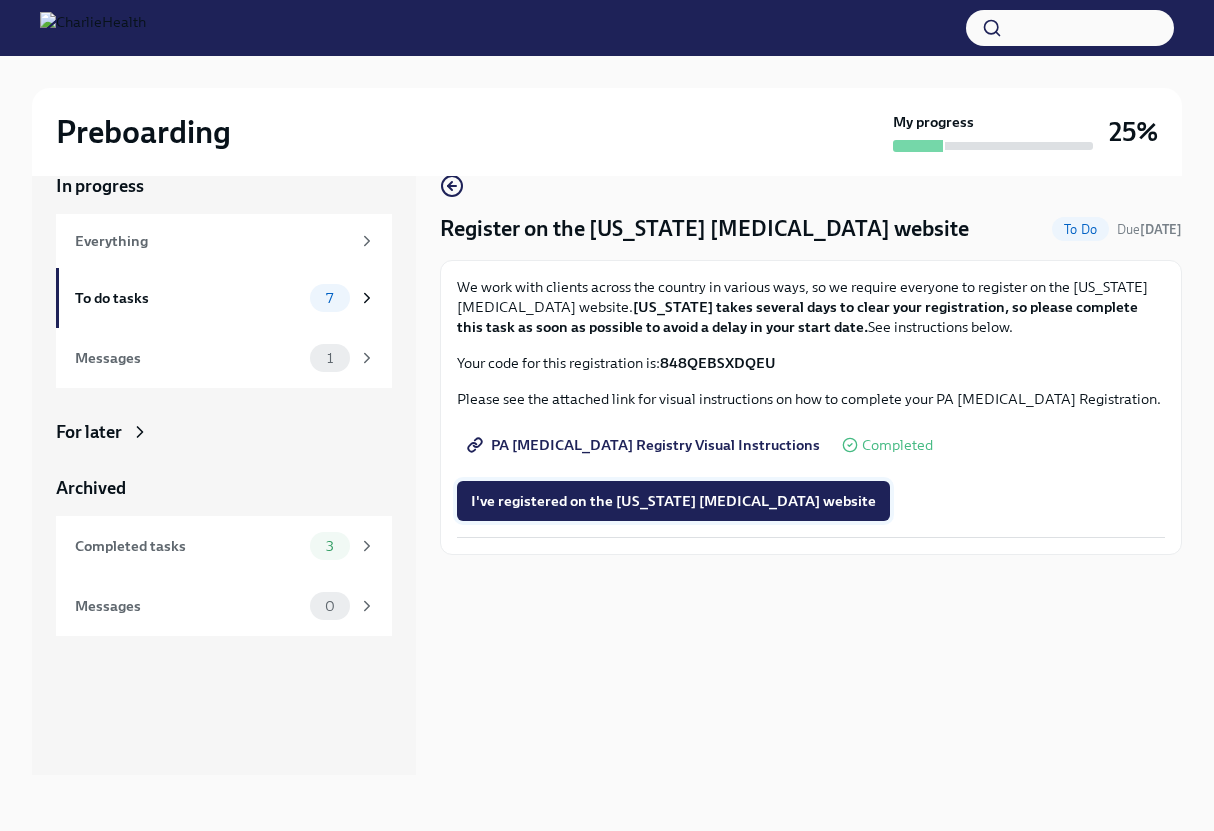 click on "I've registered on the [US_STATE] [MEDICAL_DATA] website" at bounding box center [673, 501] 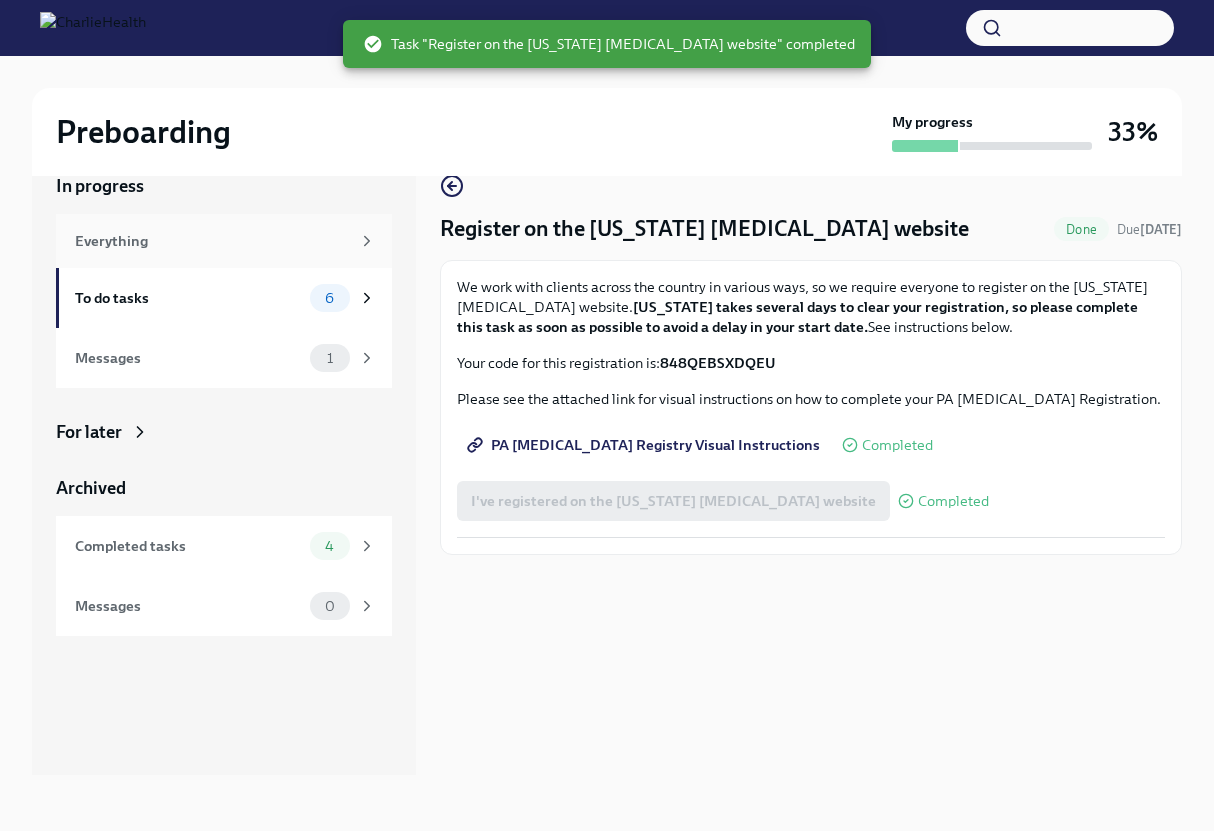 click on "Everything" at bounding box center [212, 241] 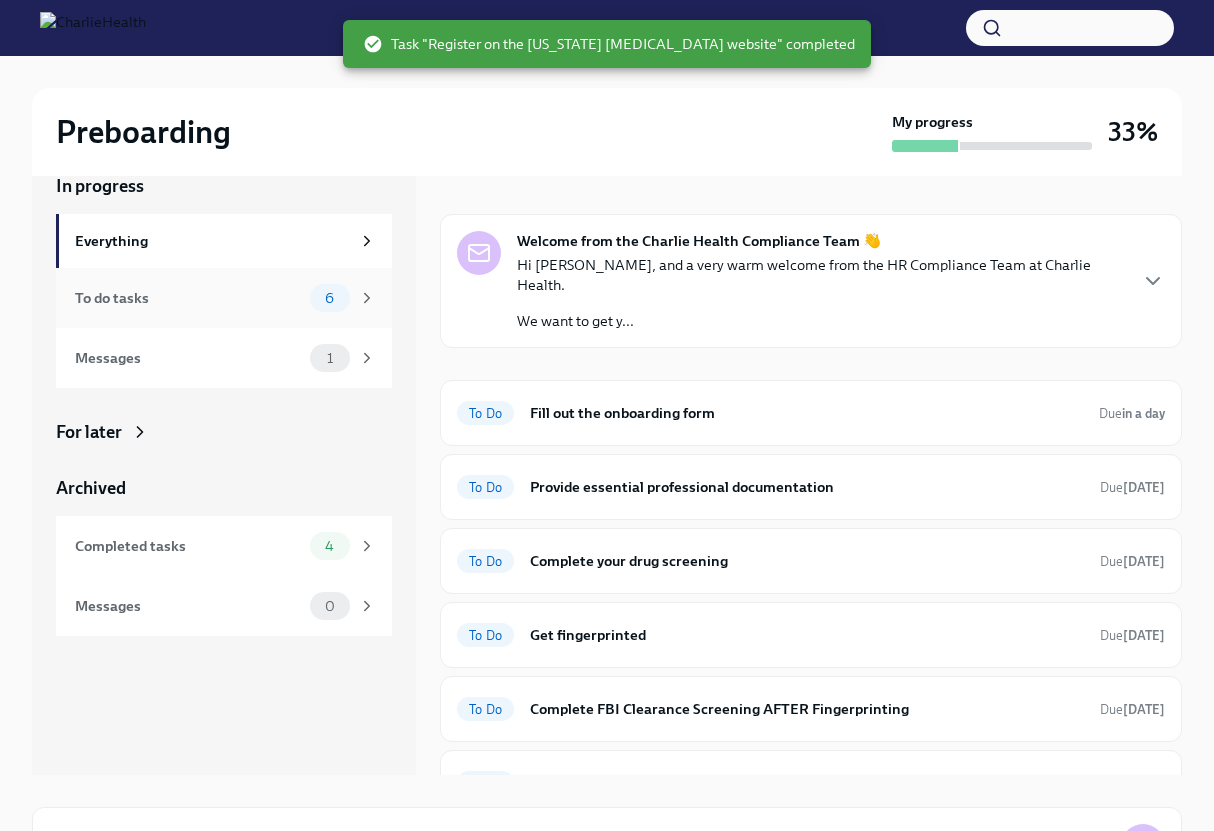 click on "To do tasks" at bounding box center [188, 298] 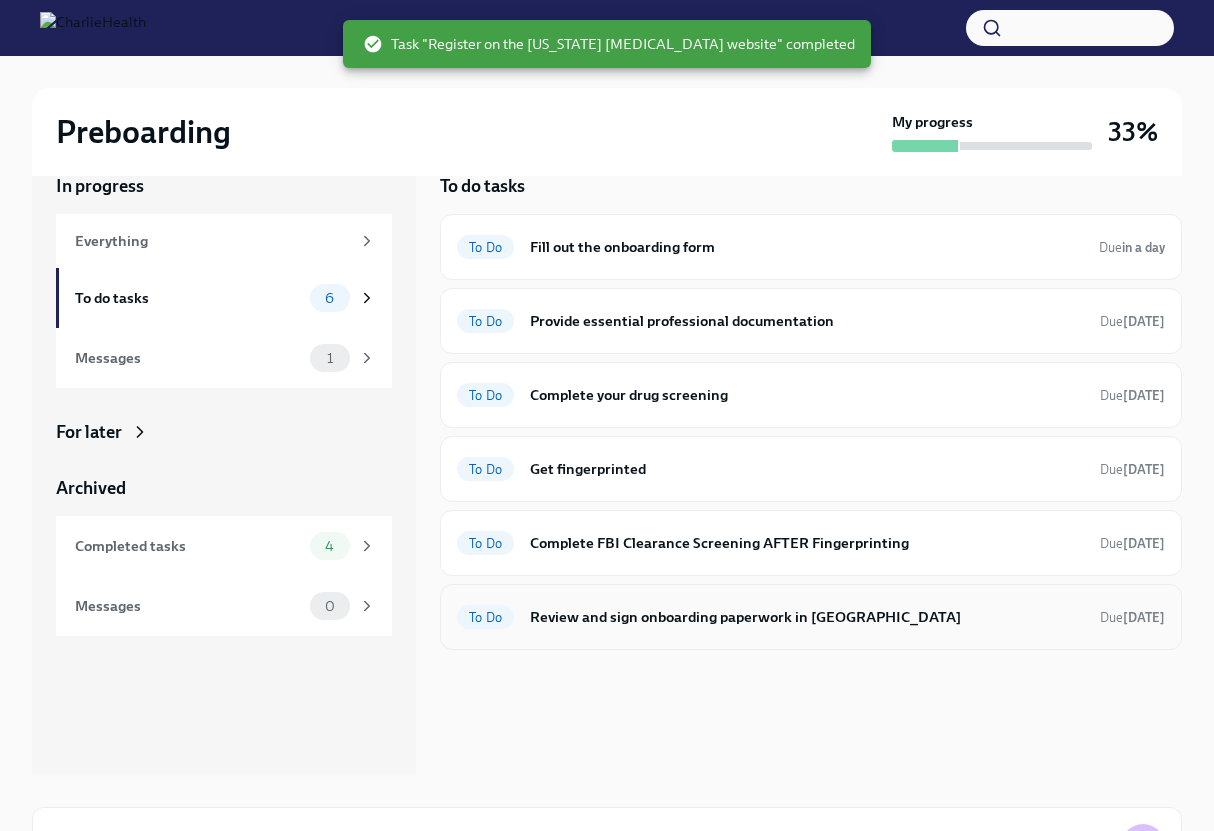 click on "Review and sign onboarding paperwork in [GEOGRAPHIC_DATA]" at bounding box center [807, 617] 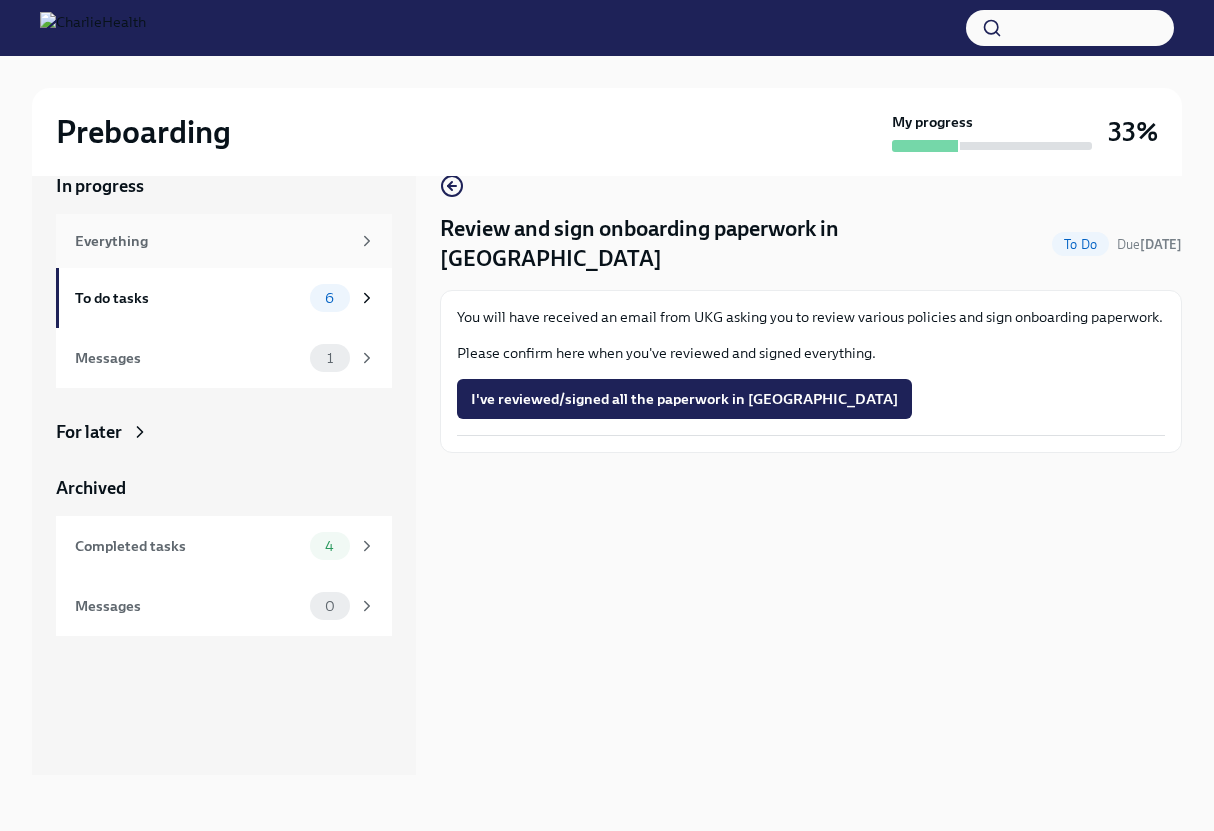 click on "Everything" at bounding box center (224, 241) 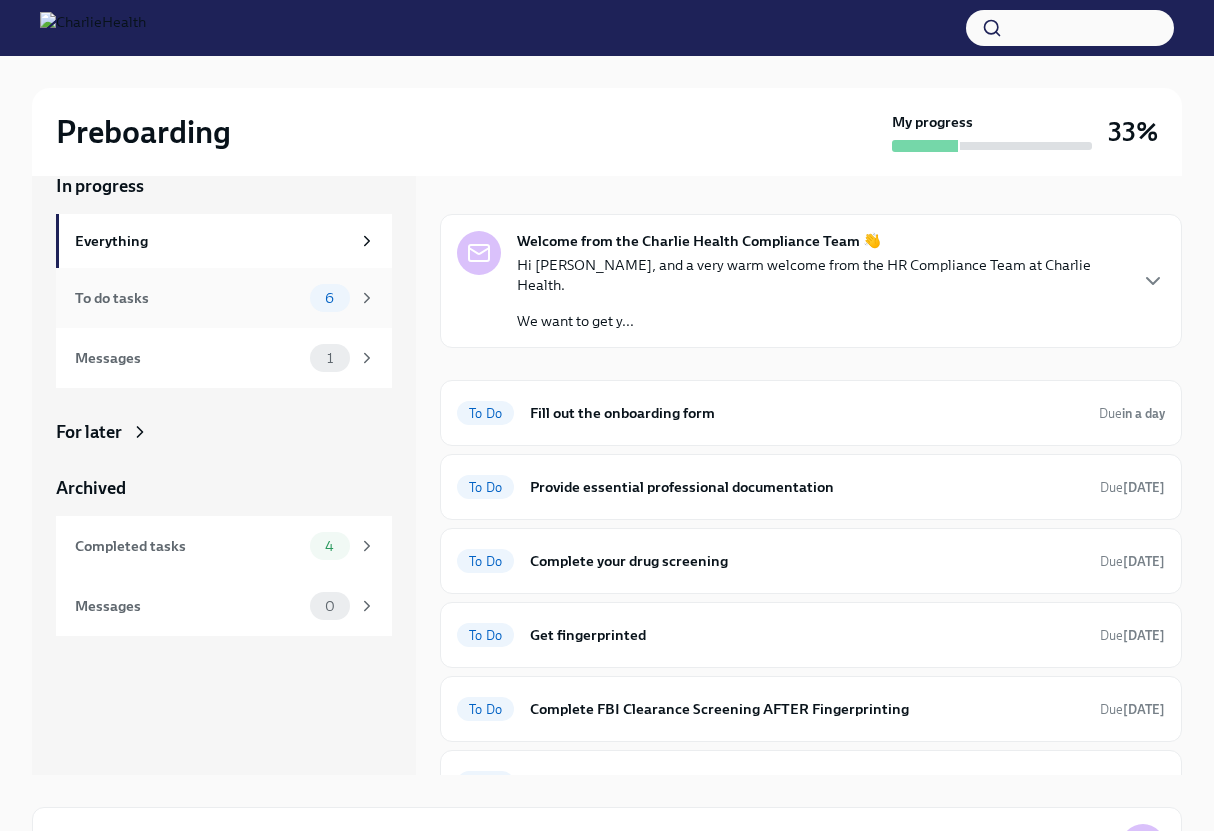 click on "To do tasks" at bounding box center [188, 298] 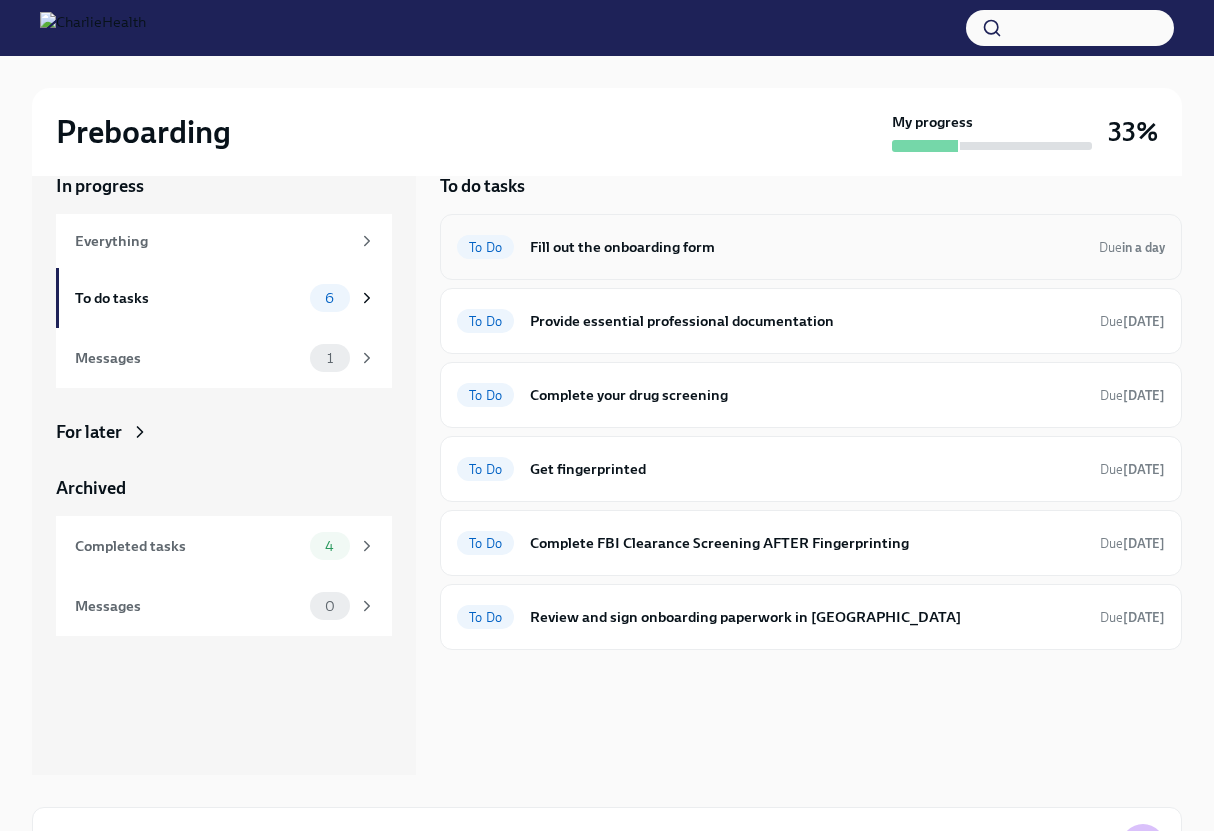 click on "Fill out the onboarding form" at bounding box center (806, 247) 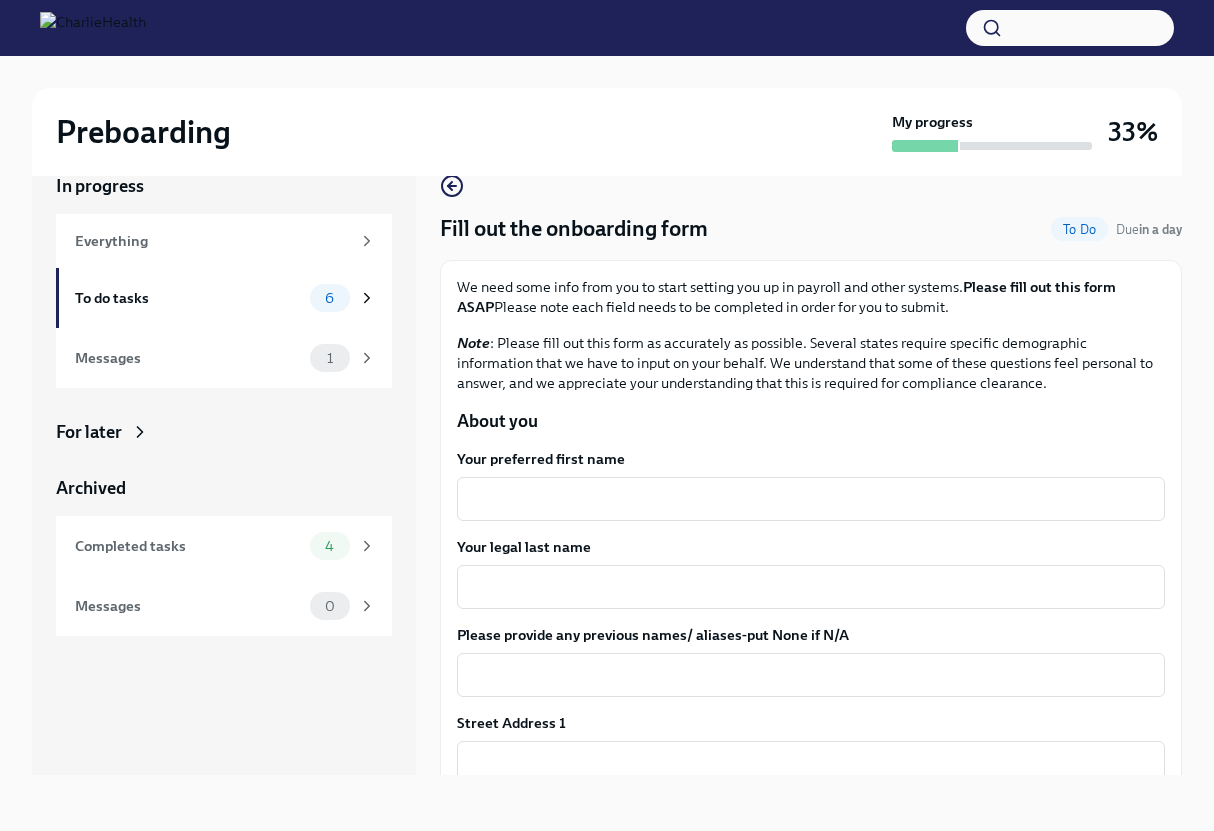 scroll, scrollTop: 14, scrollLeft: 0, axis: vertical 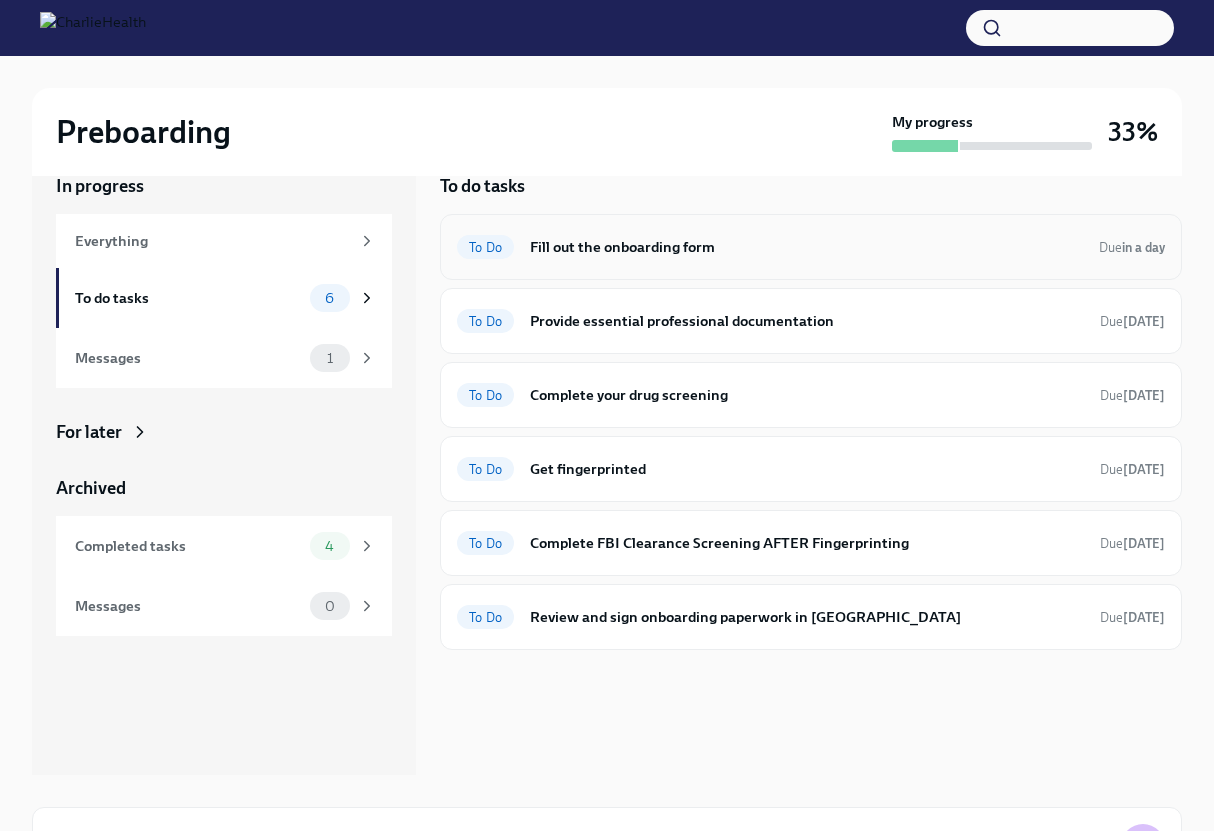 click on "To Do Fill out the onboarding form Due  in a day" at bounding box center [811, 247] 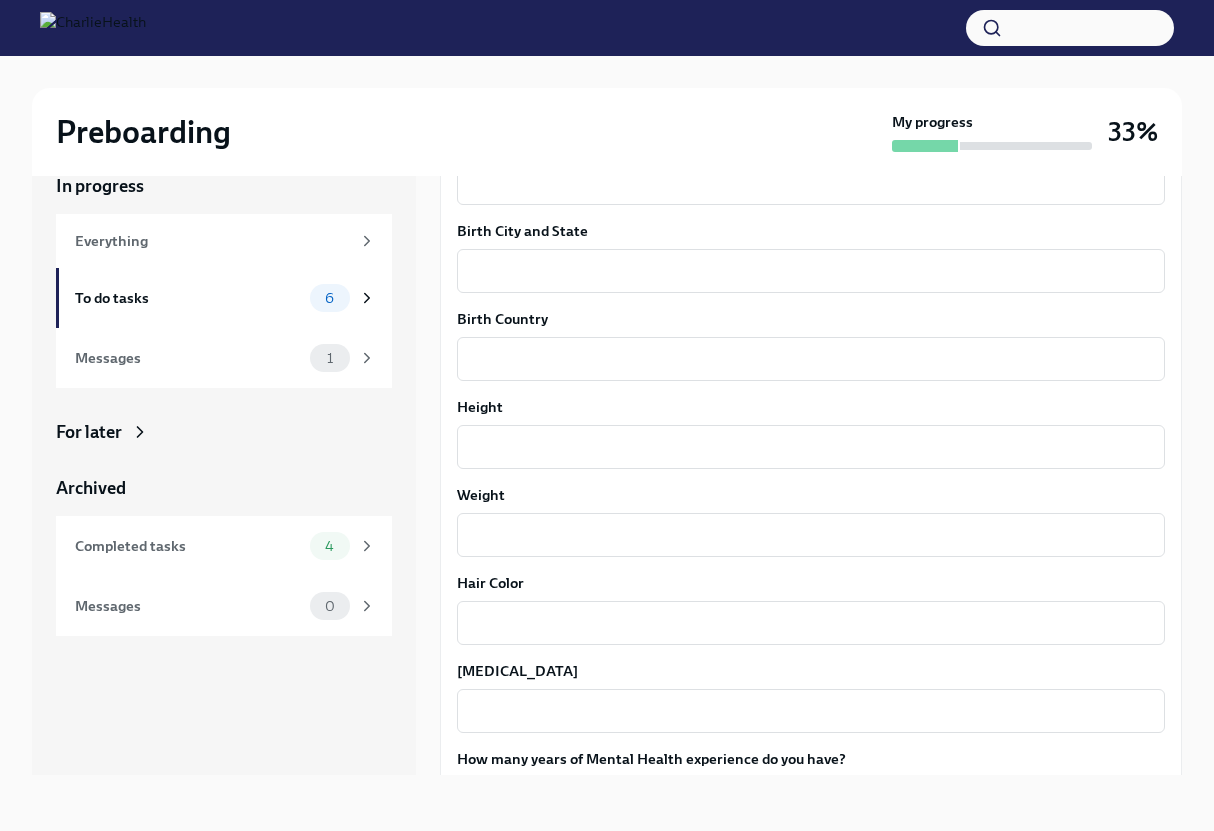 scroll, scrollTop: 1656, scrollLeft: 0, axis: vertical 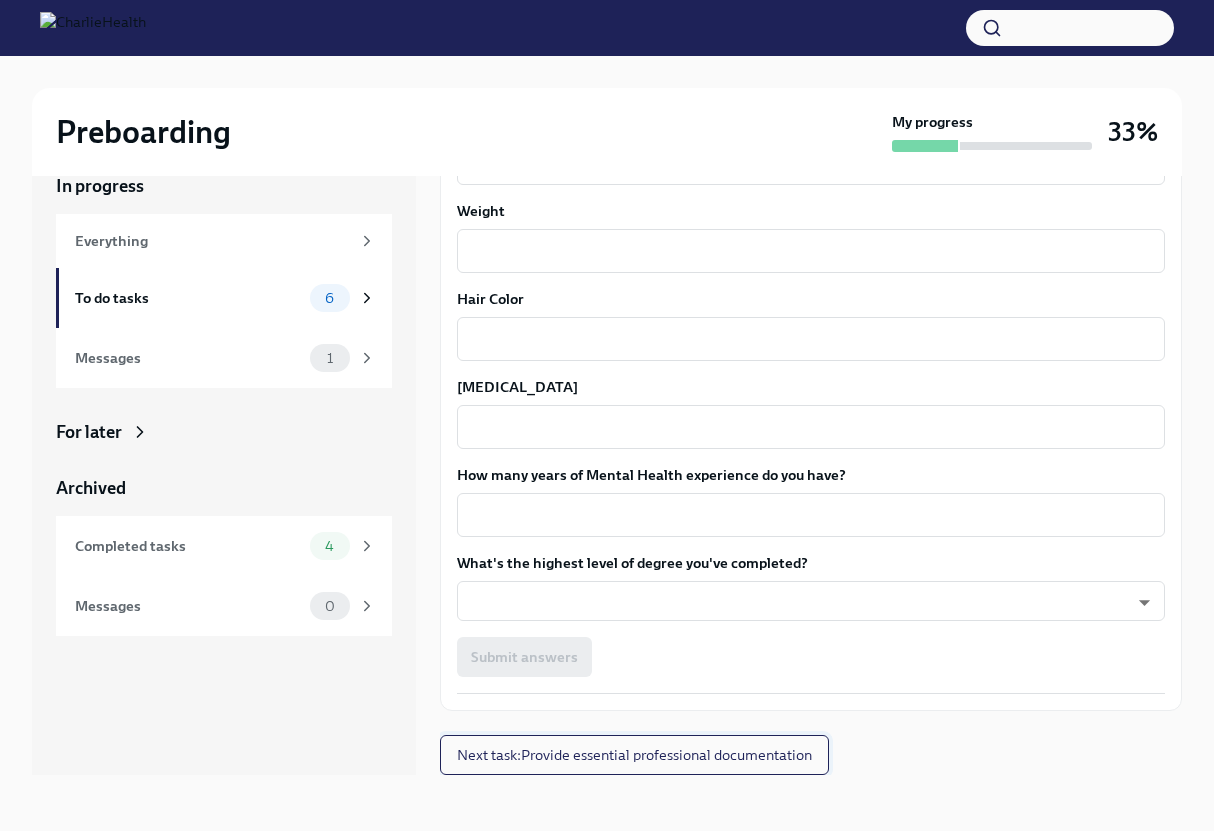 click on "Next task :  Provide essential professional documentation" at bounding box center [634, 755] 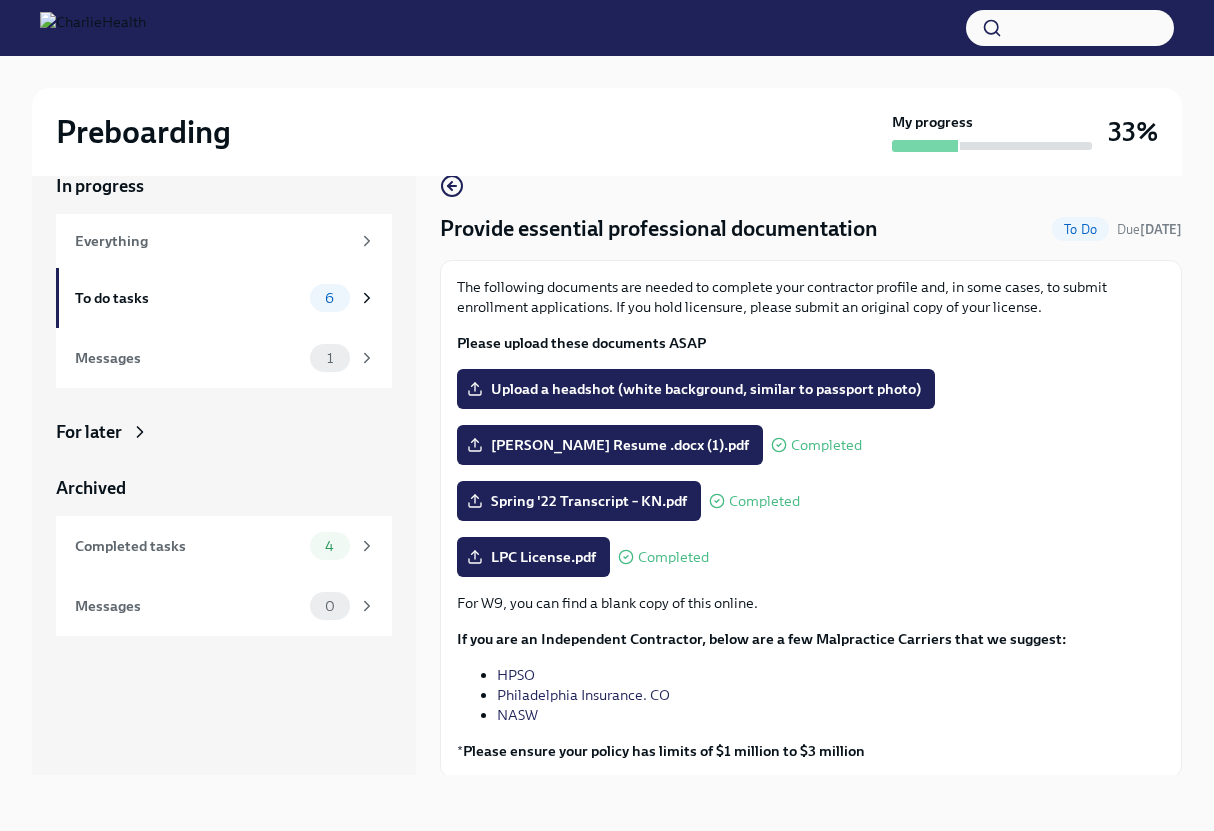 scroll, scrollTop: 67, scrollLeft: 0, axis: vertical 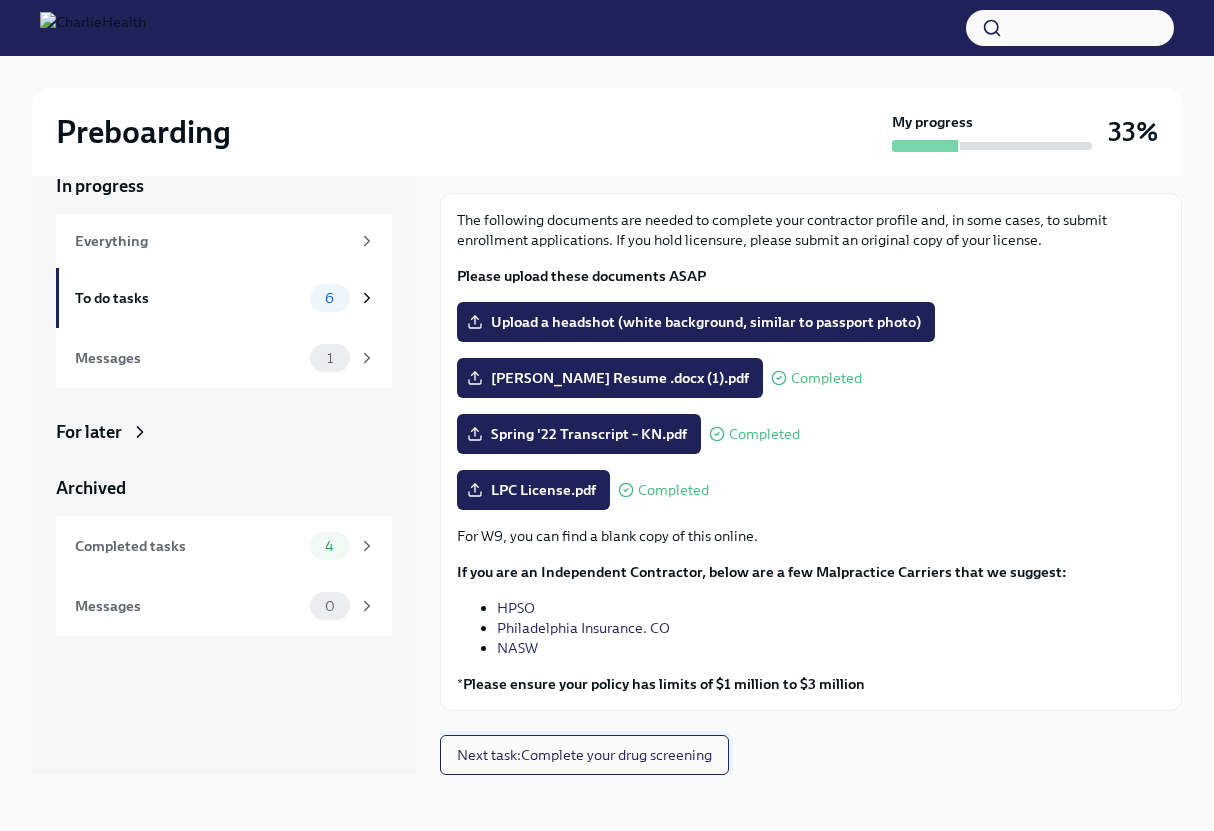 click on "Next task :  Complete your drug screening" at bounding box center (584, 755) 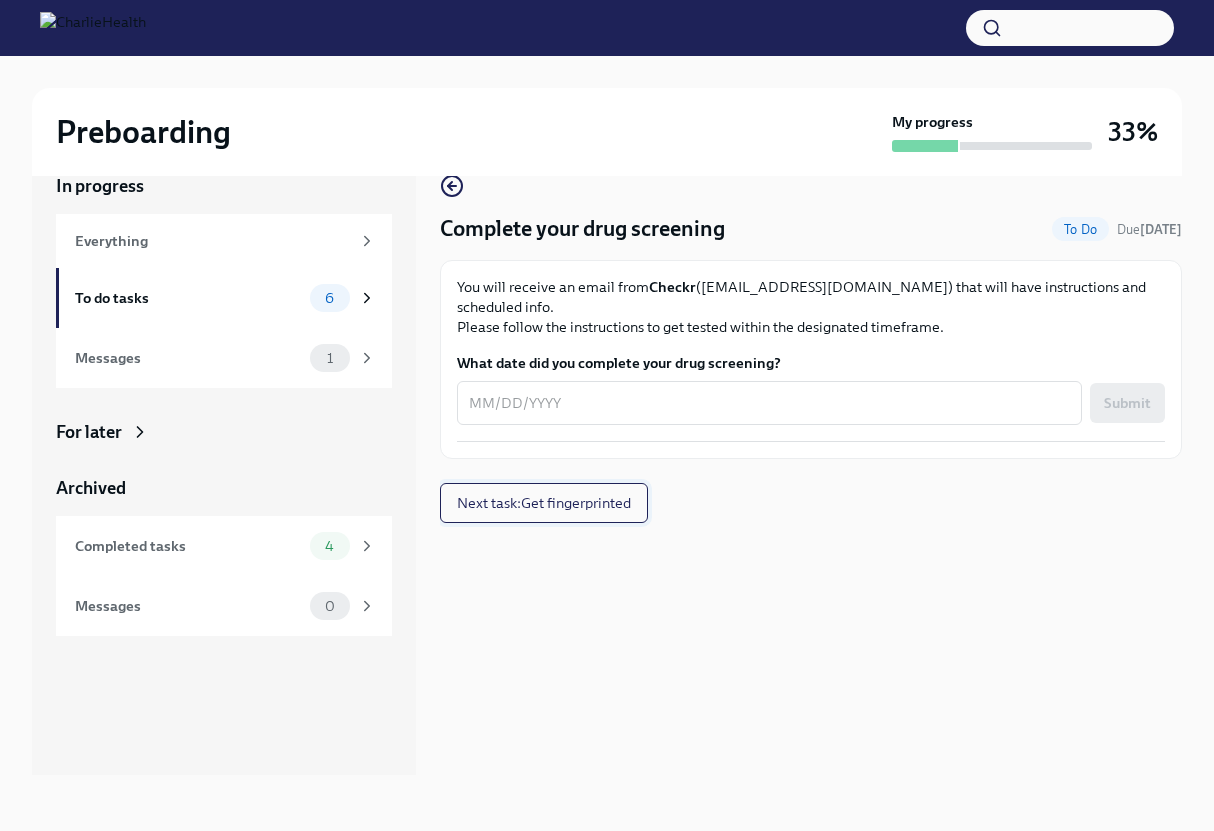 scroll, scrollTop: 0, scrollLeft: 0, axis: both 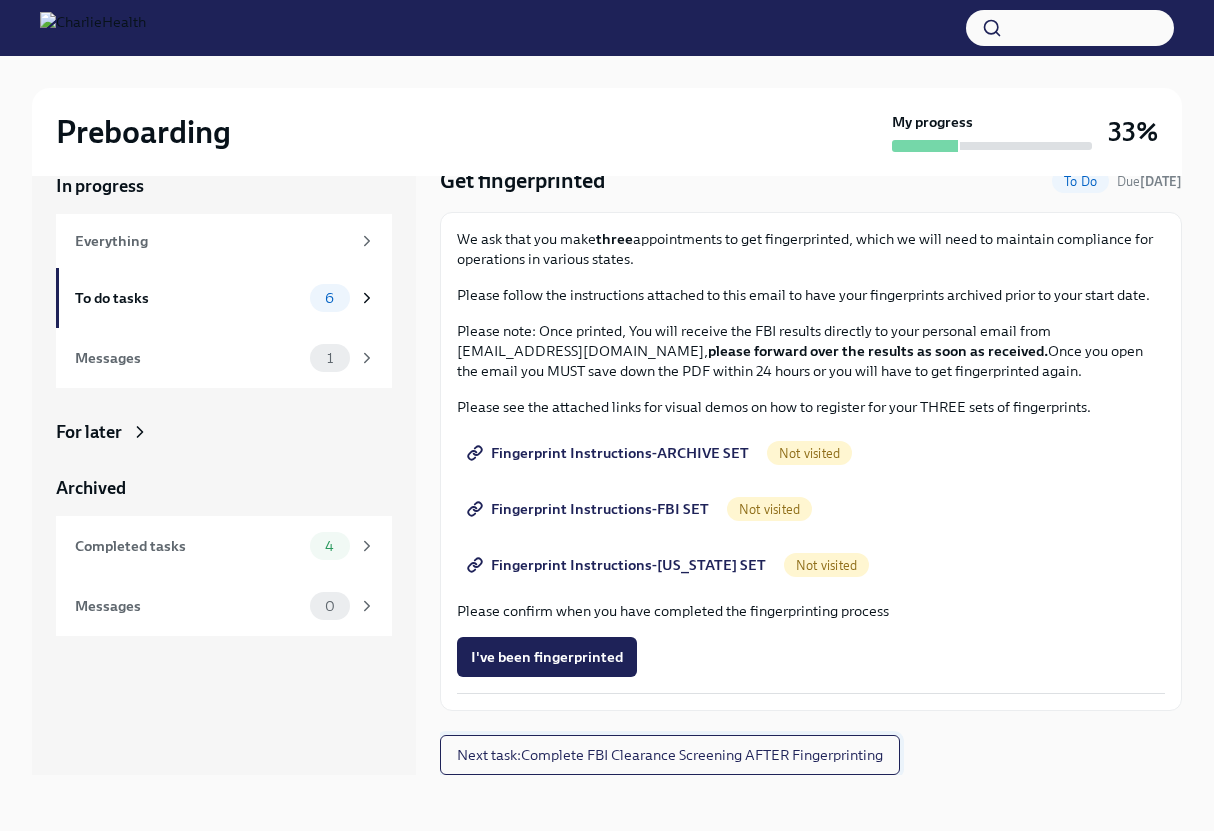 click on "Next task :  Complete FBI Clearance Screening AFTER Fingerprinting" at bounding box center (670, 755) 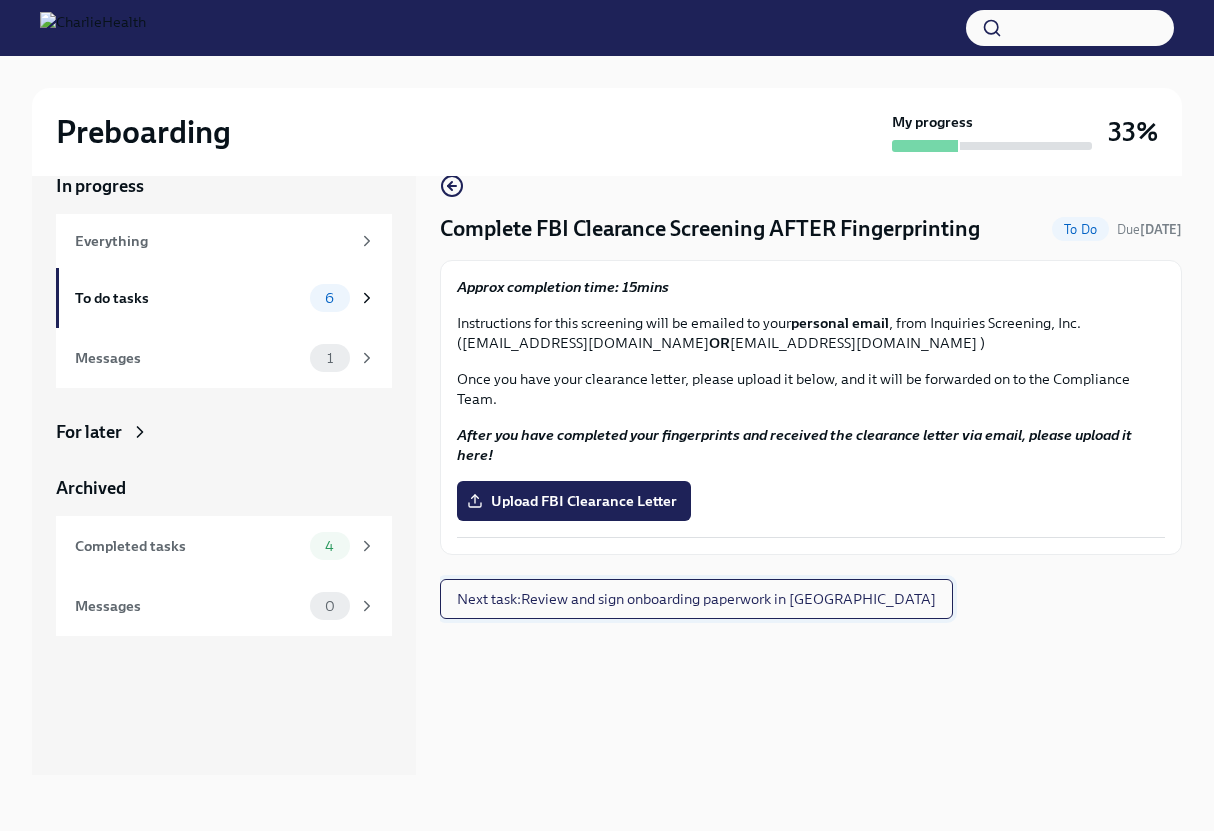 scroll, scrollTop: 0, scrollLeft: 0, axis: both 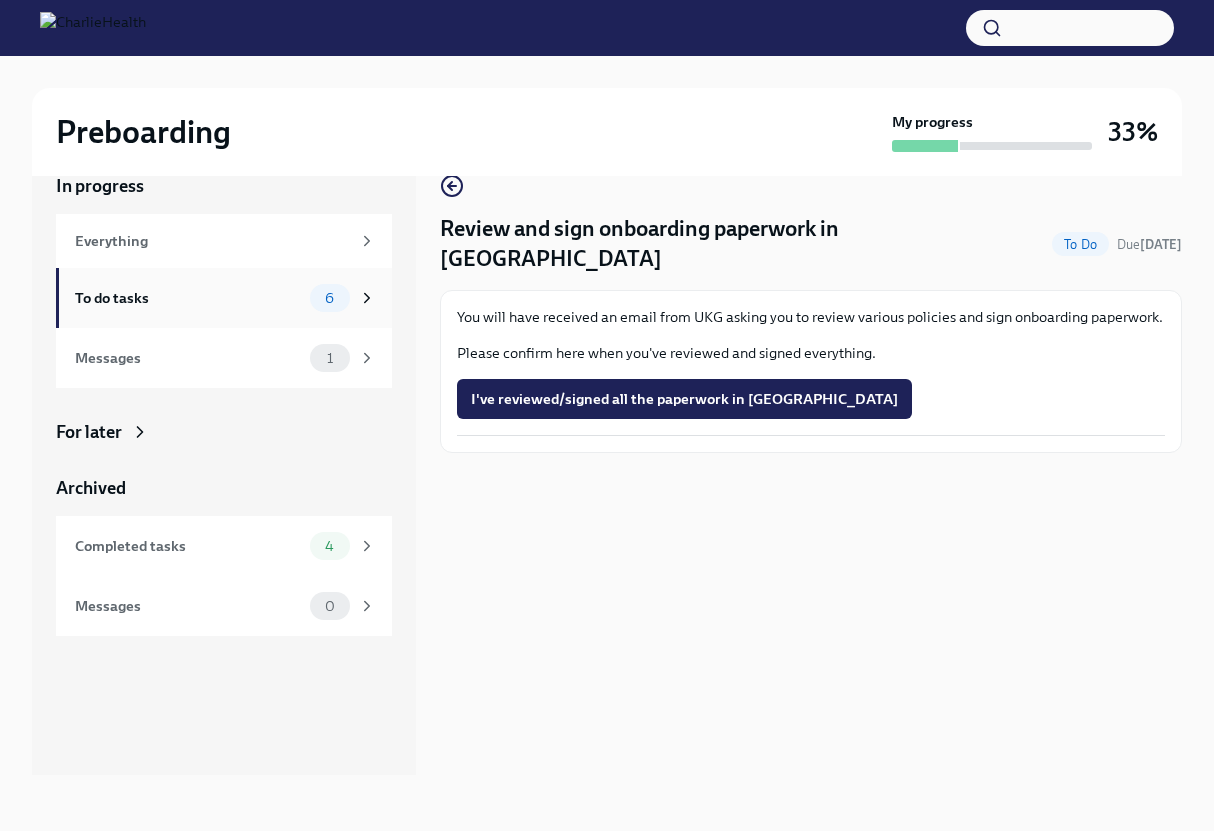 click on "To do tasks" at bounding box center (188, 298) 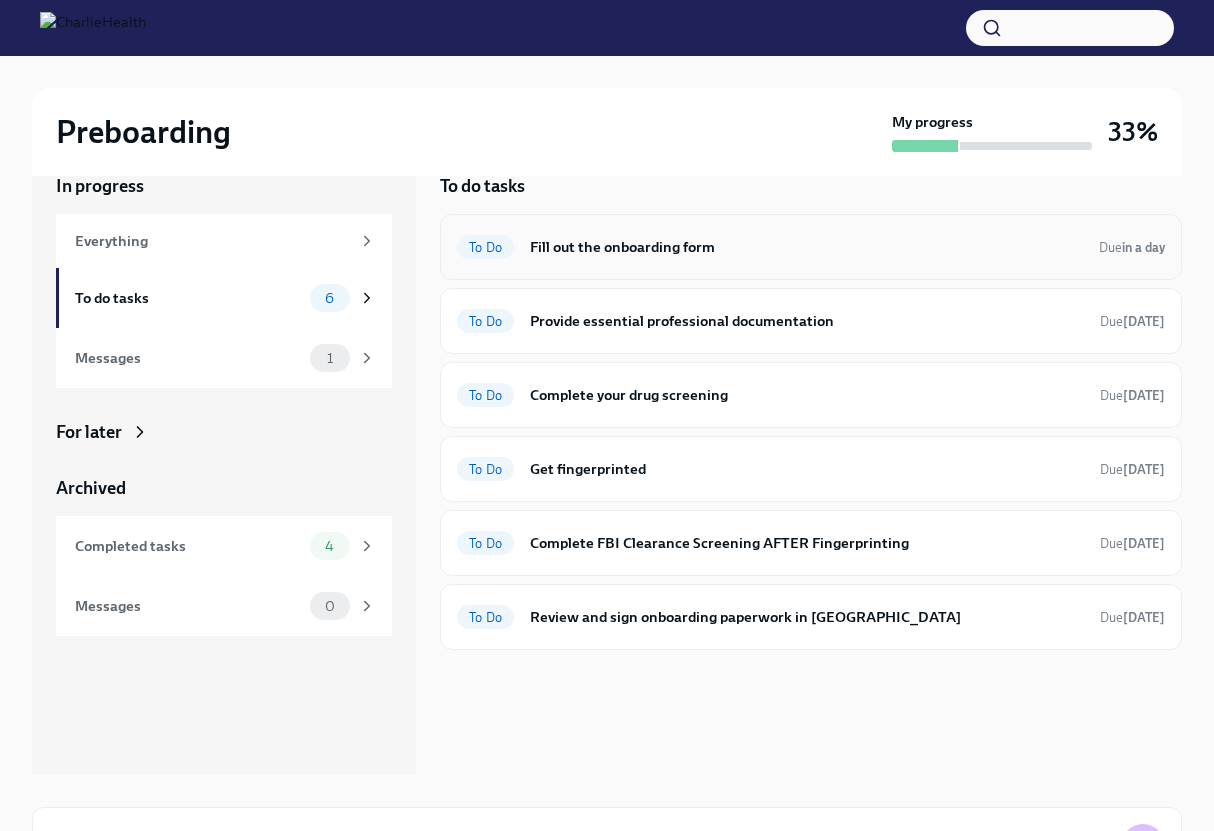 click on "To Do Fill out the onboarding form Due  in a day" at bounding box center [811, 247] 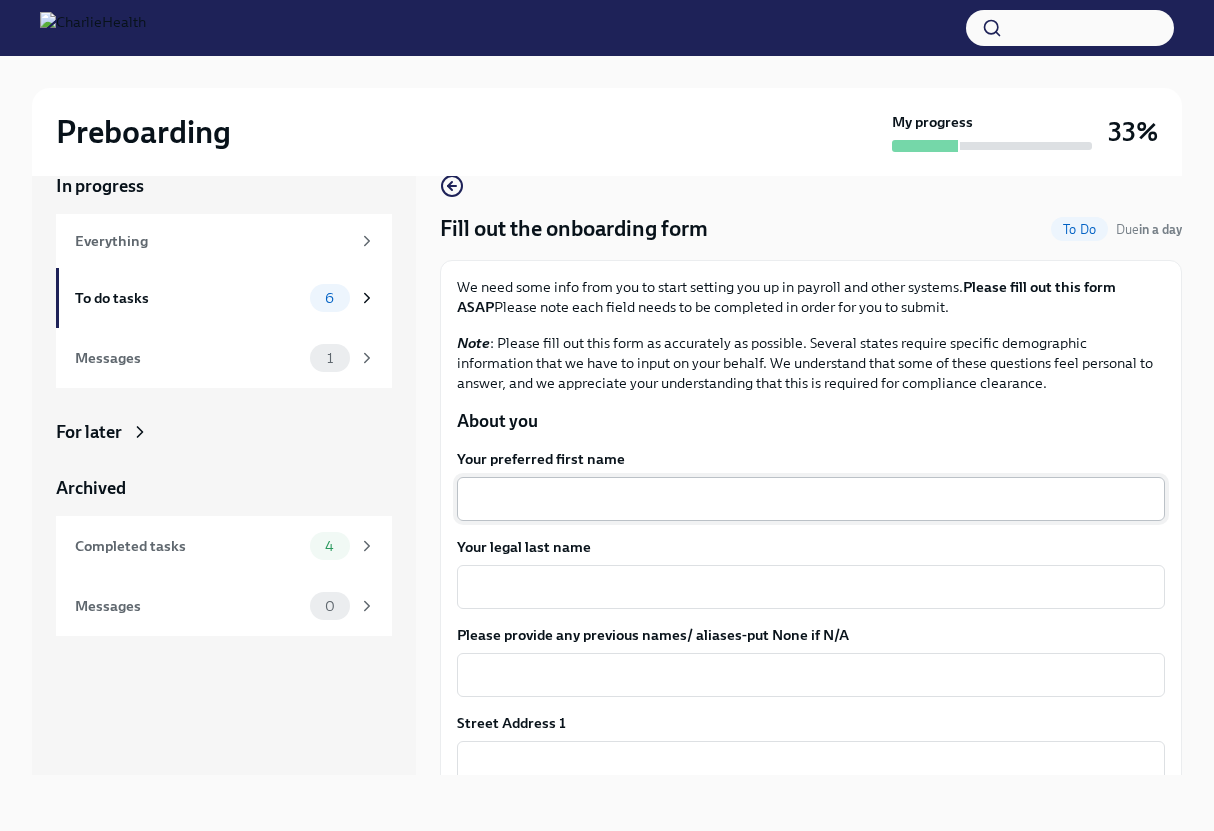 click on "Your preferred first name" at bounding box center [811, 499] 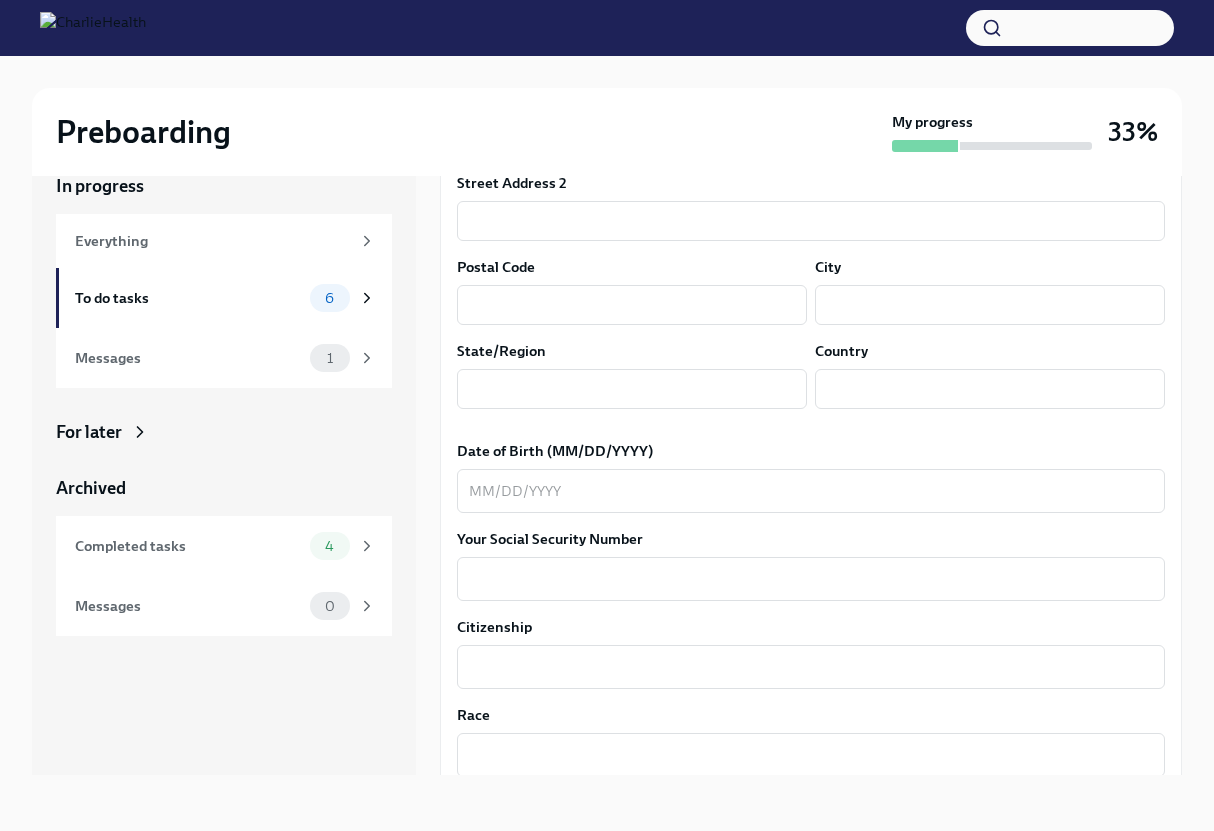 scroll, scrollTop: 0, scrollLeft: 0, axis: both 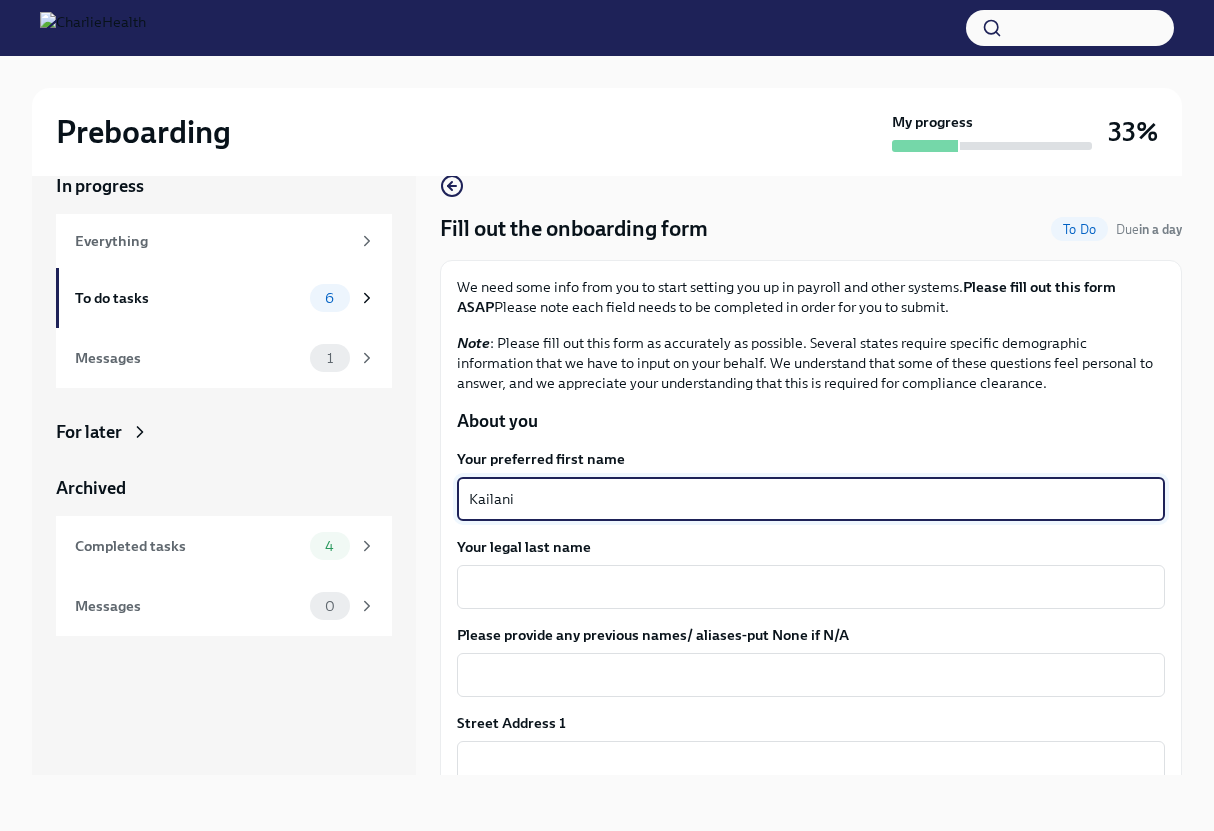 type on "Kailani" 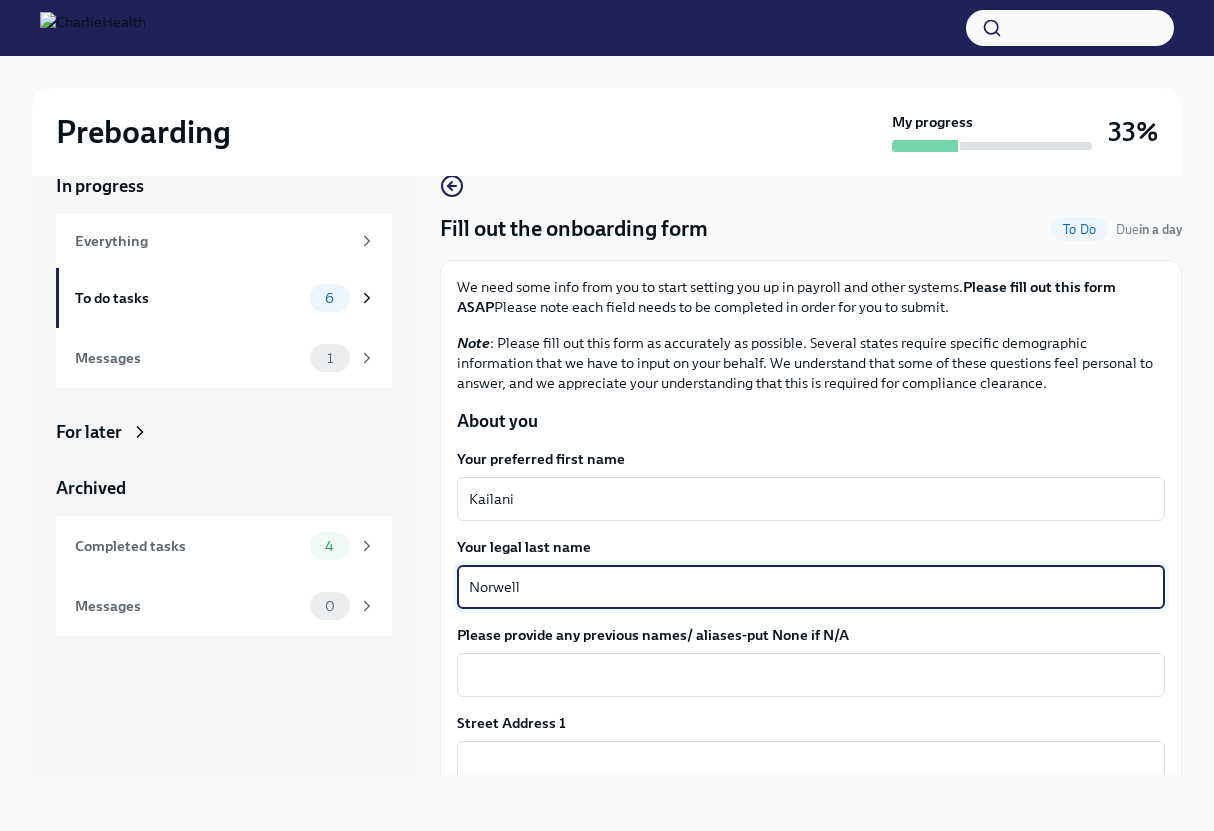 type on "Norwell" 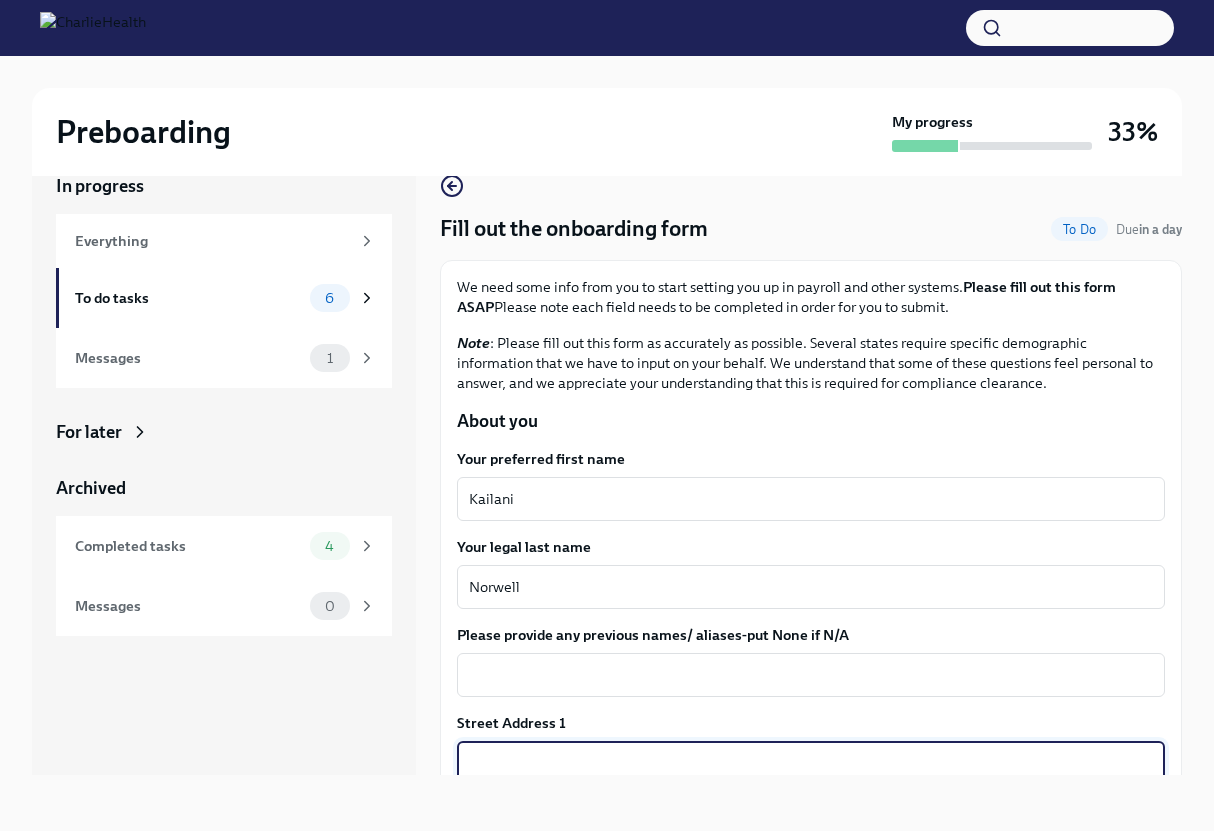 scroll, scrollTop: 6, scrollLeft: 0, axis: vertical 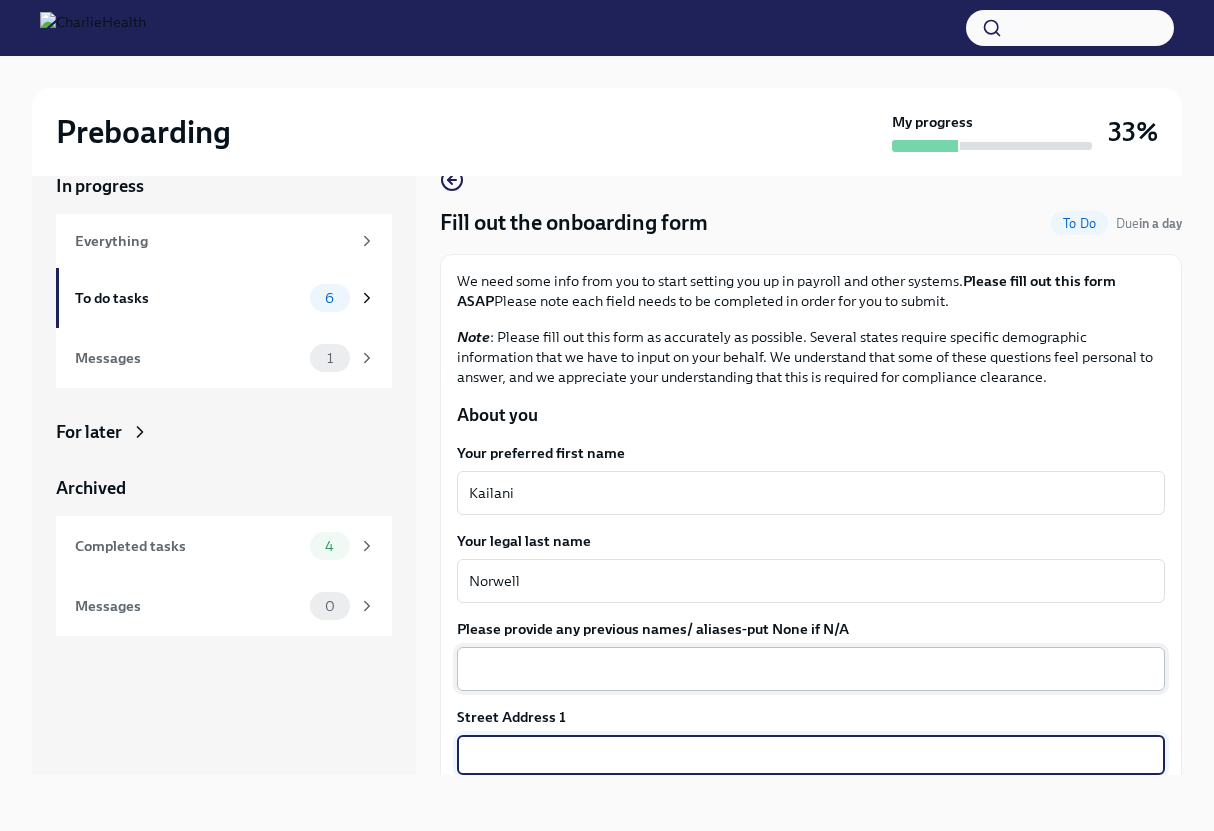 click on "x ​" at bounding box center [811, 669] 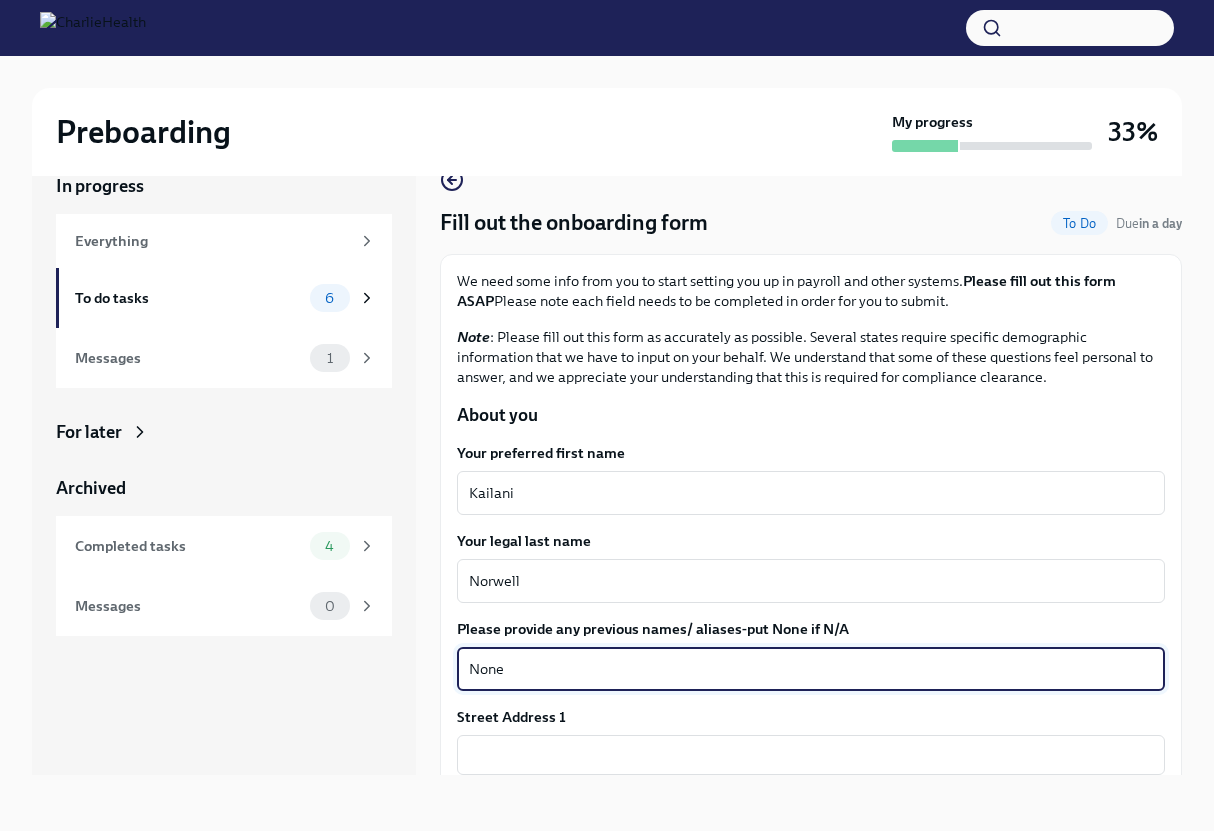 type on "None" 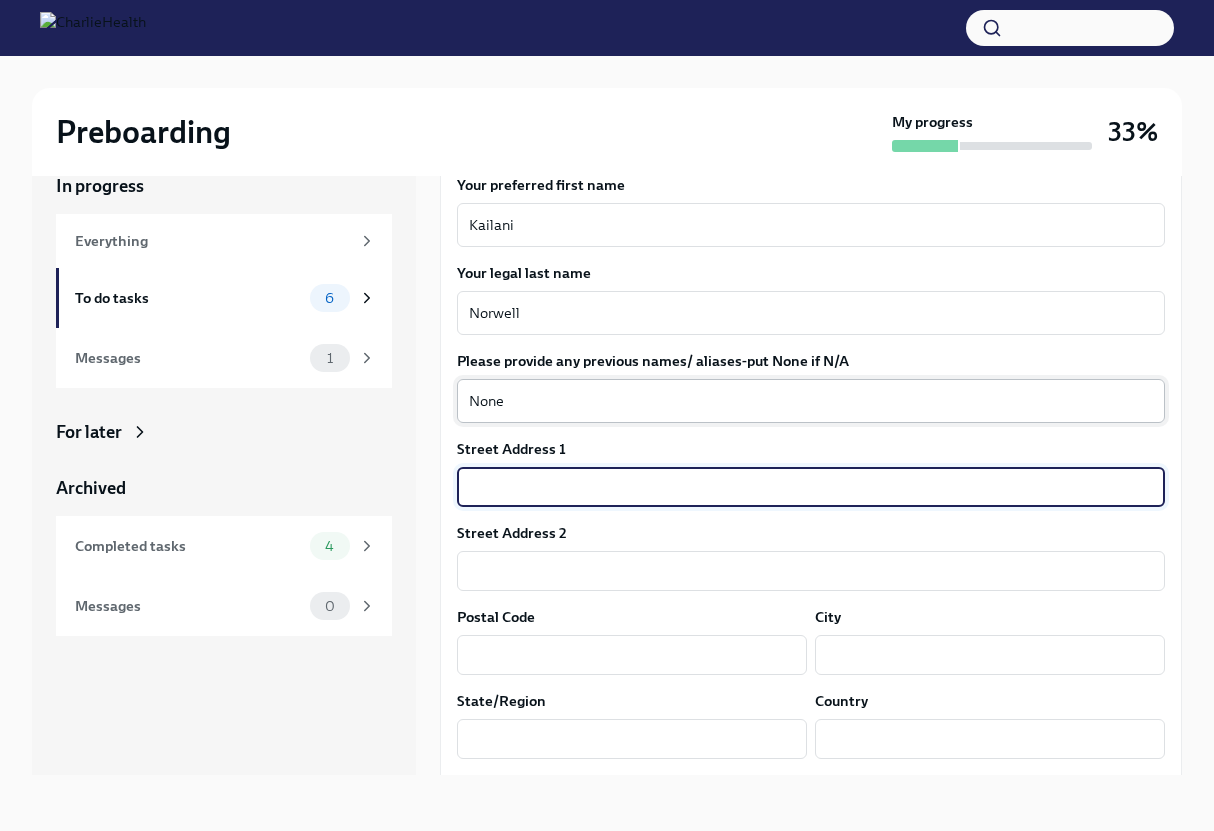 scroll, scrollTop: 280, scrollLeft: 0, axis: vertical 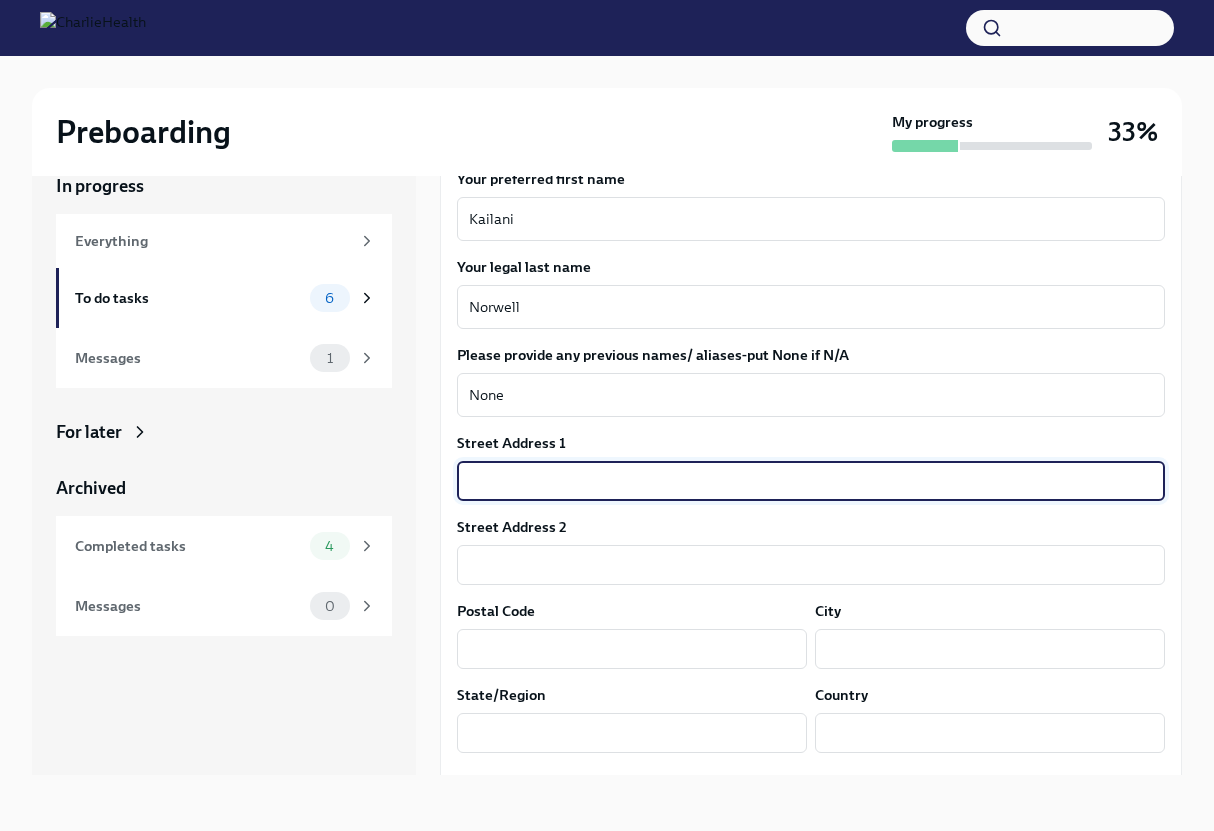 click at bounding box center [811, 481] 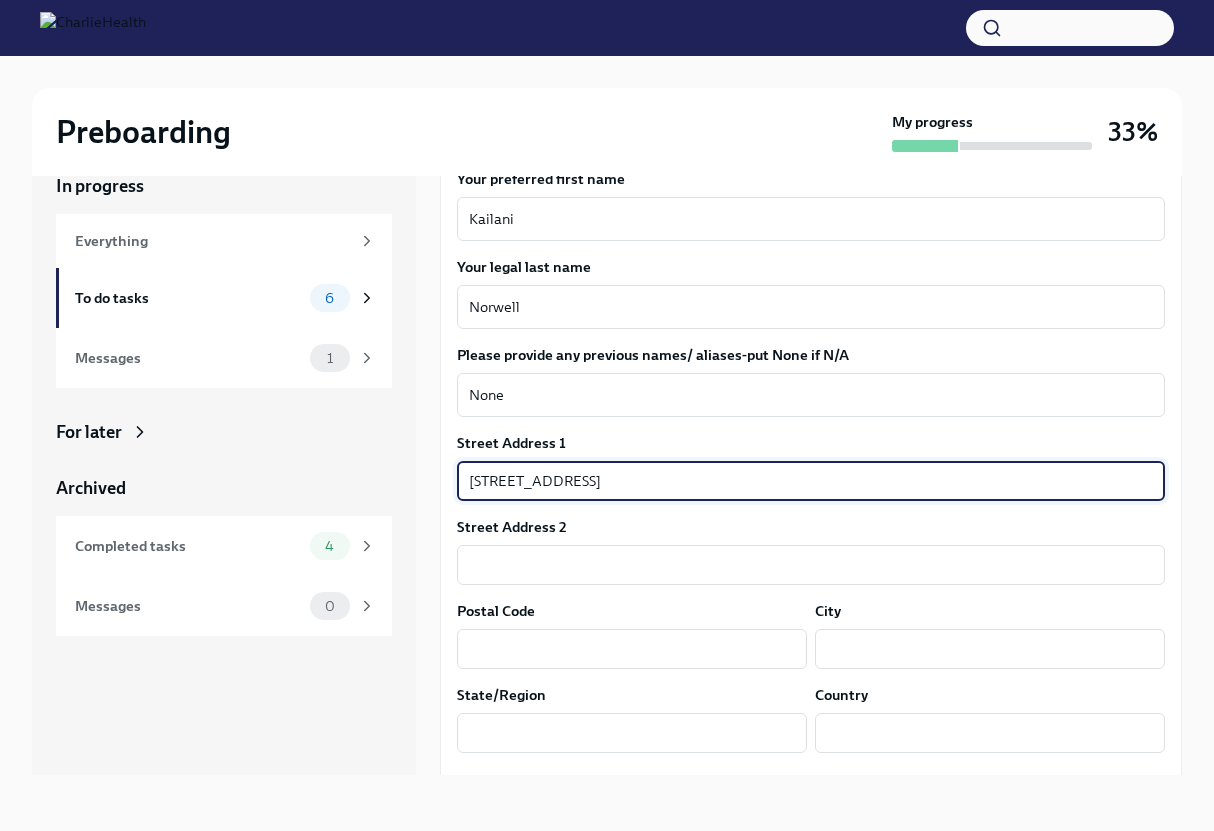 type on "60622" 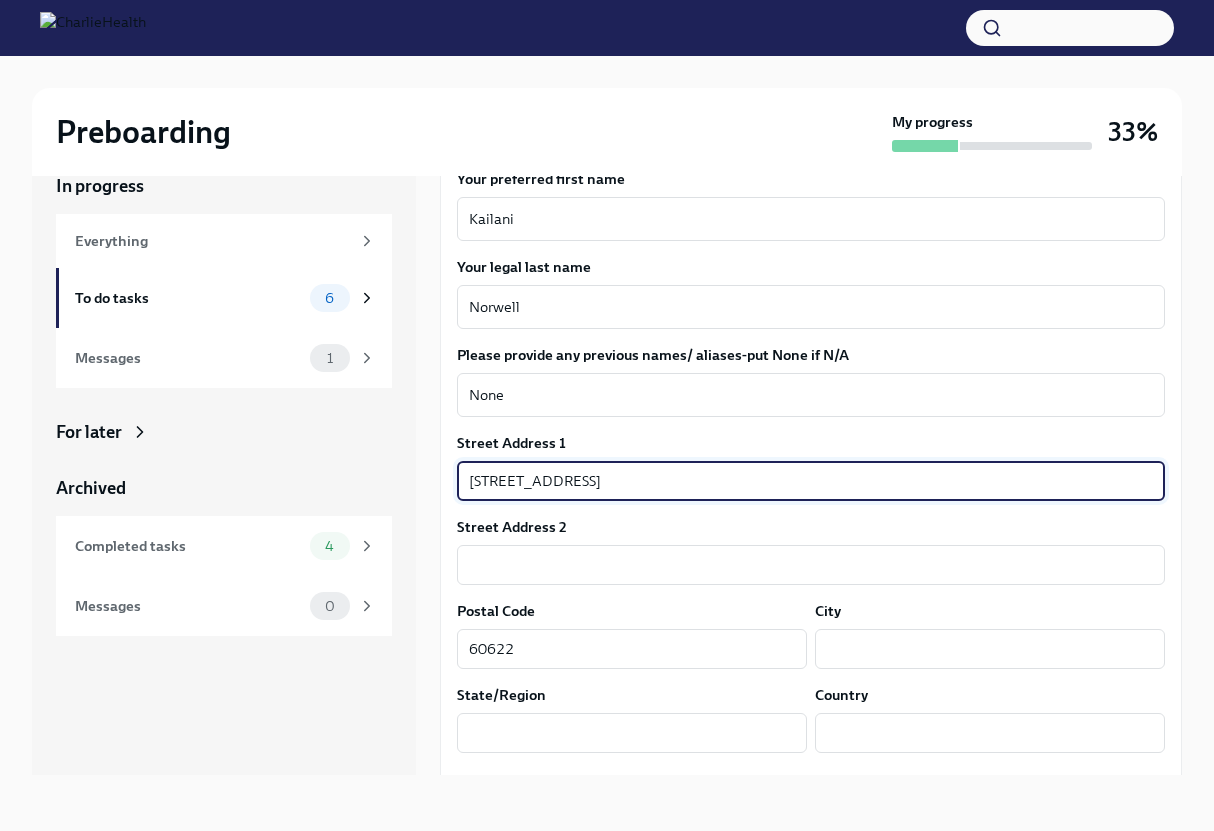 type on "[GEOGRAPHIC_DATA]" 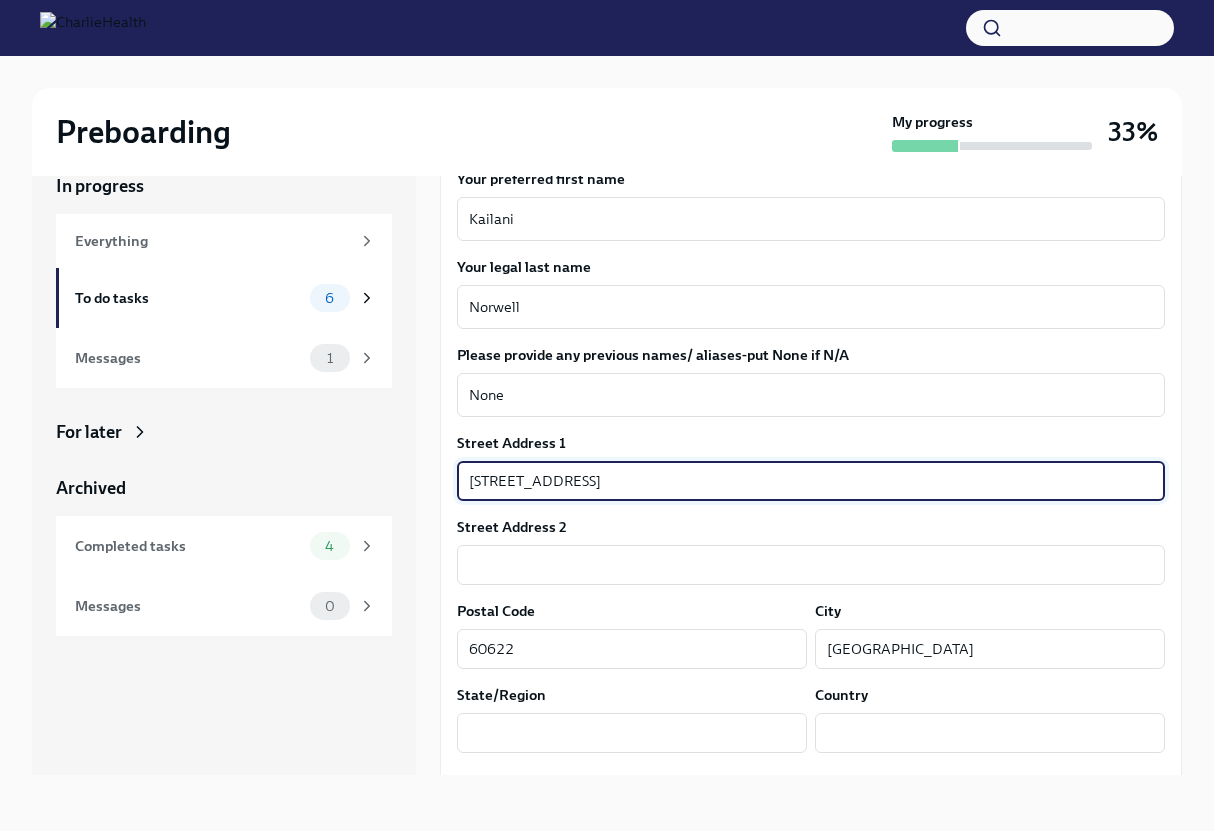 type on "IL" 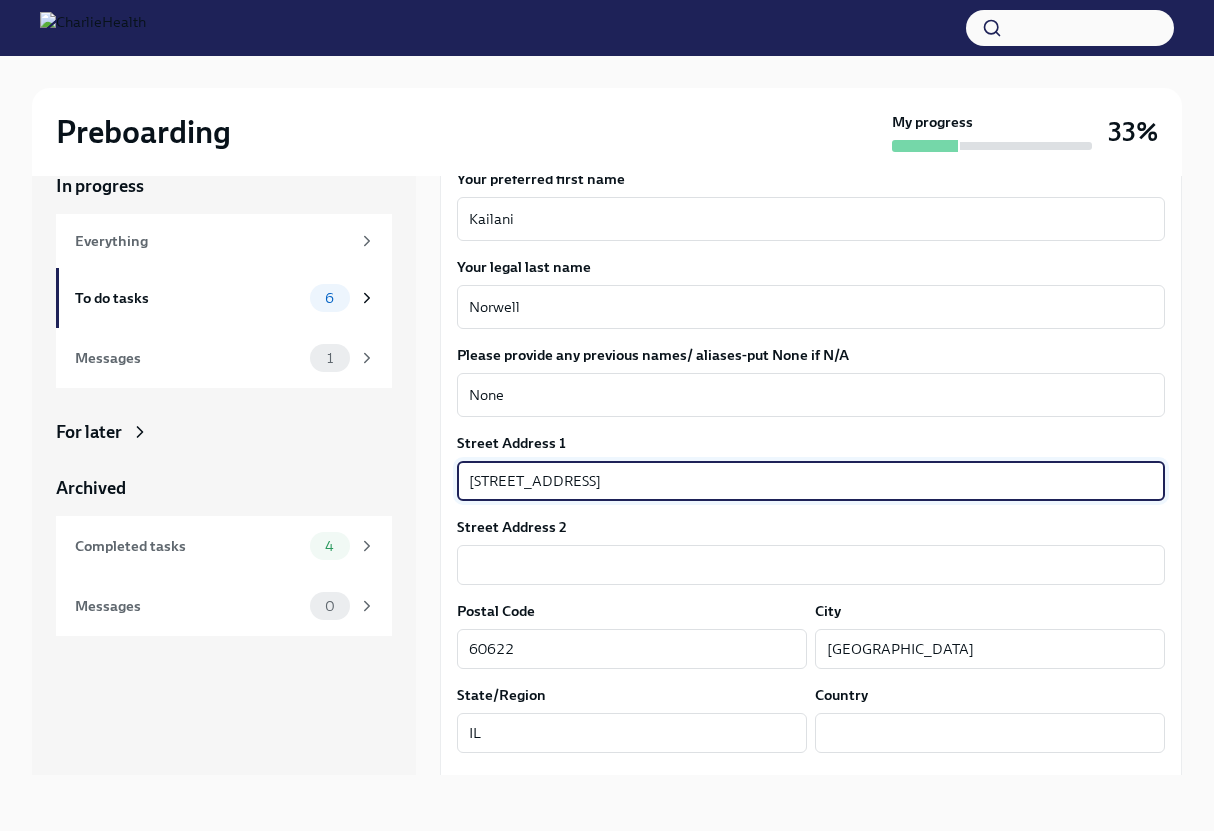 type on "US" 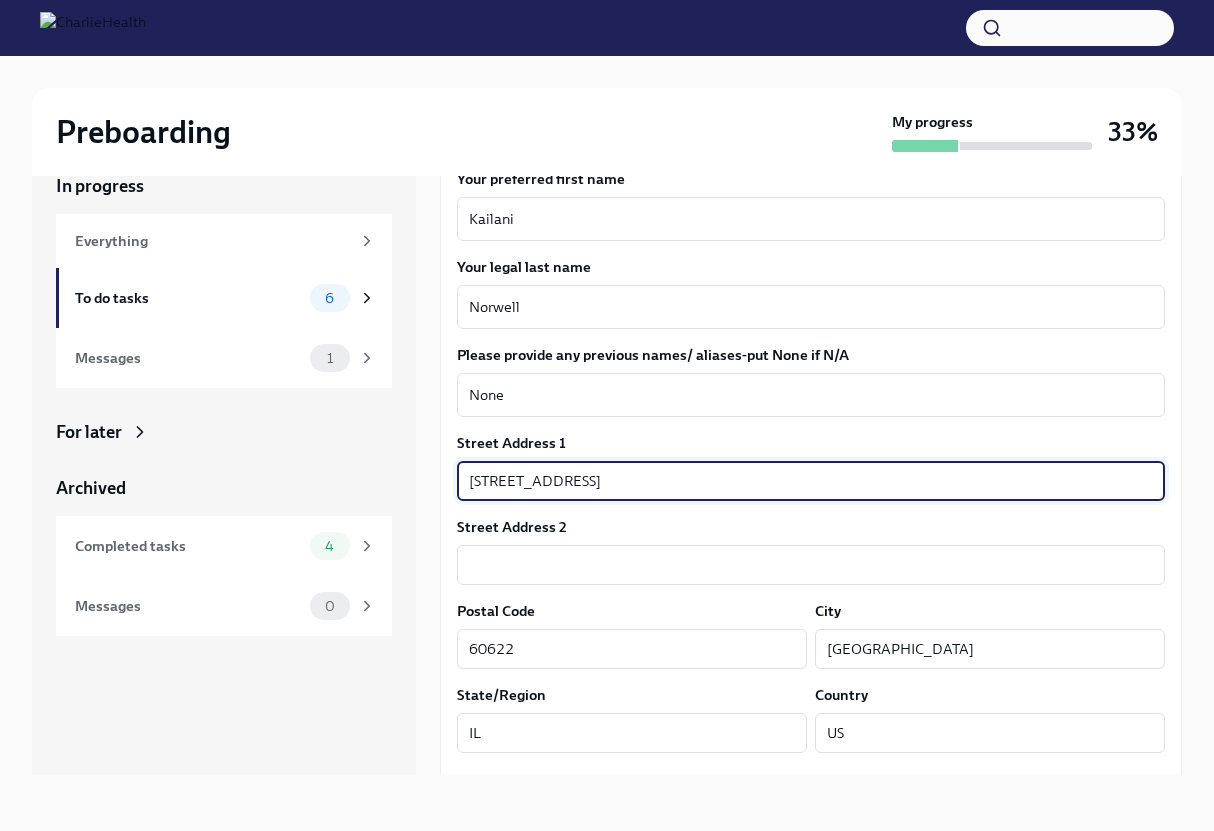 drag, startPoint x: 638, startPoint y: 487, endPoint x: 573, endPoint y: 484, distance: 65.06919 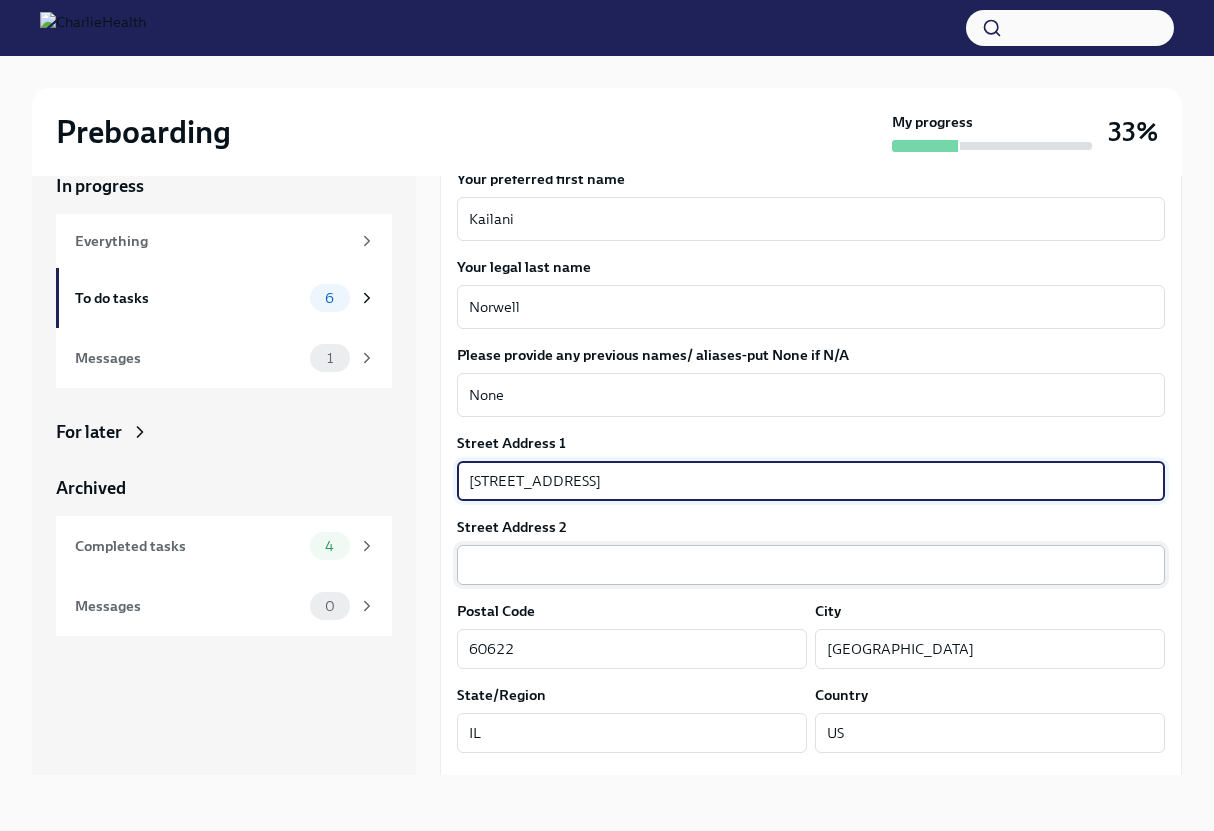 type on "2S" 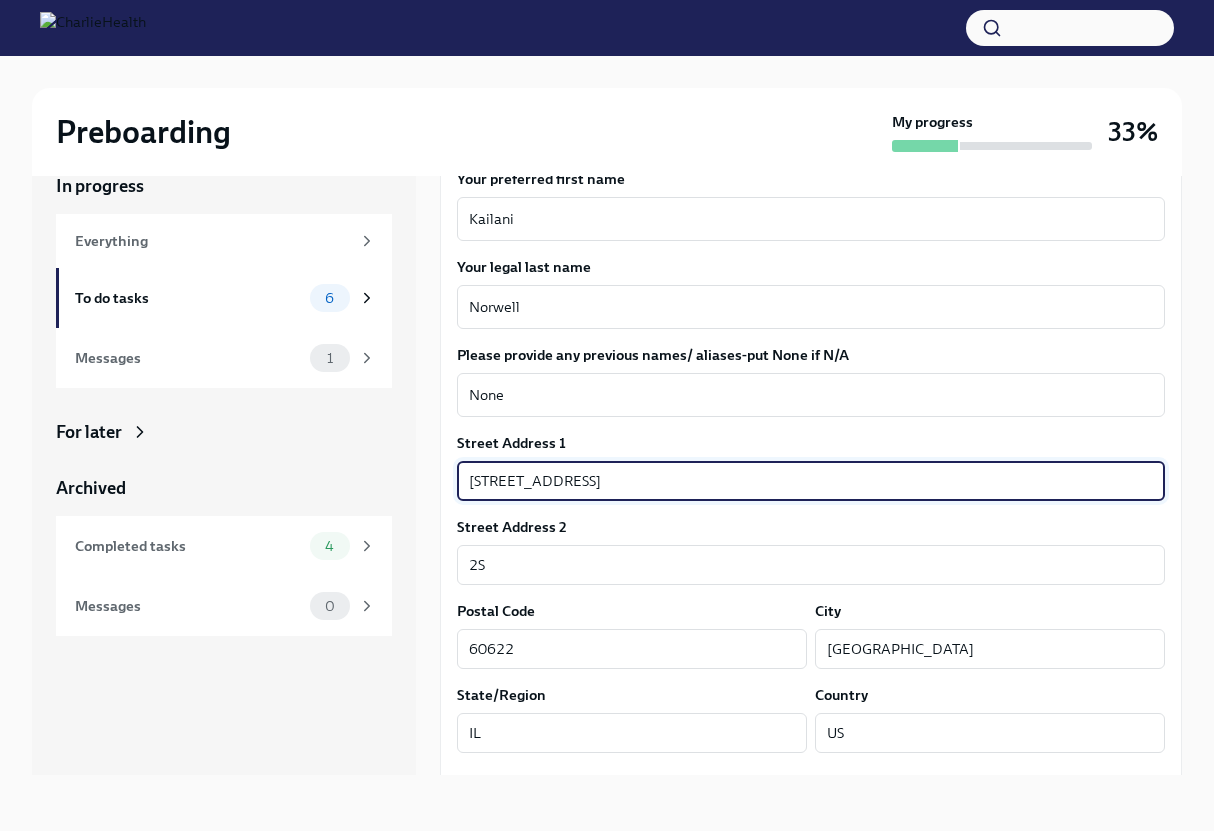 type on "[STREET_ADDRESS]" 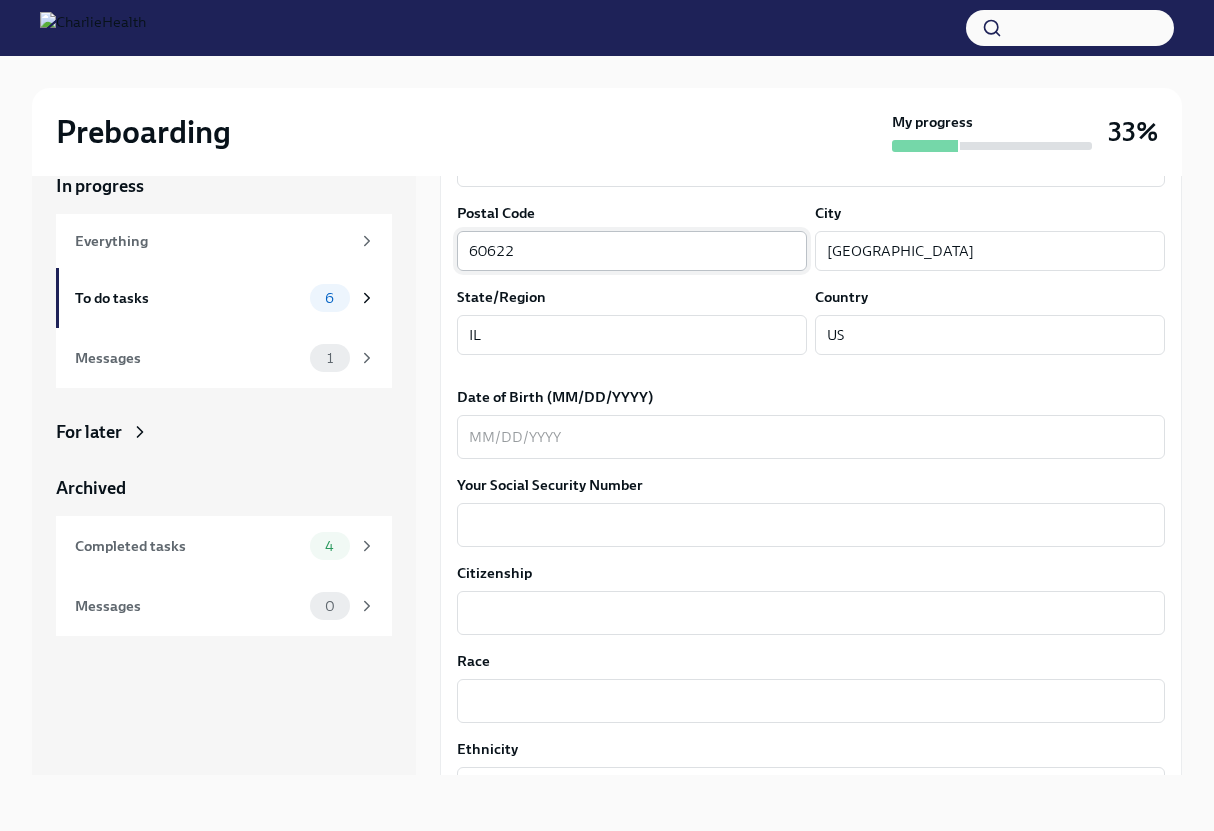 scroll, scrollTop: 731, scrollLeft: 0, axis: vertical 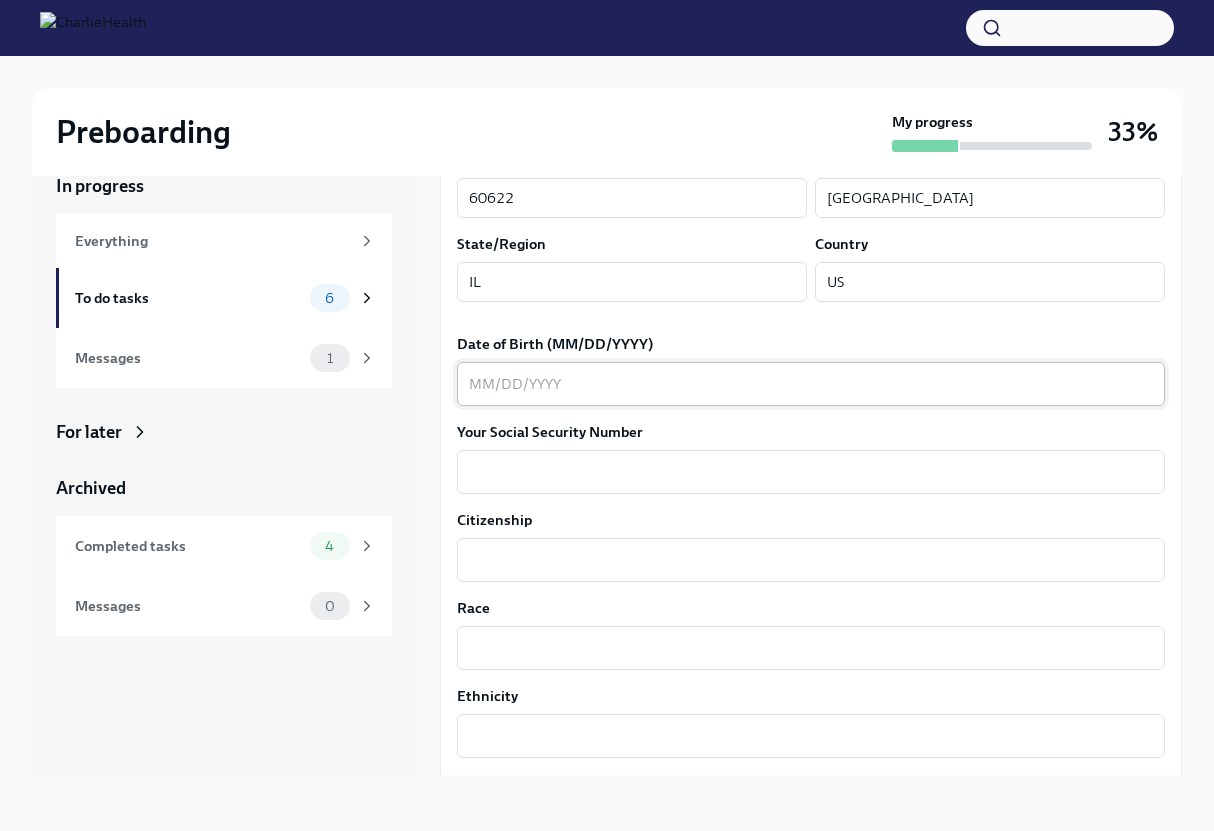 click on "Date of Birth (MM/DD/YYYY)" at bounding box center [811, 384] 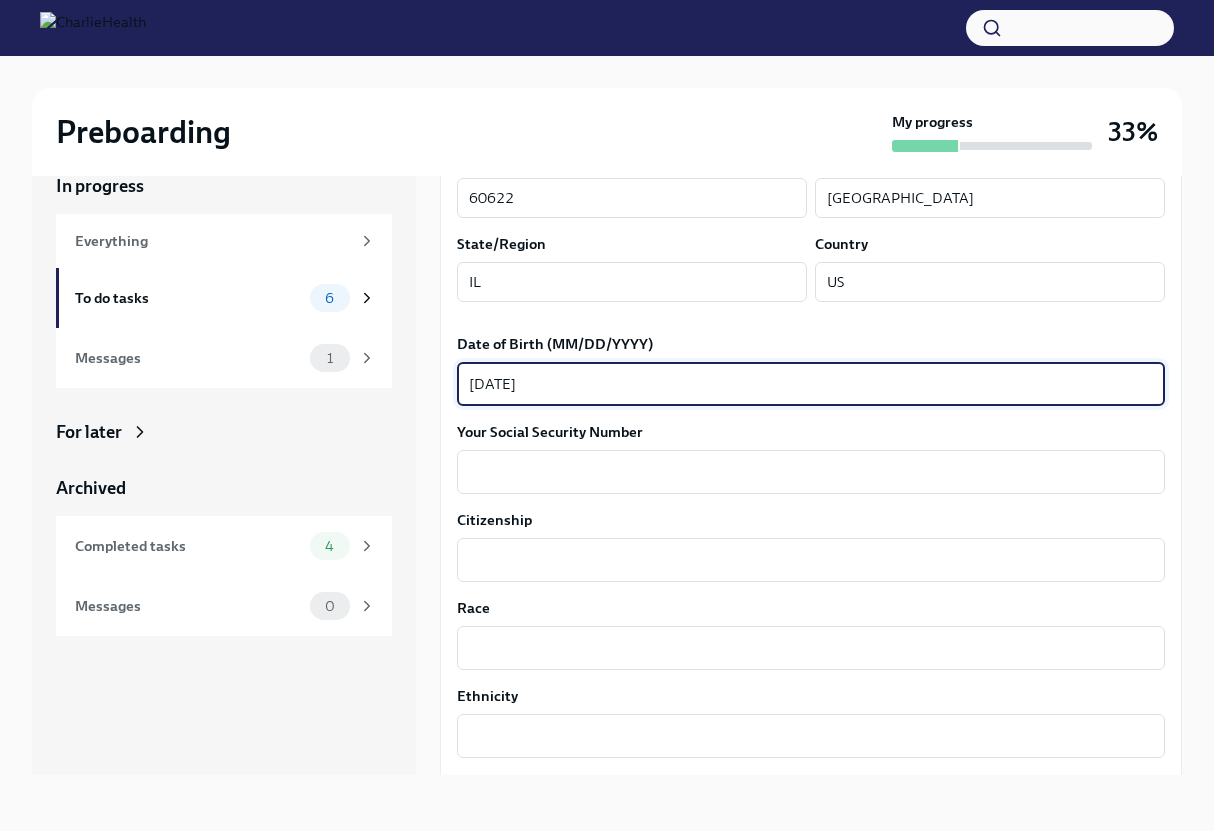 type on "[DATE]" 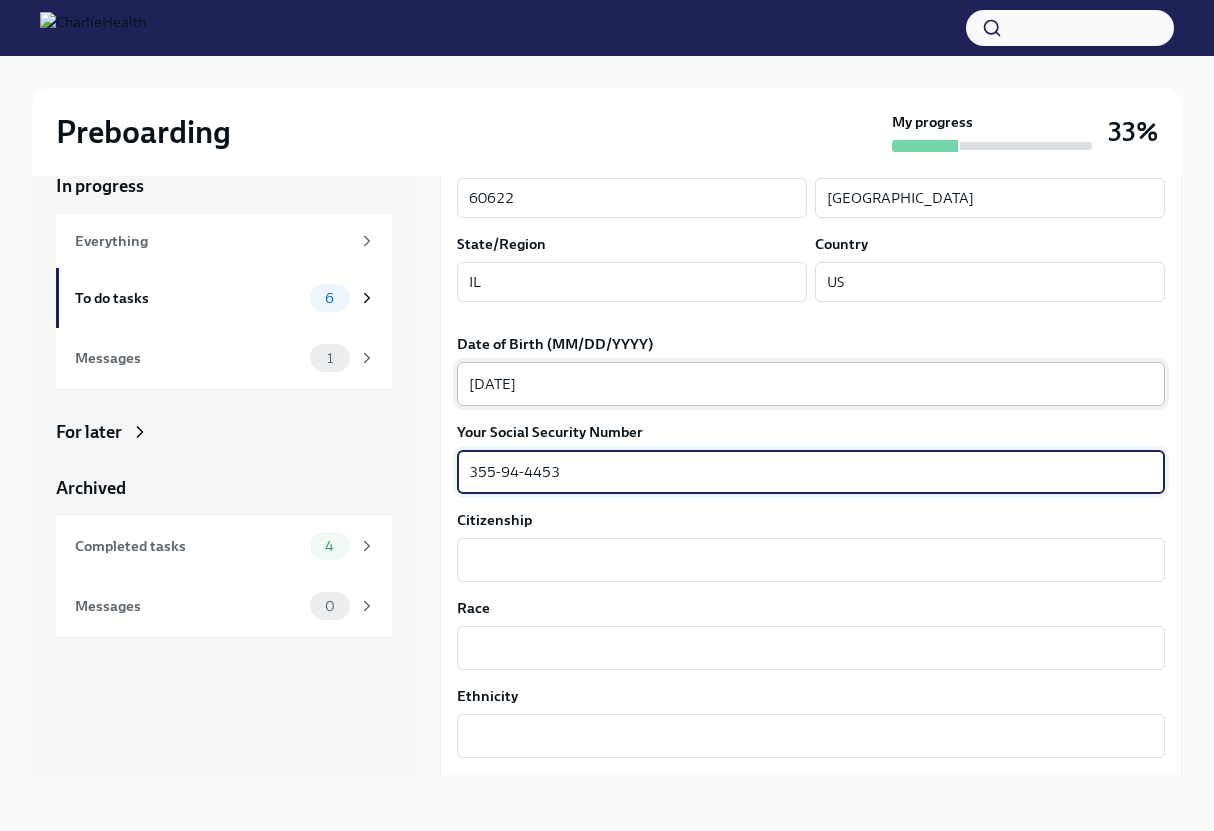 type on "355-94-4453" 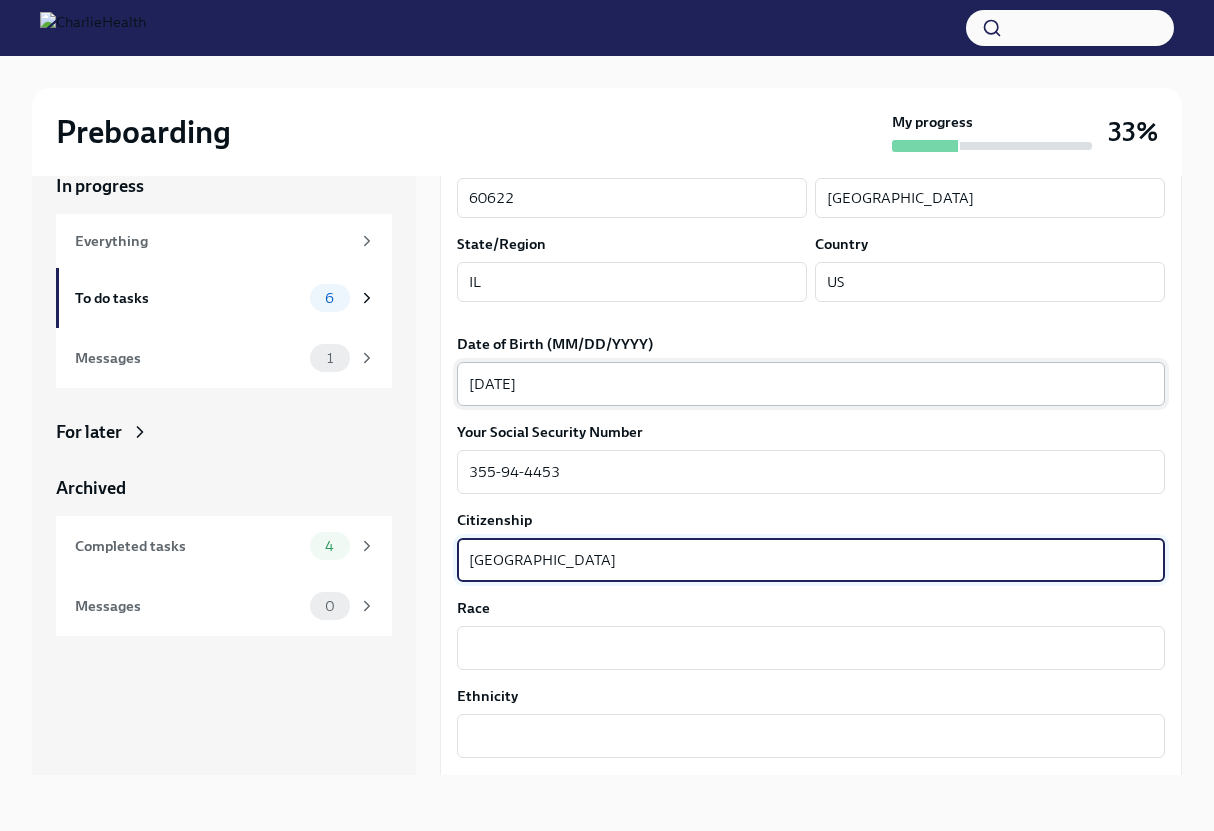type on "[GEOGRAPHIC_DATA]" 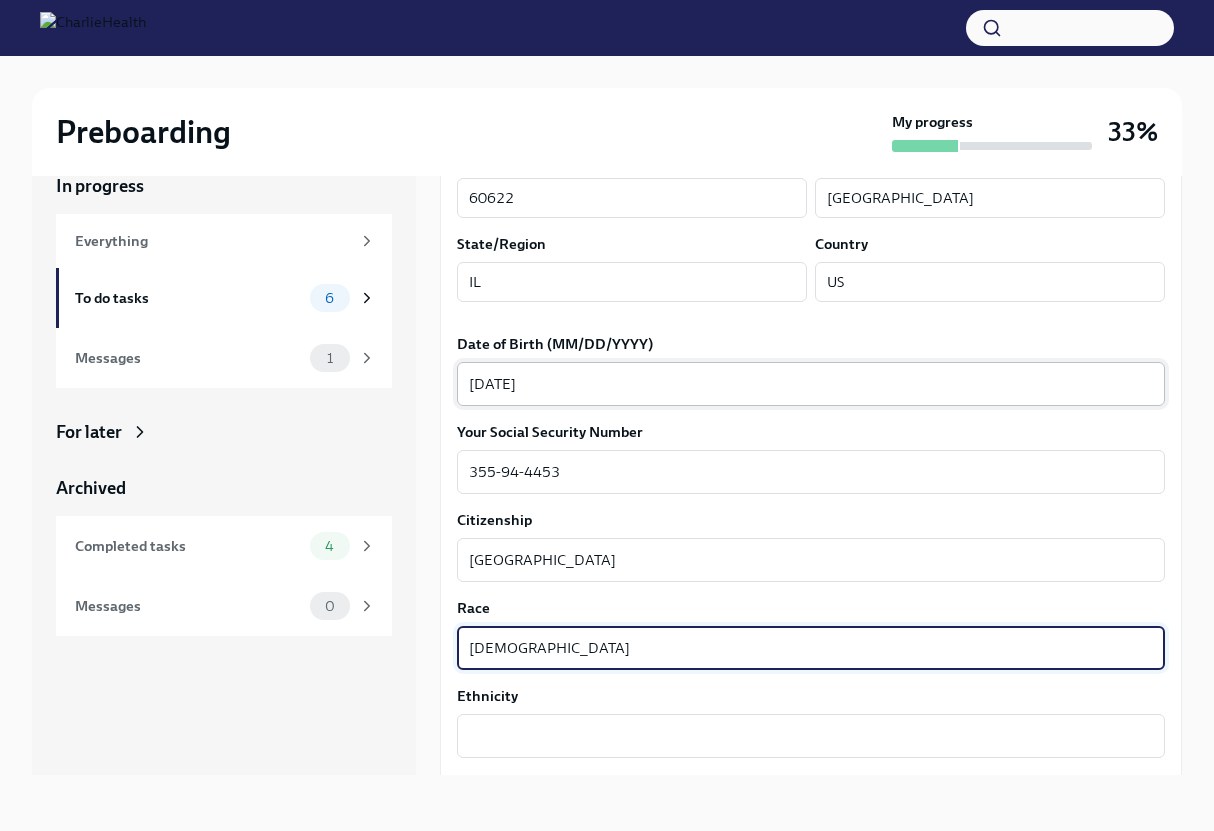 type on "[DEMOGRAPHIC_DATA]" 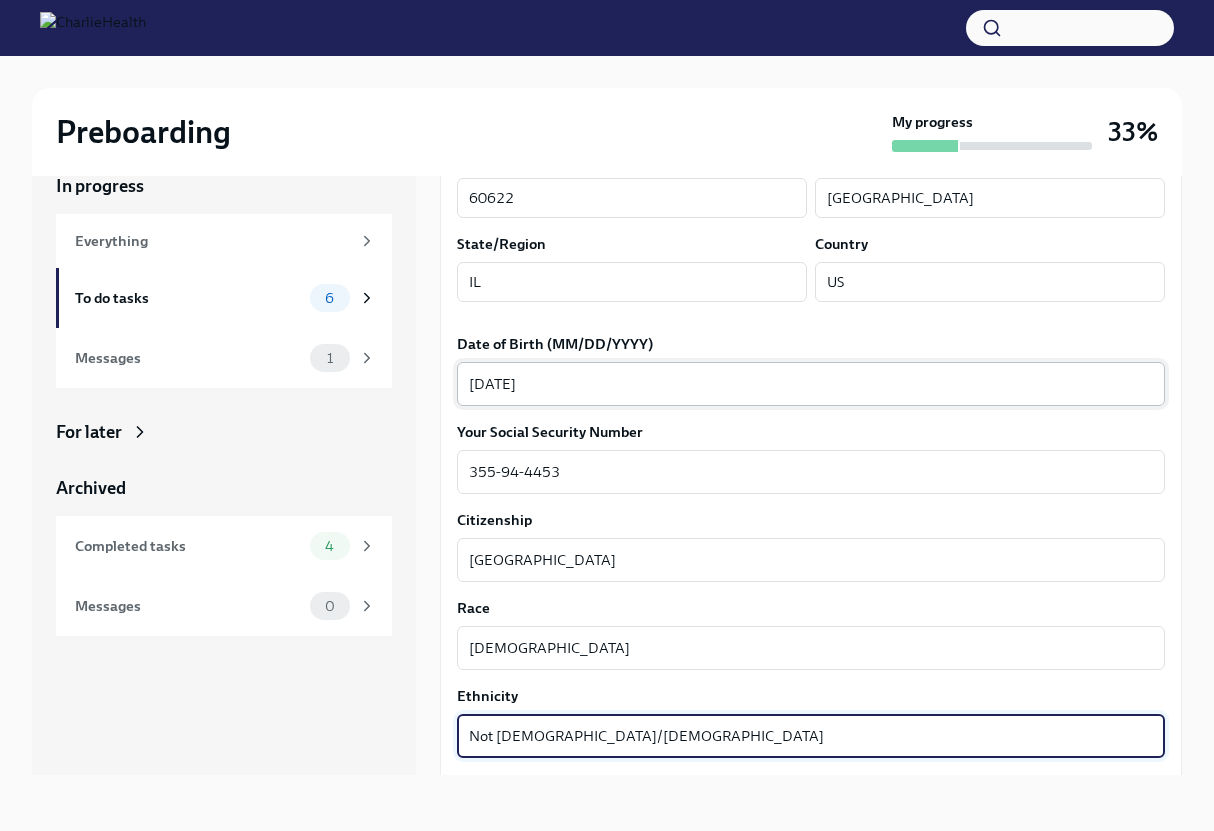 type on "Not [DEMOGRAPHIC_DATA]/[DEMOGRAPHIC_DATA]" 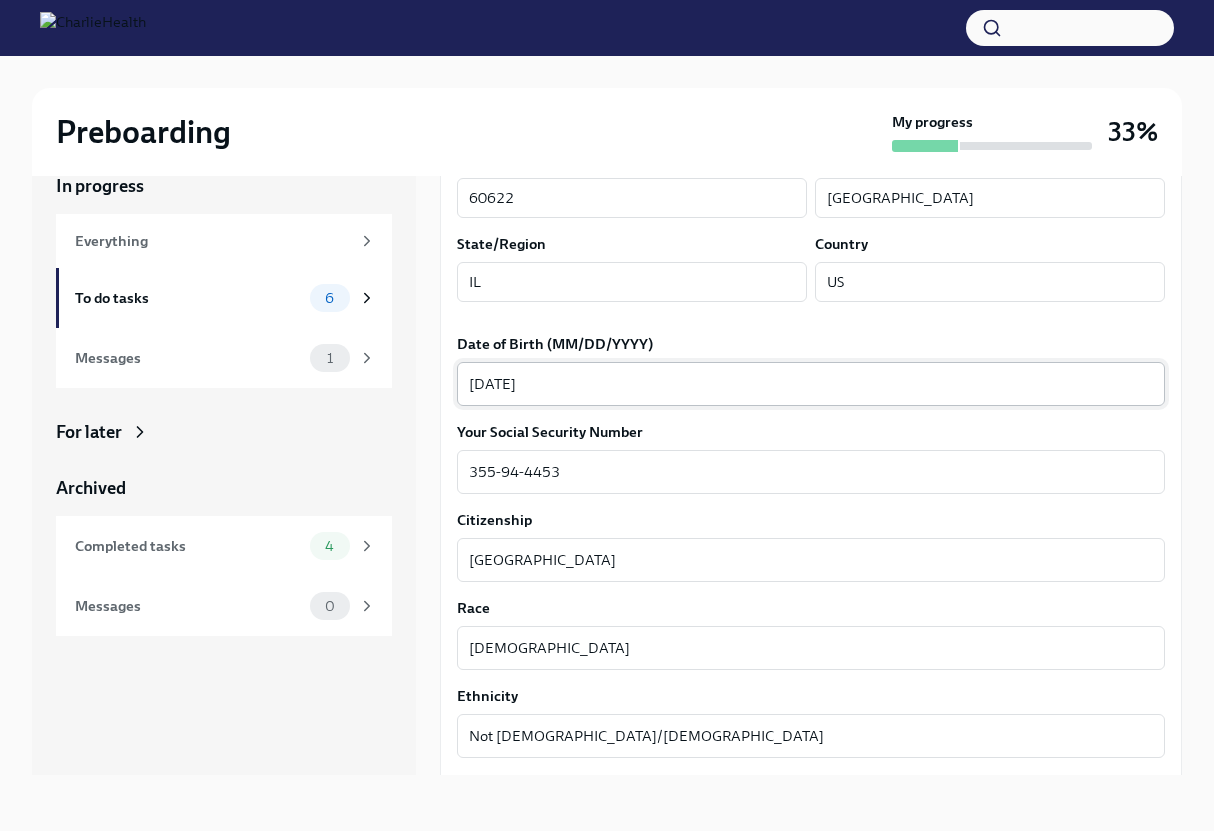 scroll, scrollTop: 1096, scrollLeft: 0, axis: vertical 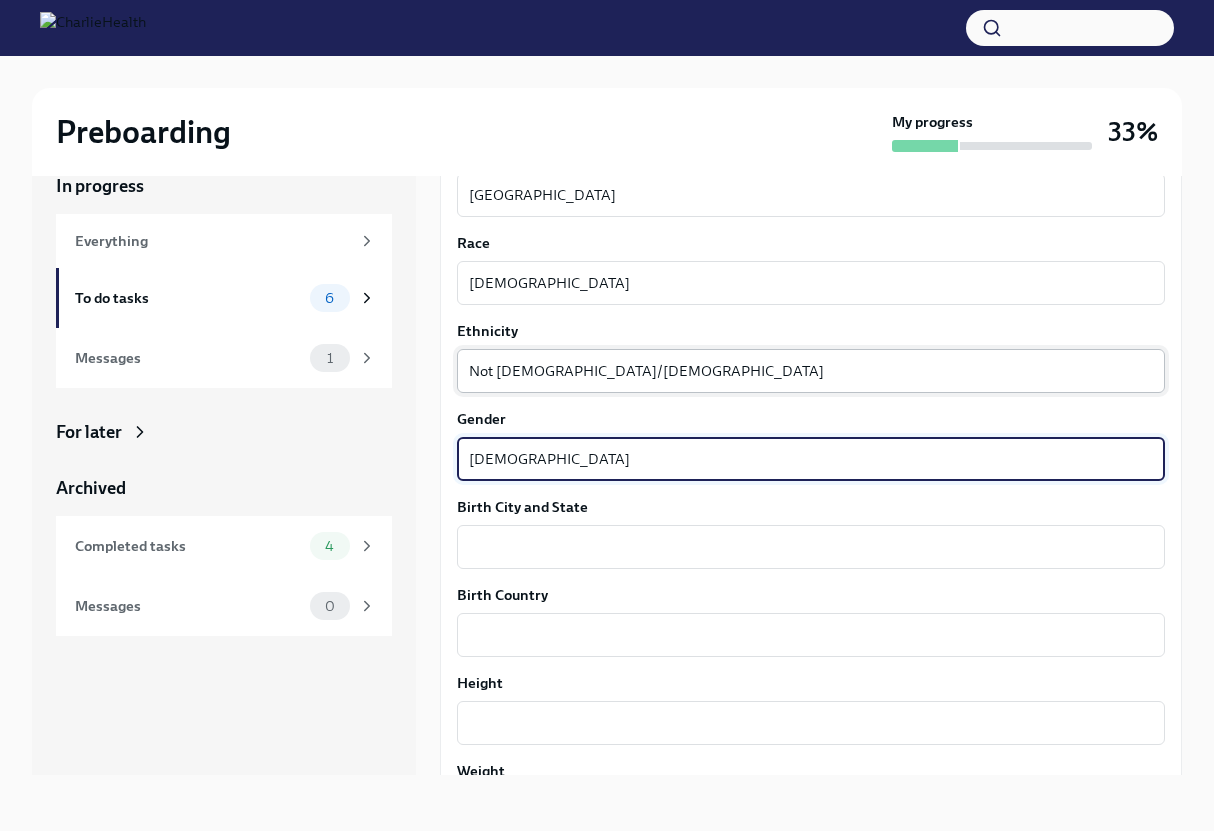 type on "[DEMOGRAPHIC_DATA]" 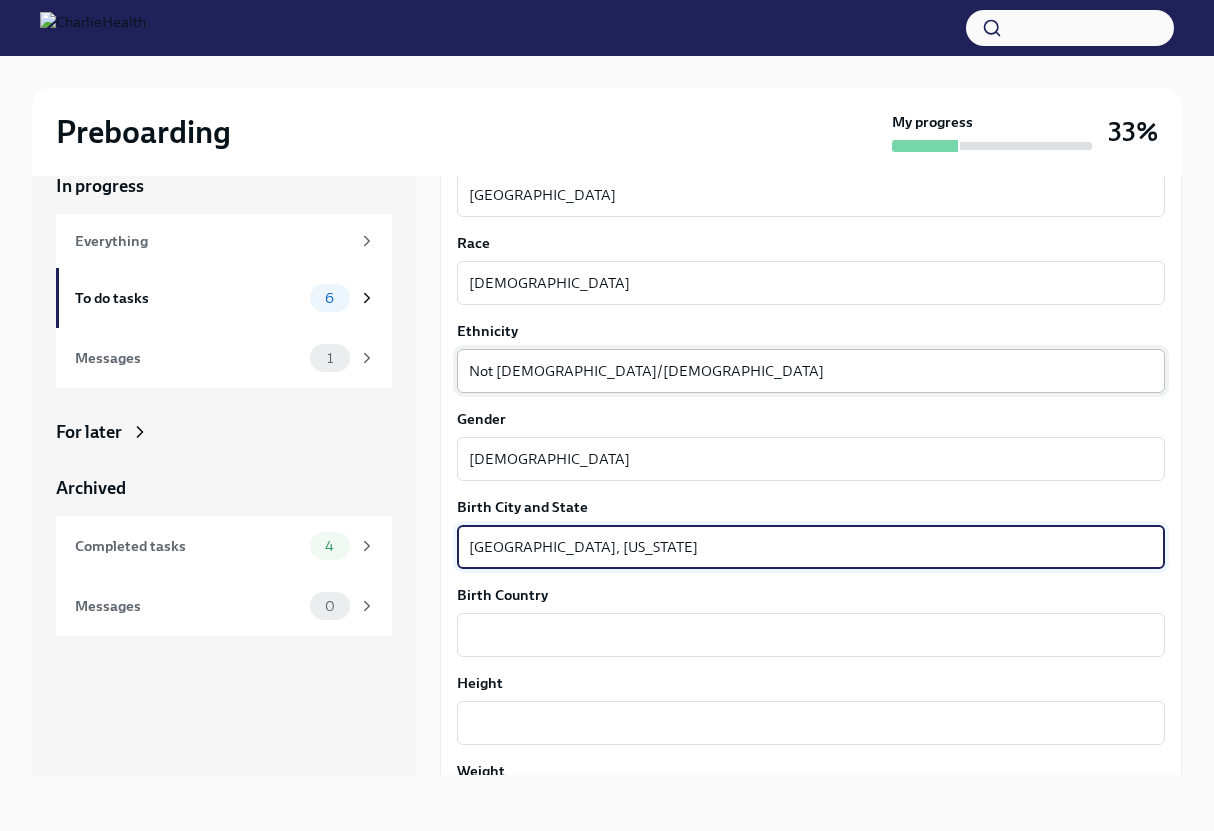 type on "[GEOGRAPHIC_DATA], [US_STATE]" 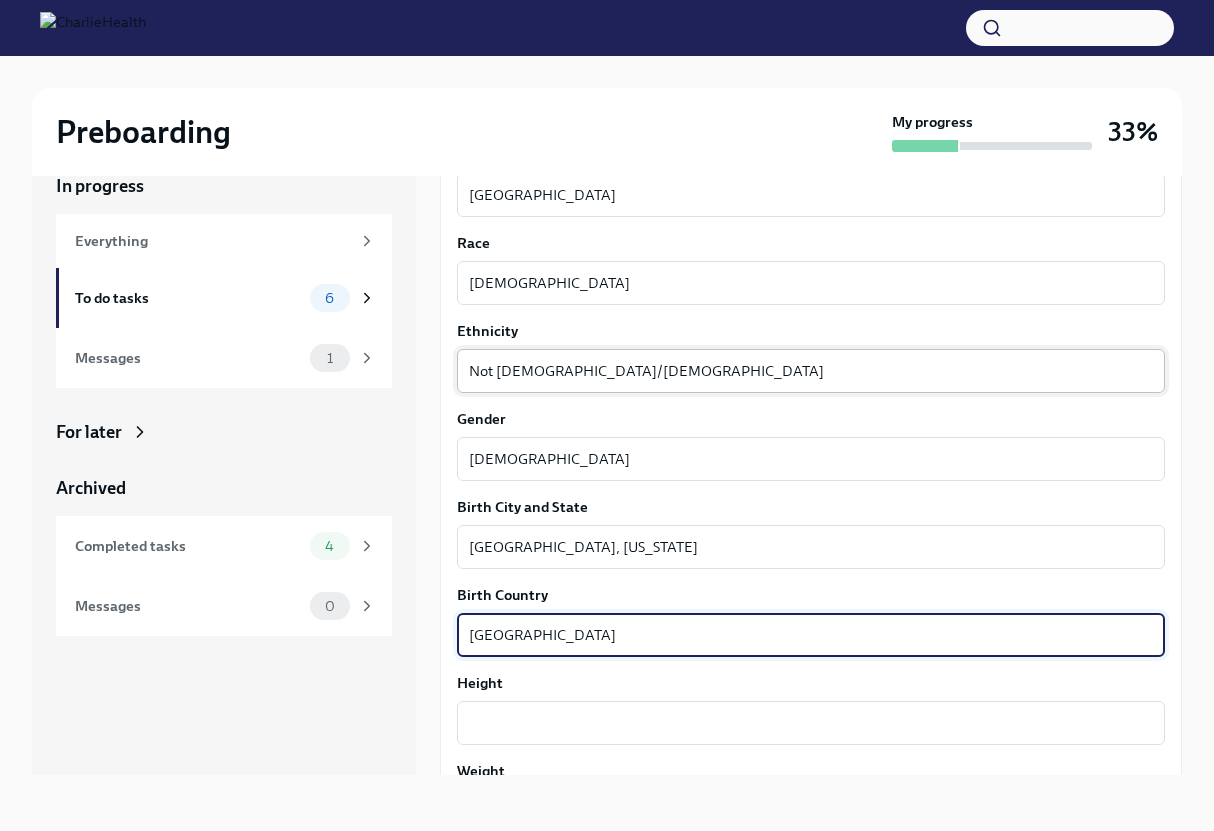 type on "[GEOGRAPHIC_DATA]" 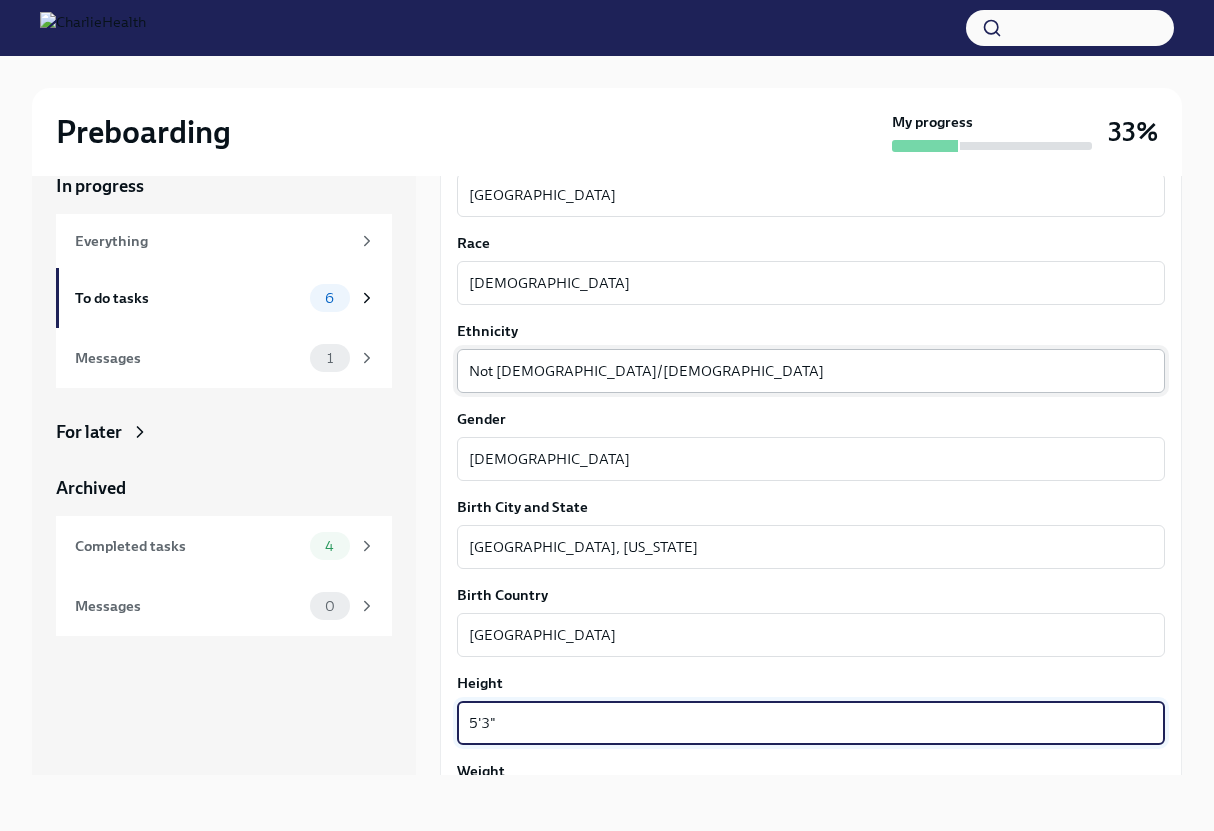 type on "5'3"" 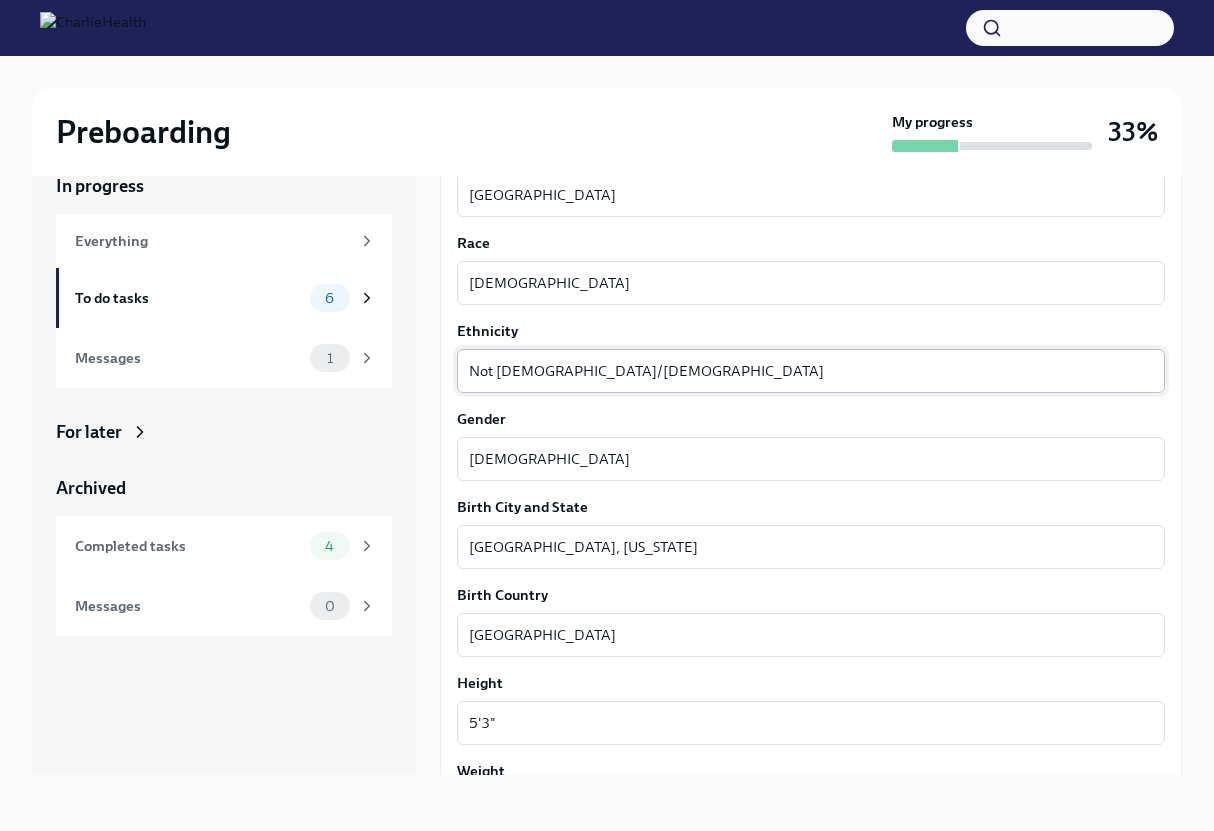scroll, scrollTop: 1448, scrollLeft: 0, axis: vertical 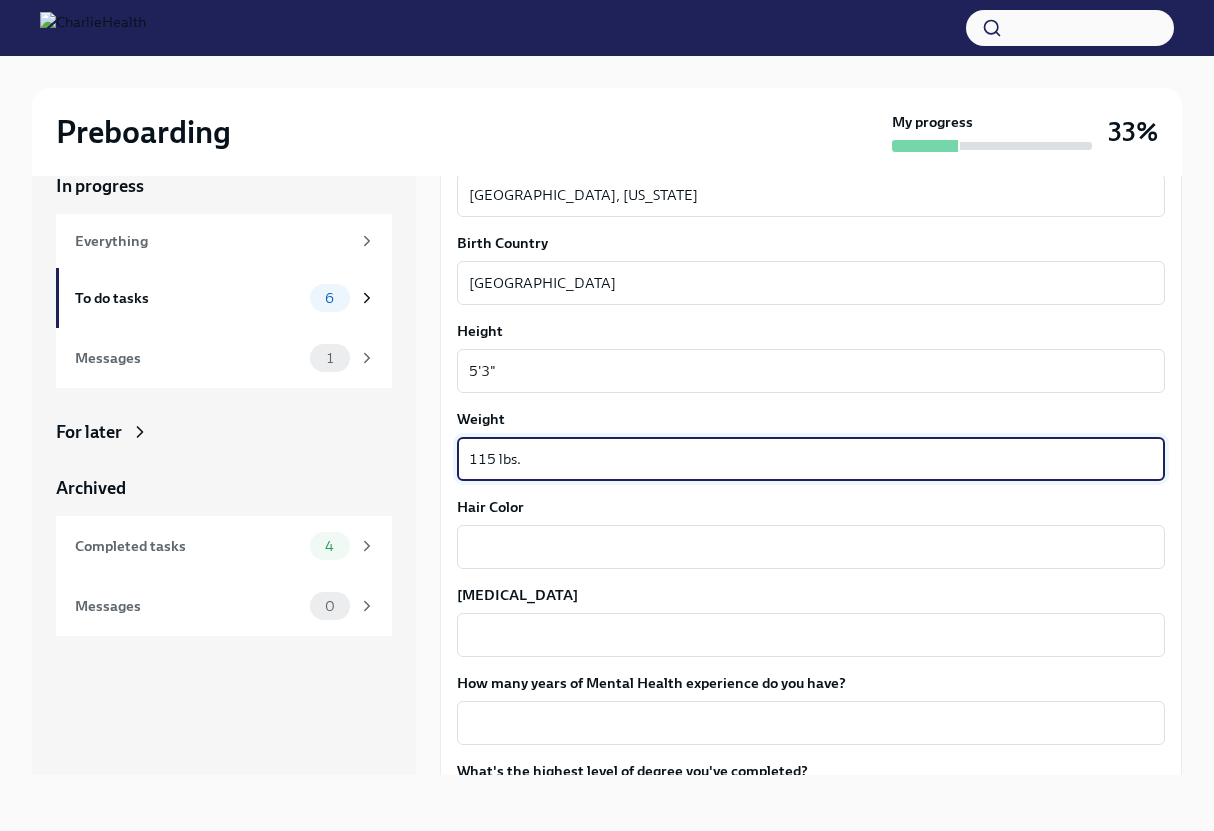 type on "115 lbs." 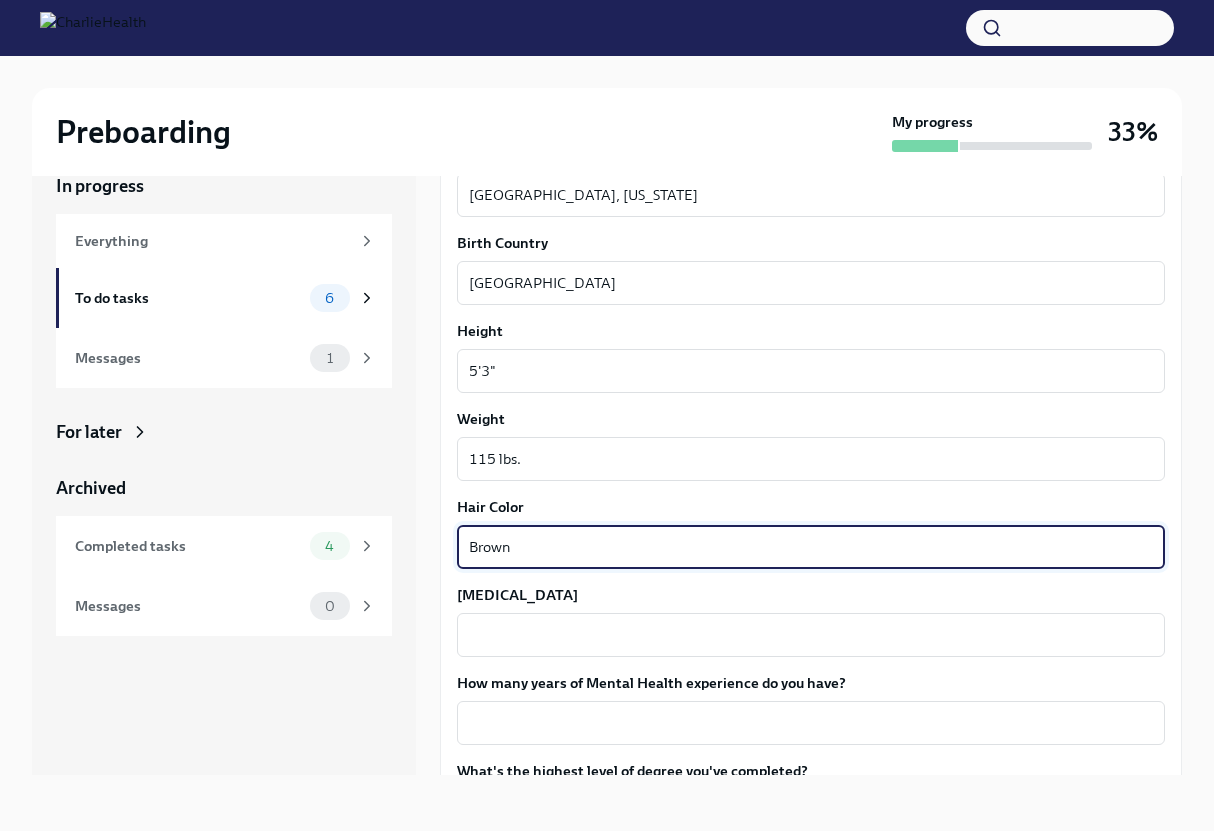 type on "Brown" 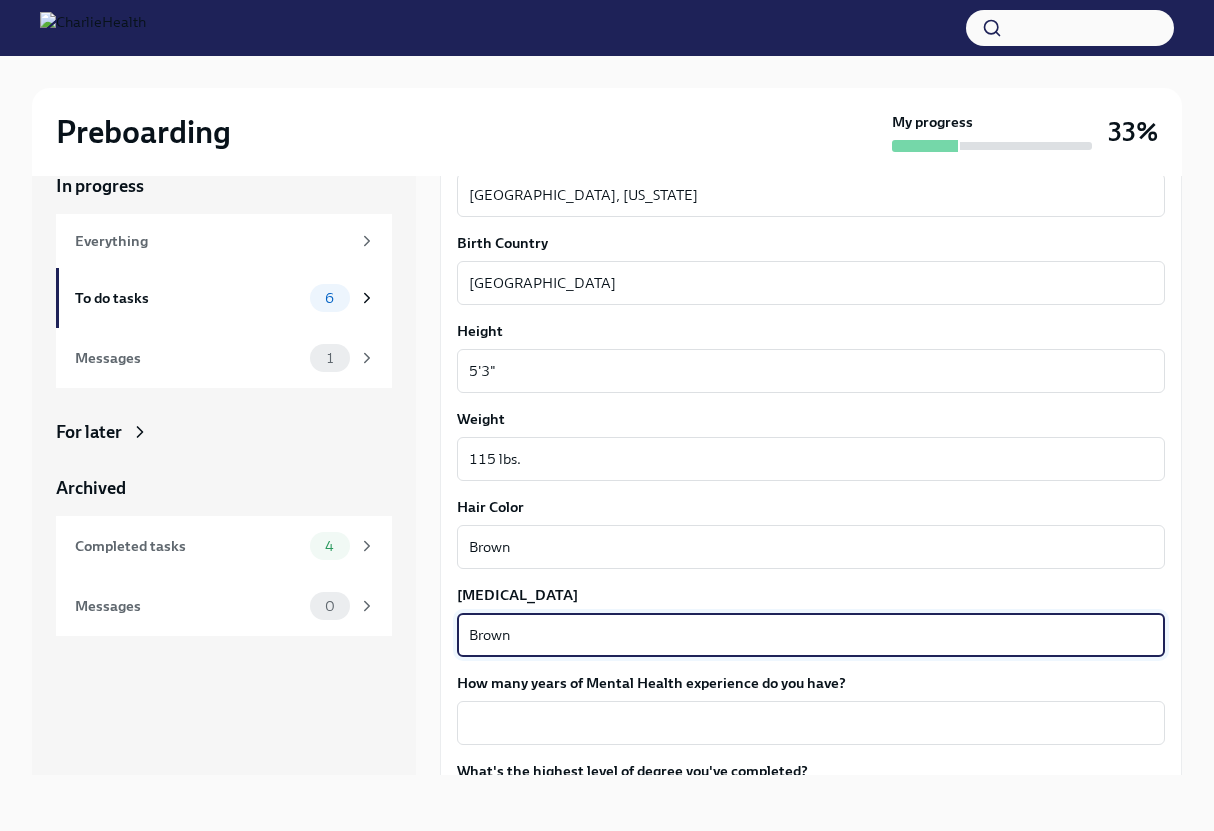 type on "Brown" 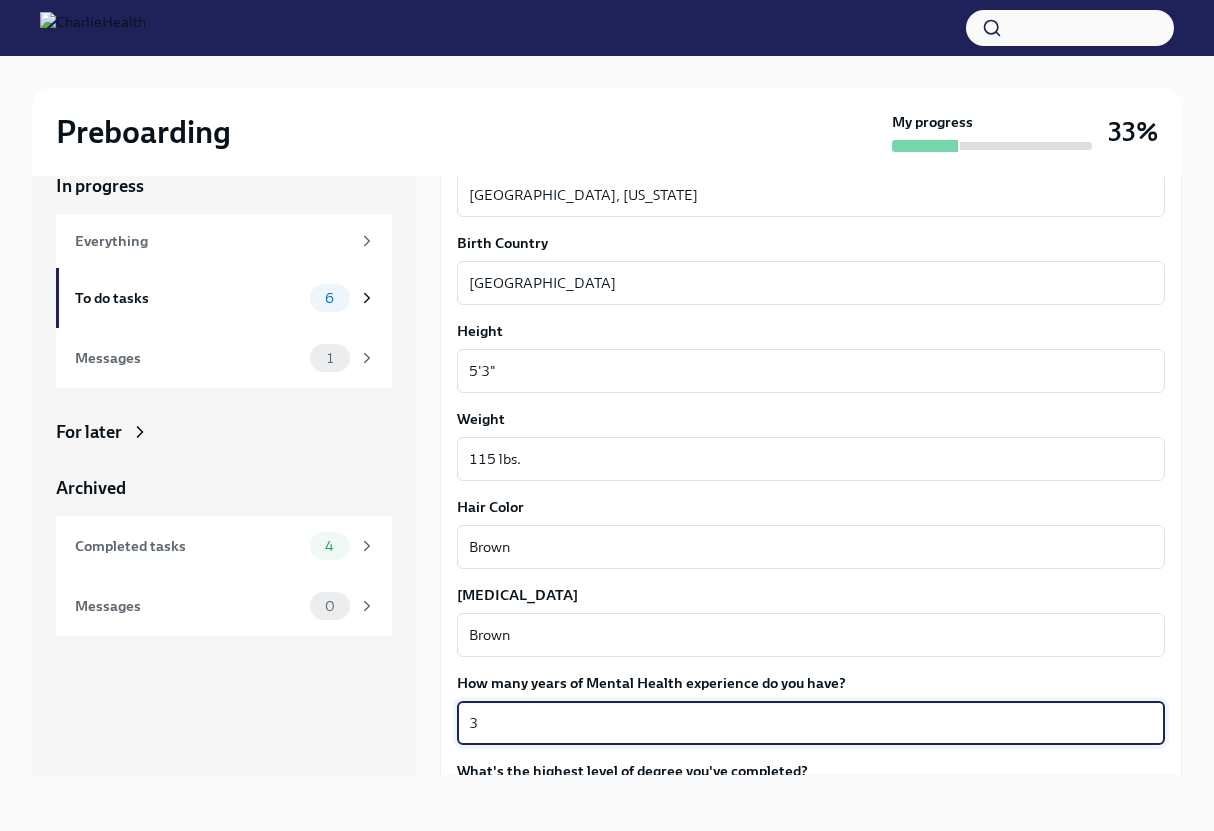 type on "3" 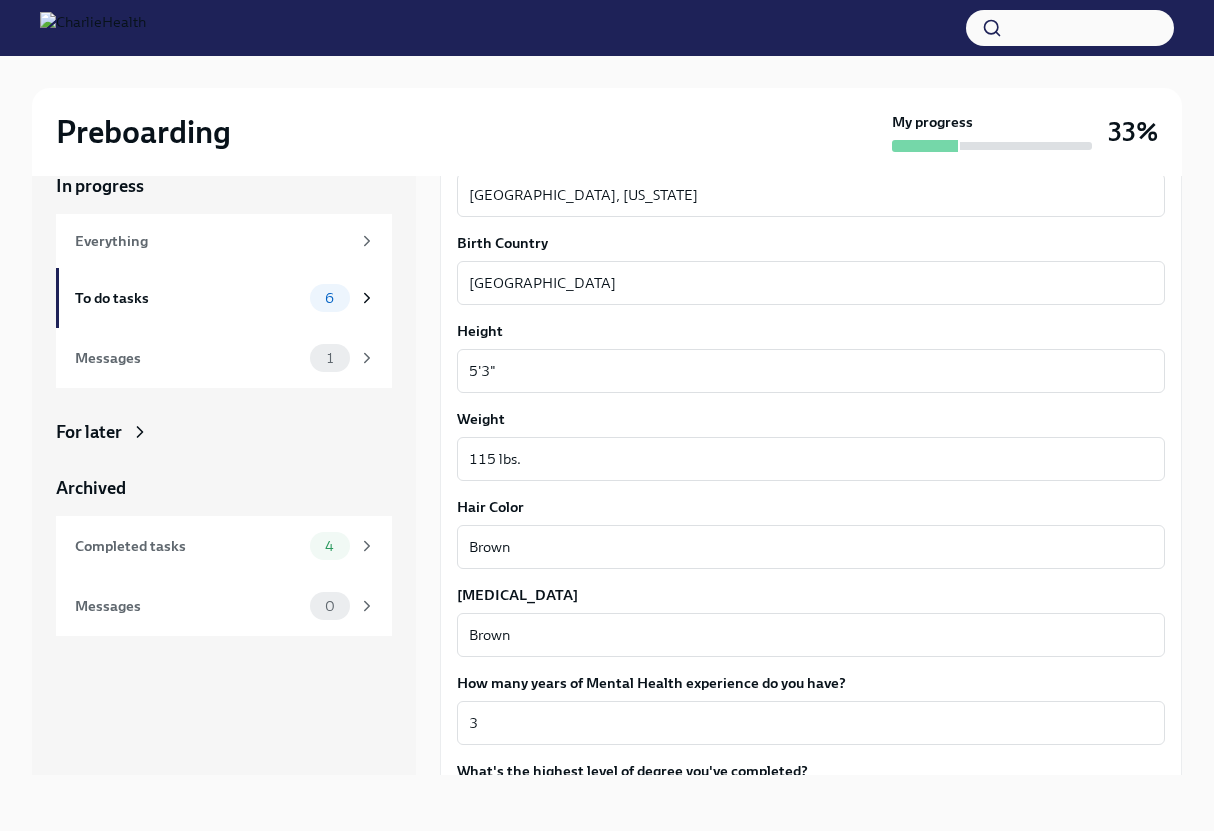 scroll, scrollTop: 1656, scrollLeft: 0, axis: vertical 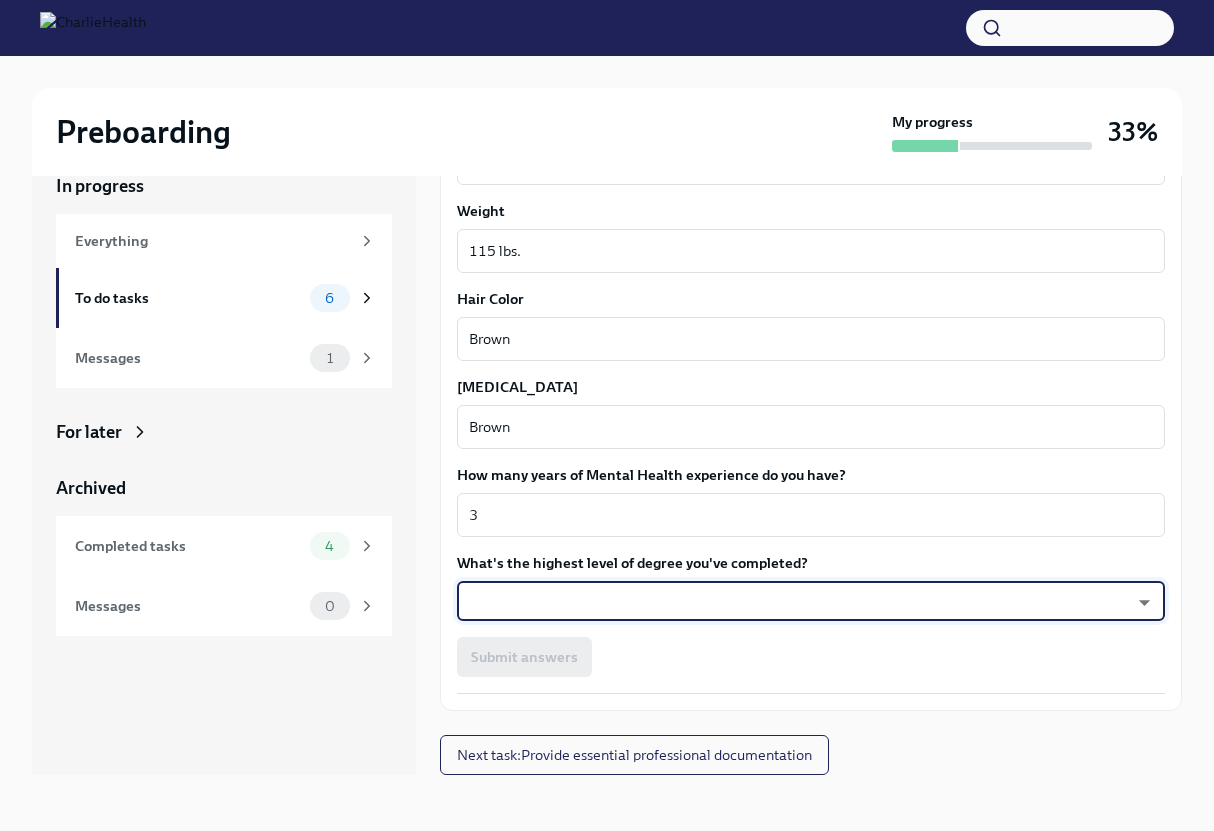 click on "Preboarding My progress 33% In progress Everything To do tasks 6 Messages 1 For later Archived Completed tasks 4 Messages 0 Fill out the onboarding form To Do Due  in a day We need some info from you to start setting you up in payroll and other systems.  Please fill out this form ASAP  Please note each field needs to be completed in order for you to submit.
Note : Please fill out this form as accurately as possible. Several states require specific demographic information that we have to input on your behalf. We understand that some of these questions feel personal to answer, and we appreciate your understanding that this is required for compliance clearance. About you Your preferred first name [PERSON_NAME] x ​ Your legal last name [PERSON_NAME] x ​ Please provide any previous names/ aliases-put None if N/A None x ​ Street Address 1 [STREET_ADDRESS][GEOGRAPHIC_DATA] Address 2 2S ​ Postal Code [GEOGRAPHIC_DATA] [GEOGRAPHIC_DATA] ​ State/Region IL ​ Country US ​ Date of Birth (MM/DD/YYYY) [DEMOGRAPHIC_DATA] x ​ x ​" at bounding box center (607, 398) 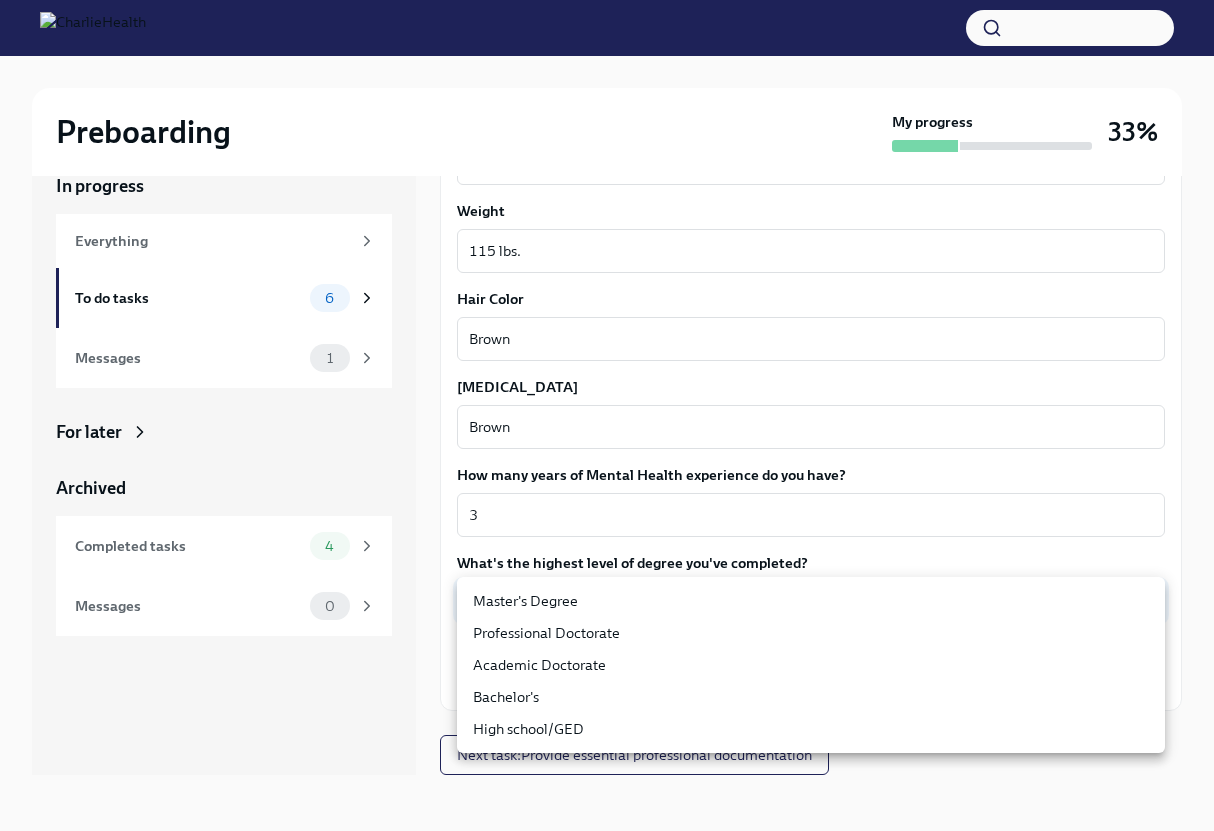 click on "Master's Degree" at bounding box center (811, 601) 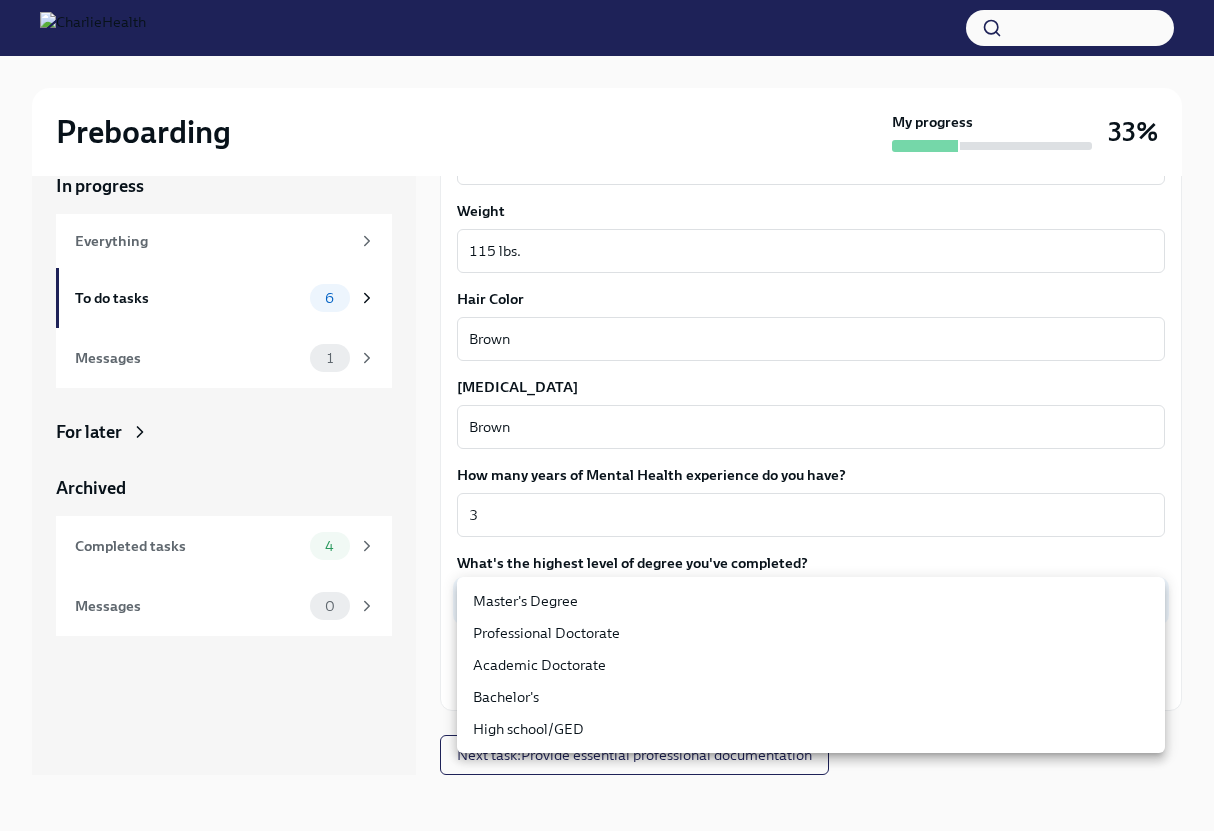 type on "2vBr-ghkD" 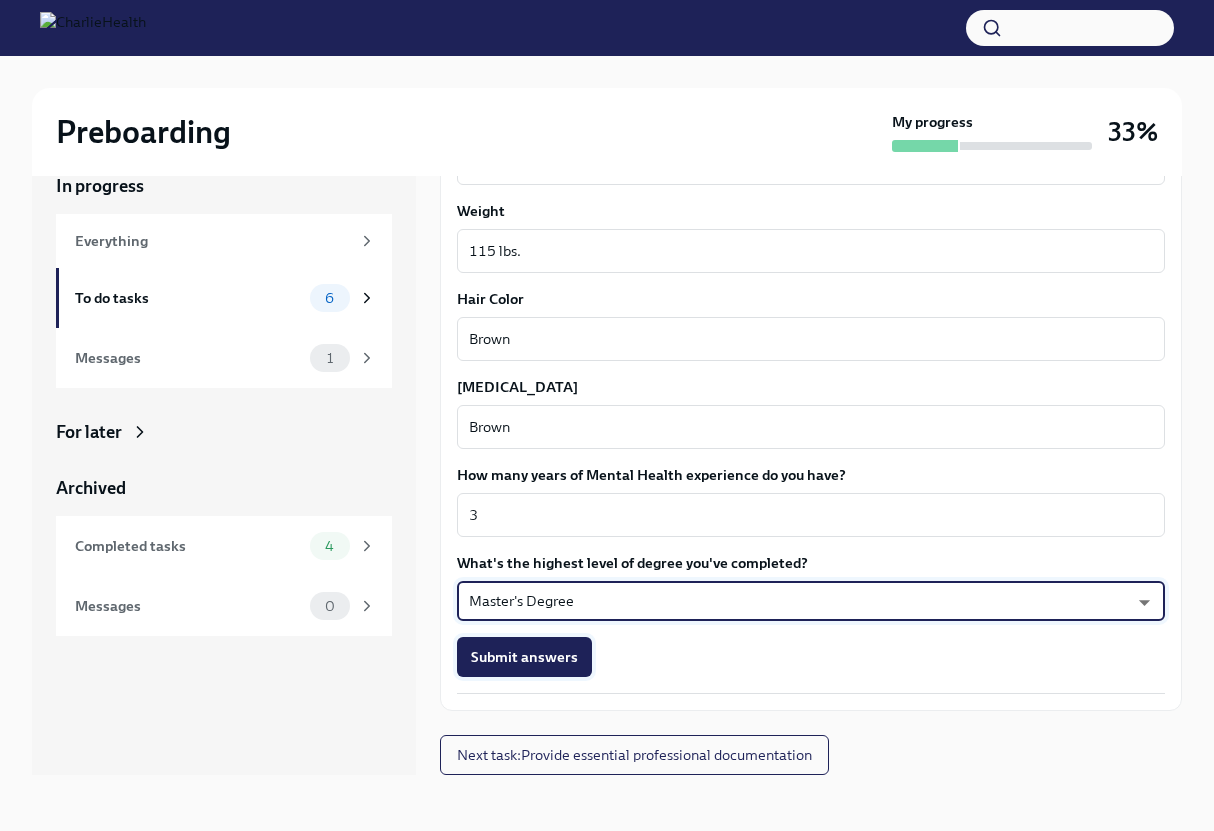 click on "Submit answers" at bounding box center [524, 657] 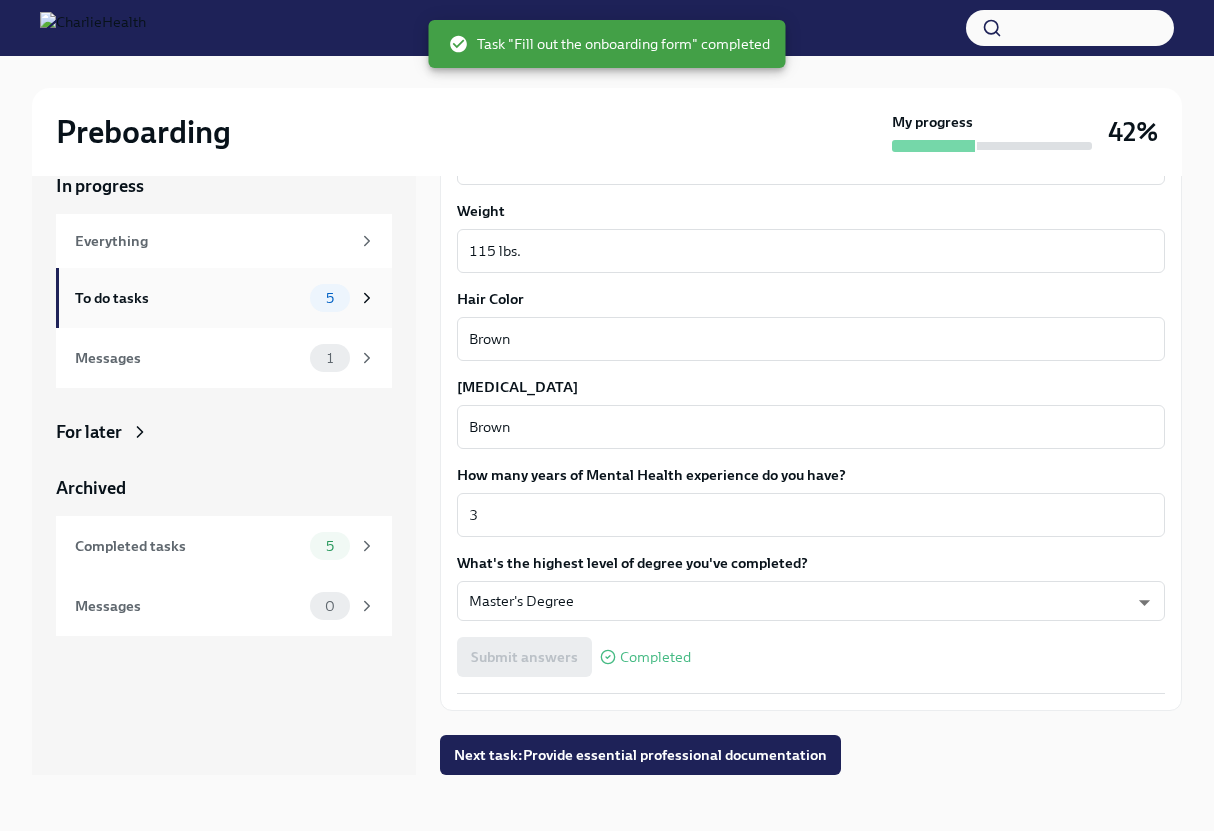 click on "To do tasks" at bounding box center (188, 298) 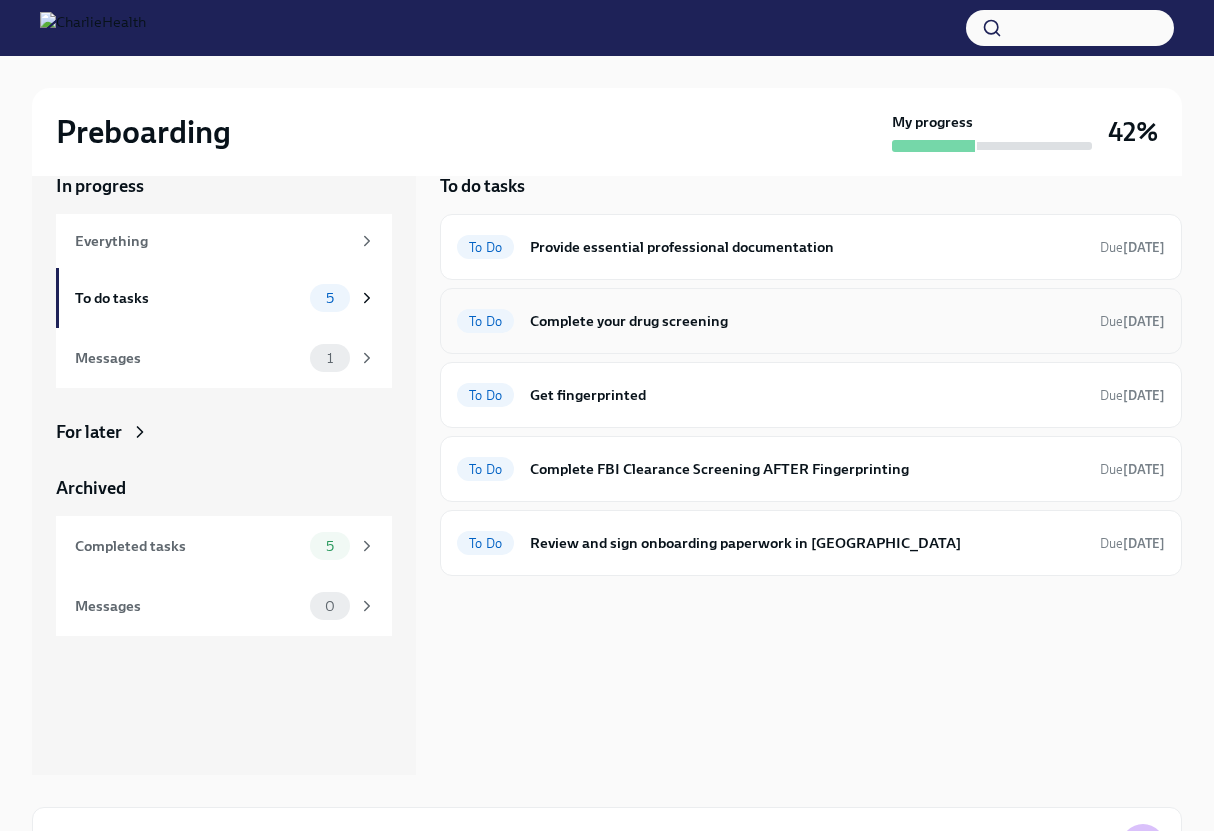 click on "Complete your drug screening" at bounding box center [807, 321] 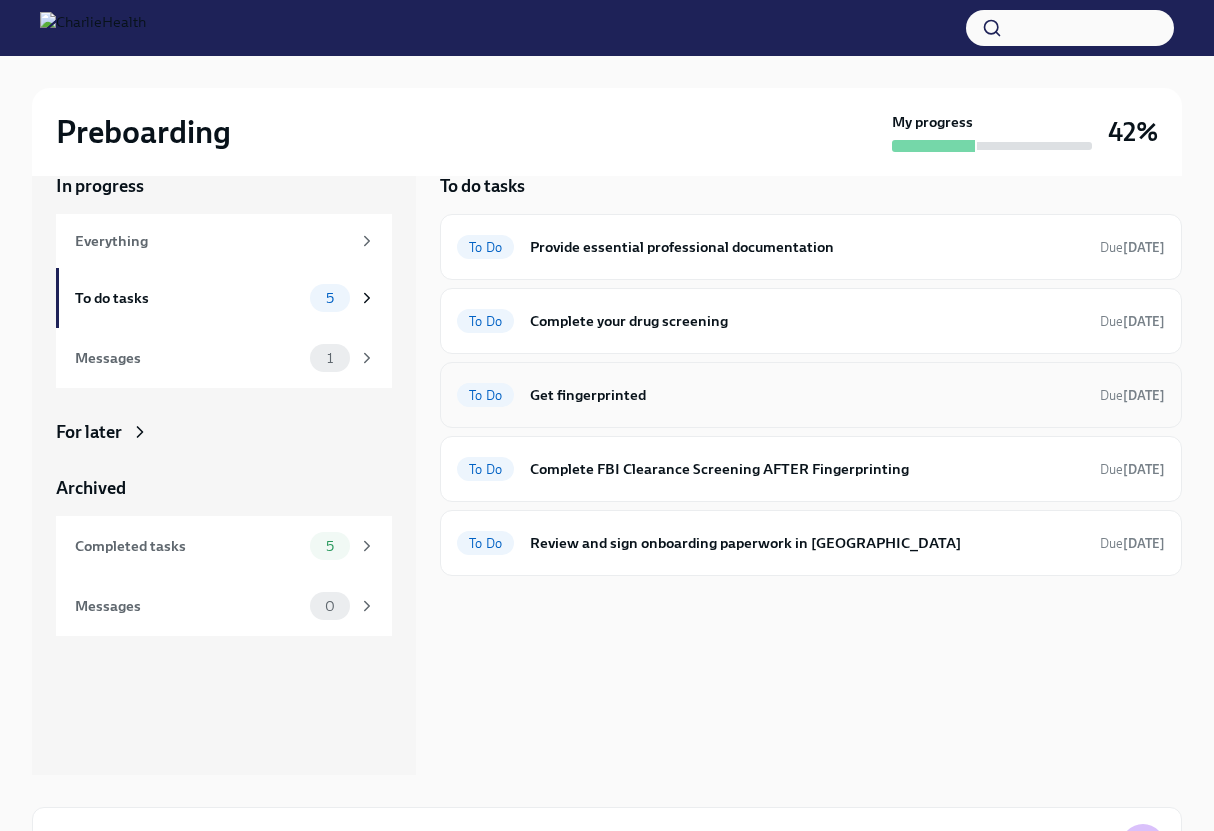 click on "Get fingerprinted" at bounding box center (807, 395) 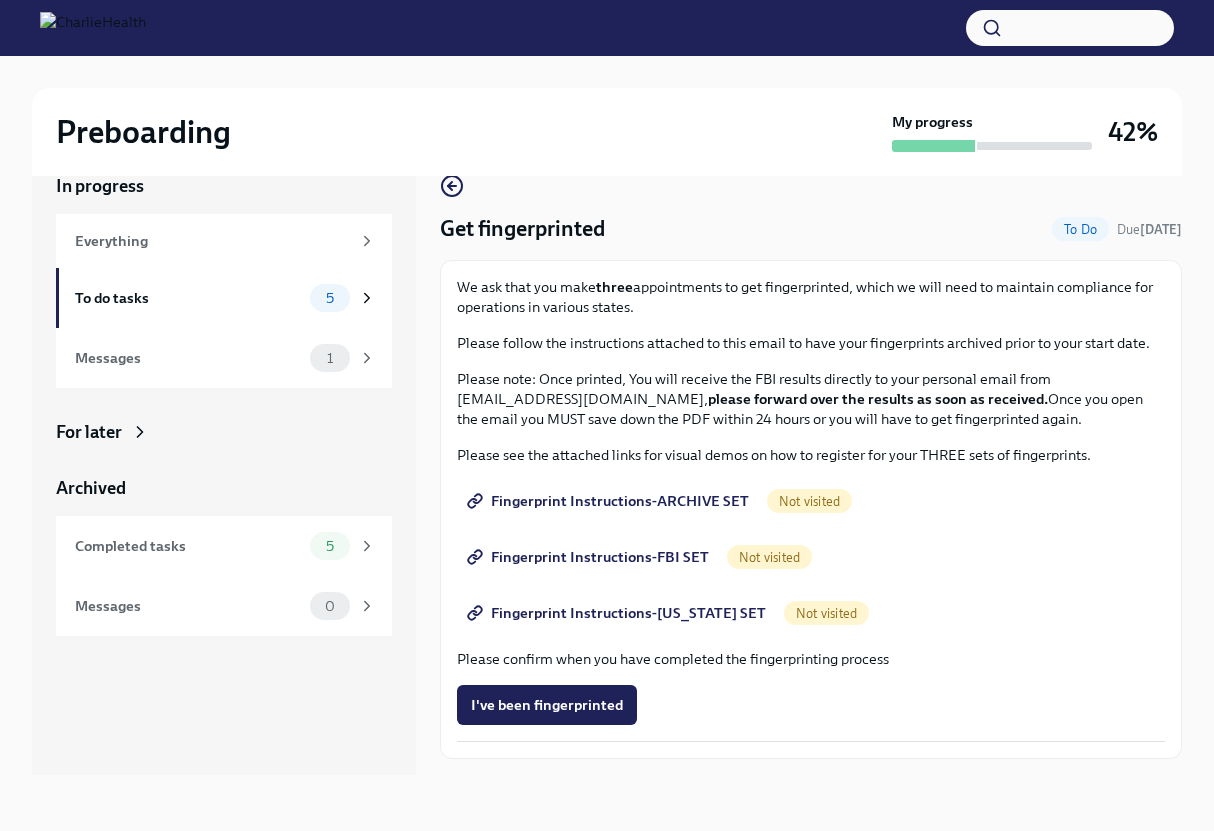 click on "Fingerprint Instructions-ARCHIVE SET" at bounding box center (610, 501) 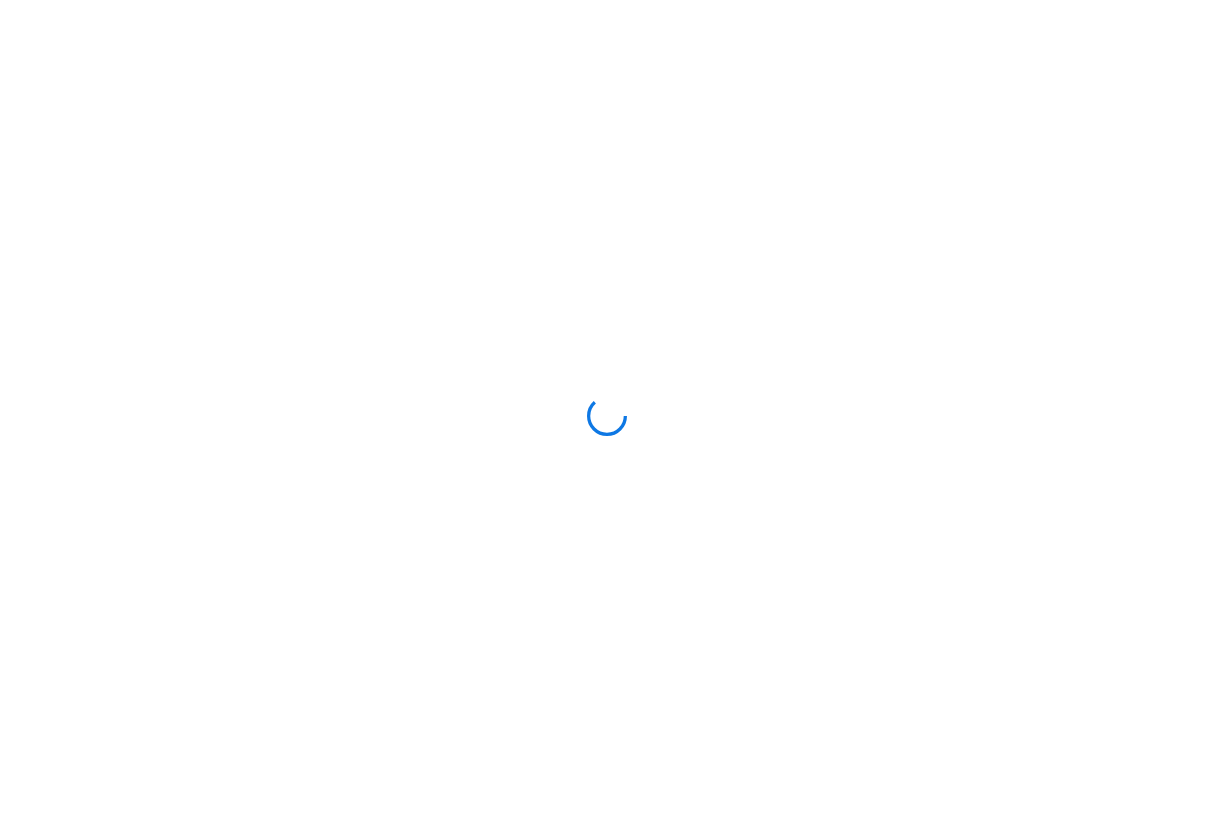 scroll, scrollTop: 0, scrollLeft: 0, axis: both 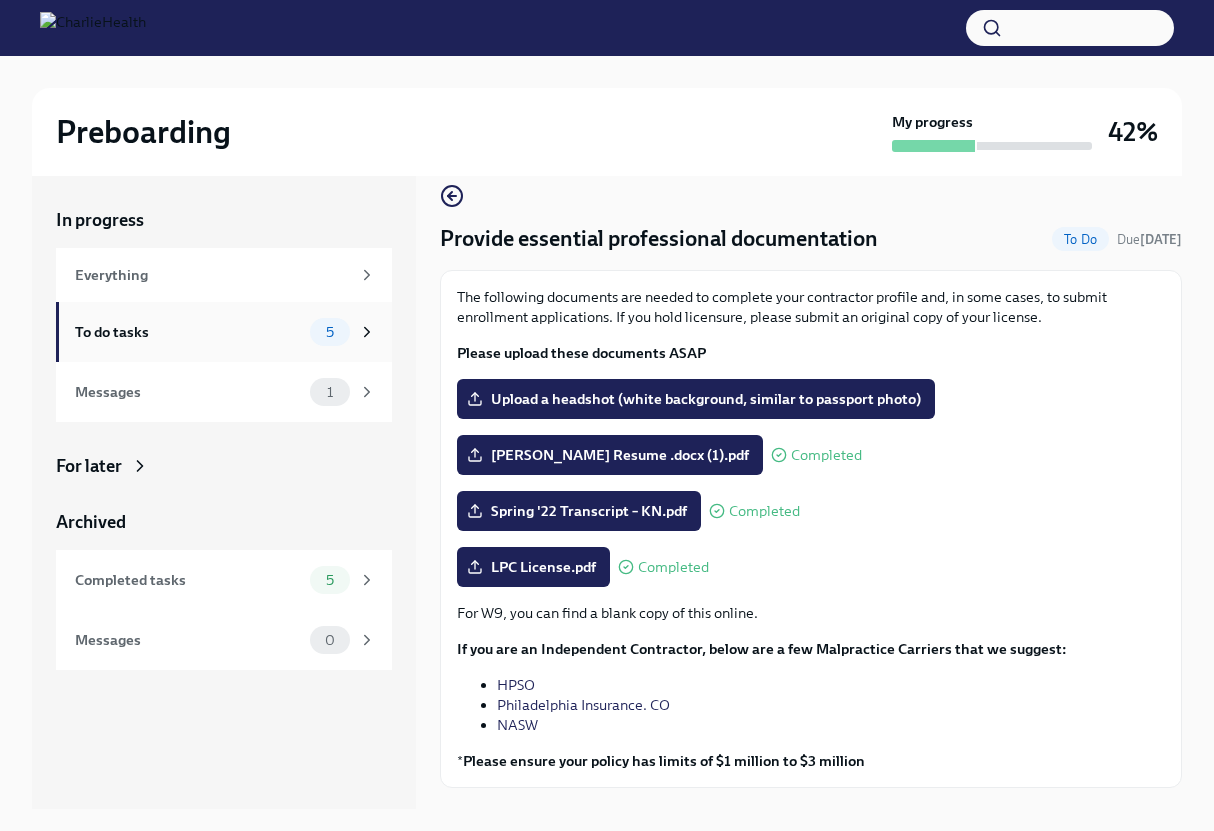 click on "To do tasks" at bounding box center [188, 332] 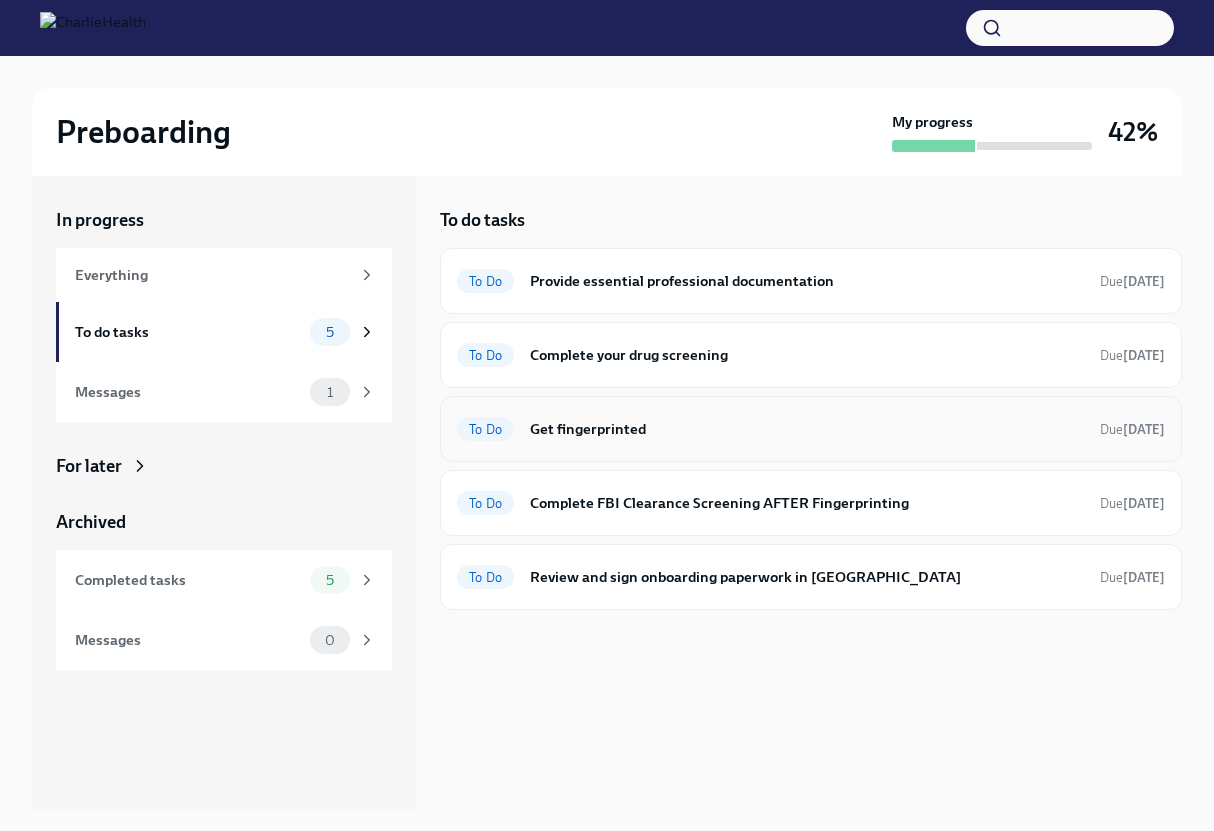 click on "Get fingerprinted" at bounding box center (807, 429) 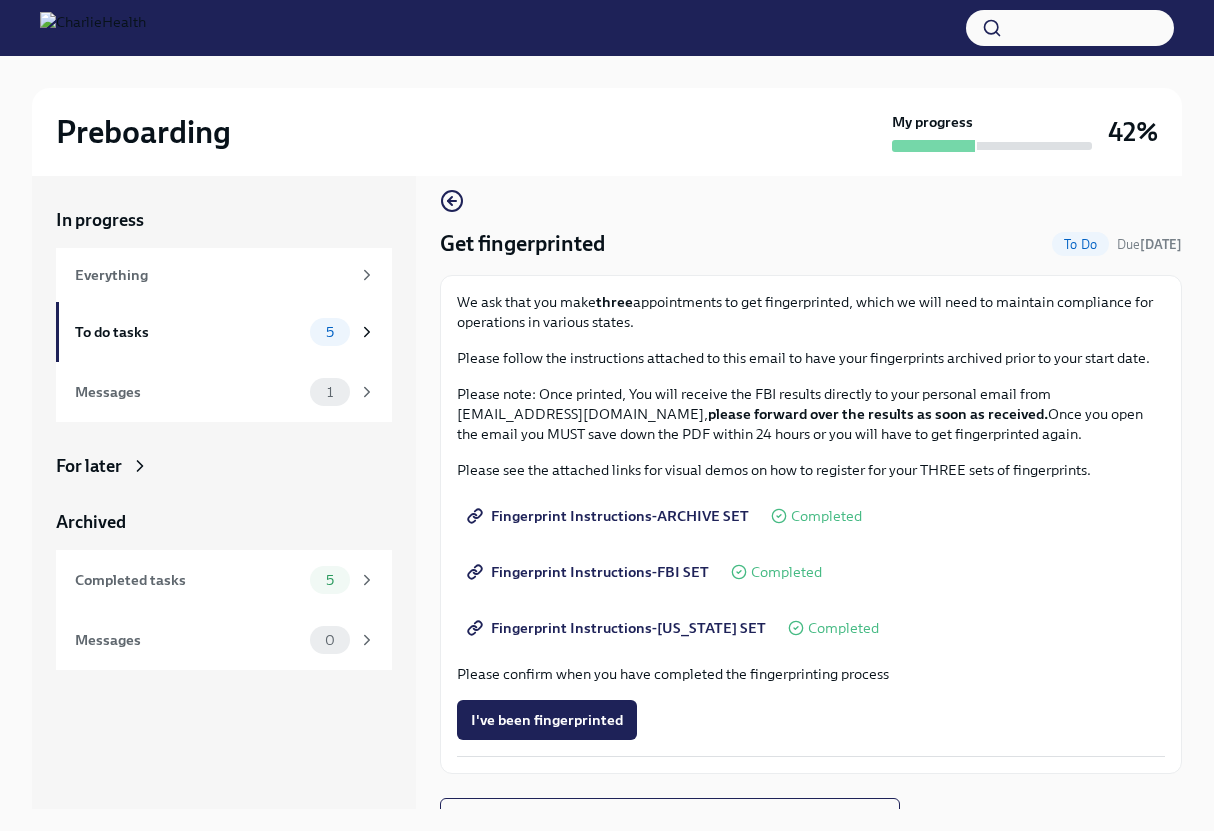 scroll, scrollTop: 48, scrollLeft: 0, axis: vertical 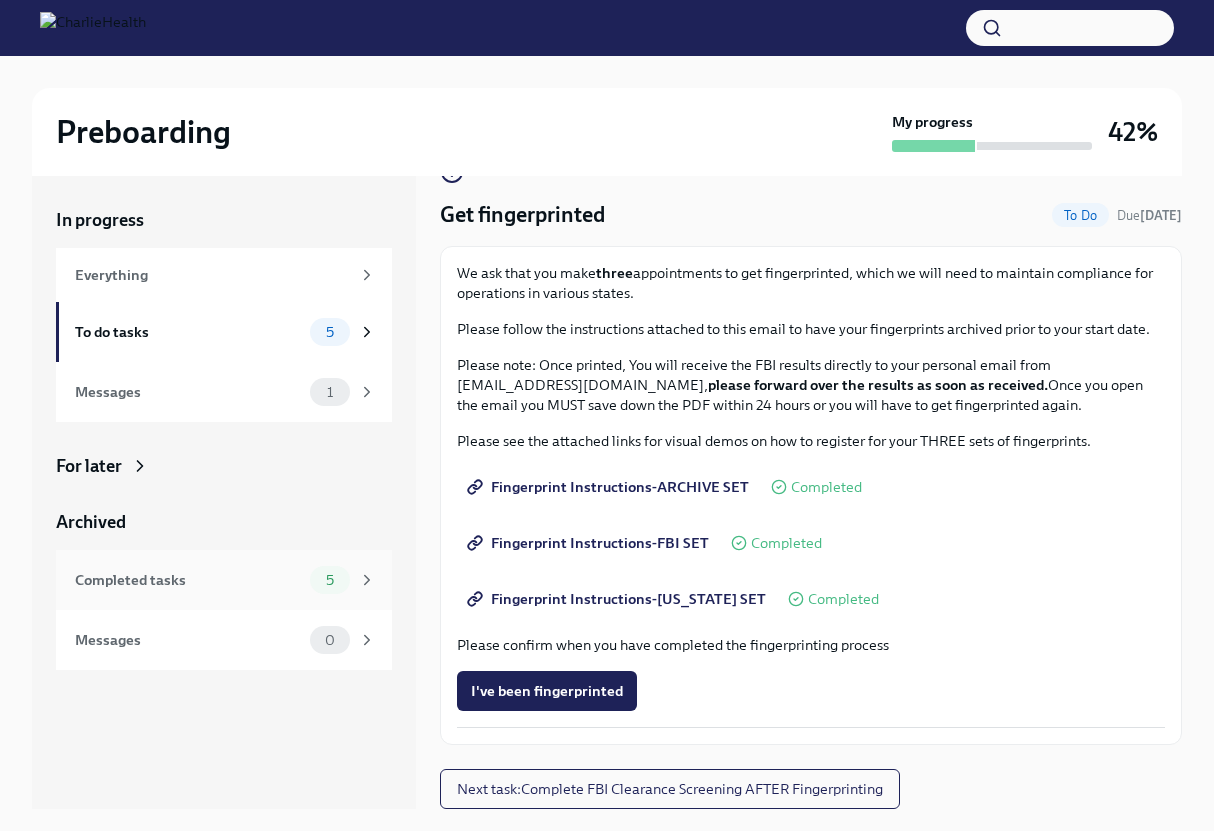 click on "Completed tasks" at bounding box center (188, 580) 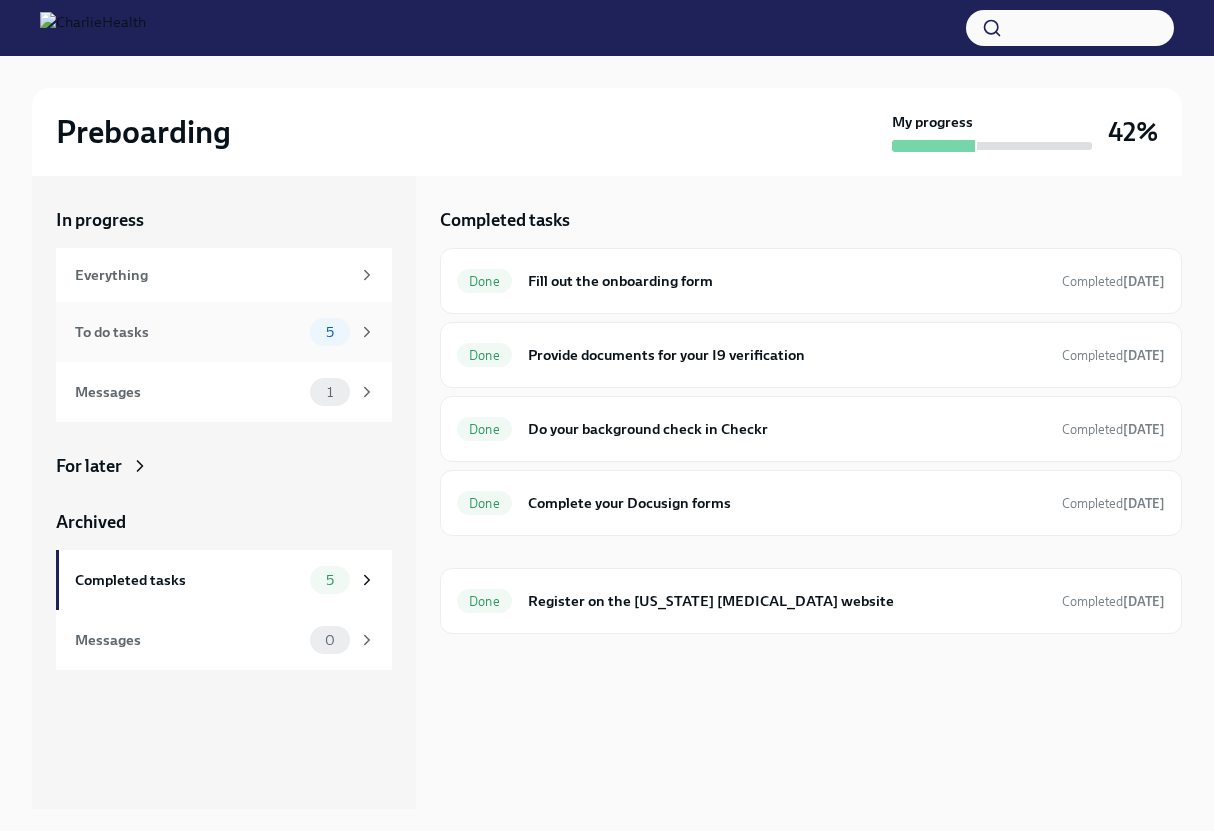 click on "To do tasks" at bounding box center [188, 332] 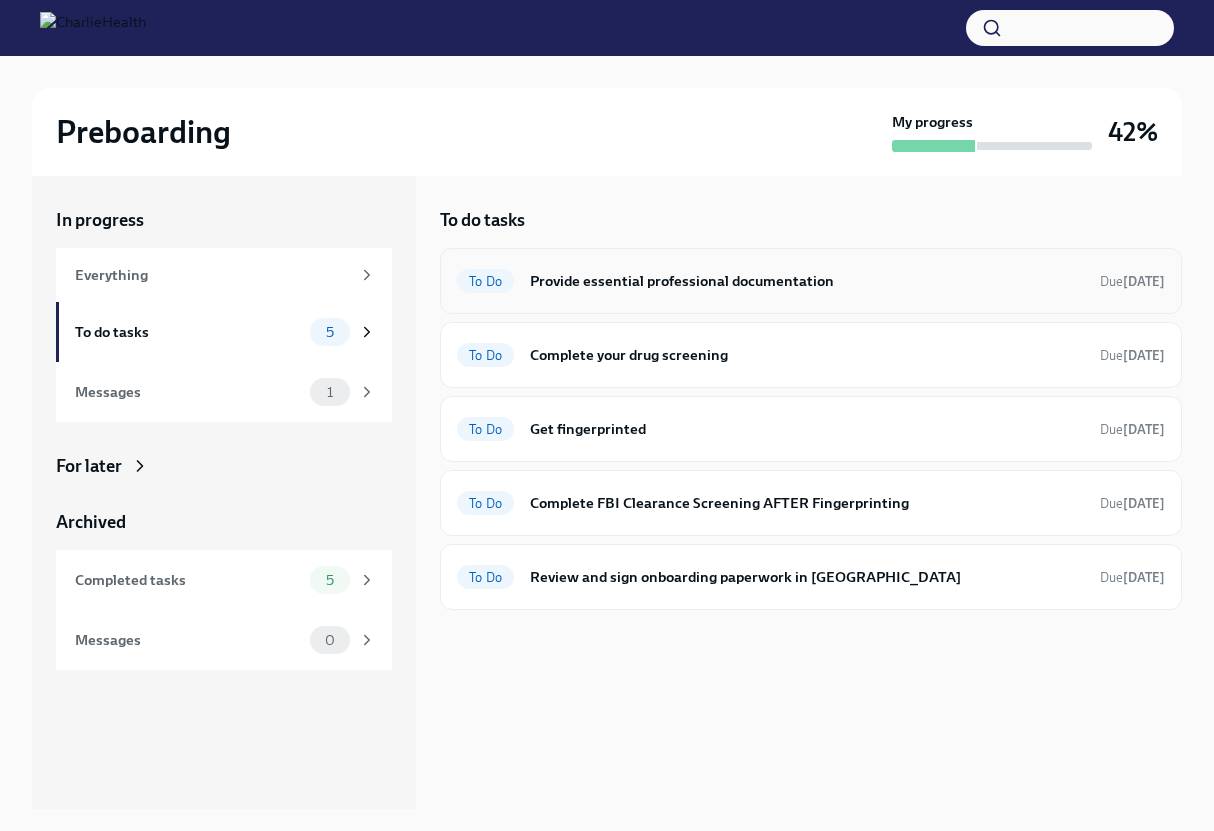 click on "To Do Provide essential professional documentation Due  in 5 days" at bounding box center (811, 281) 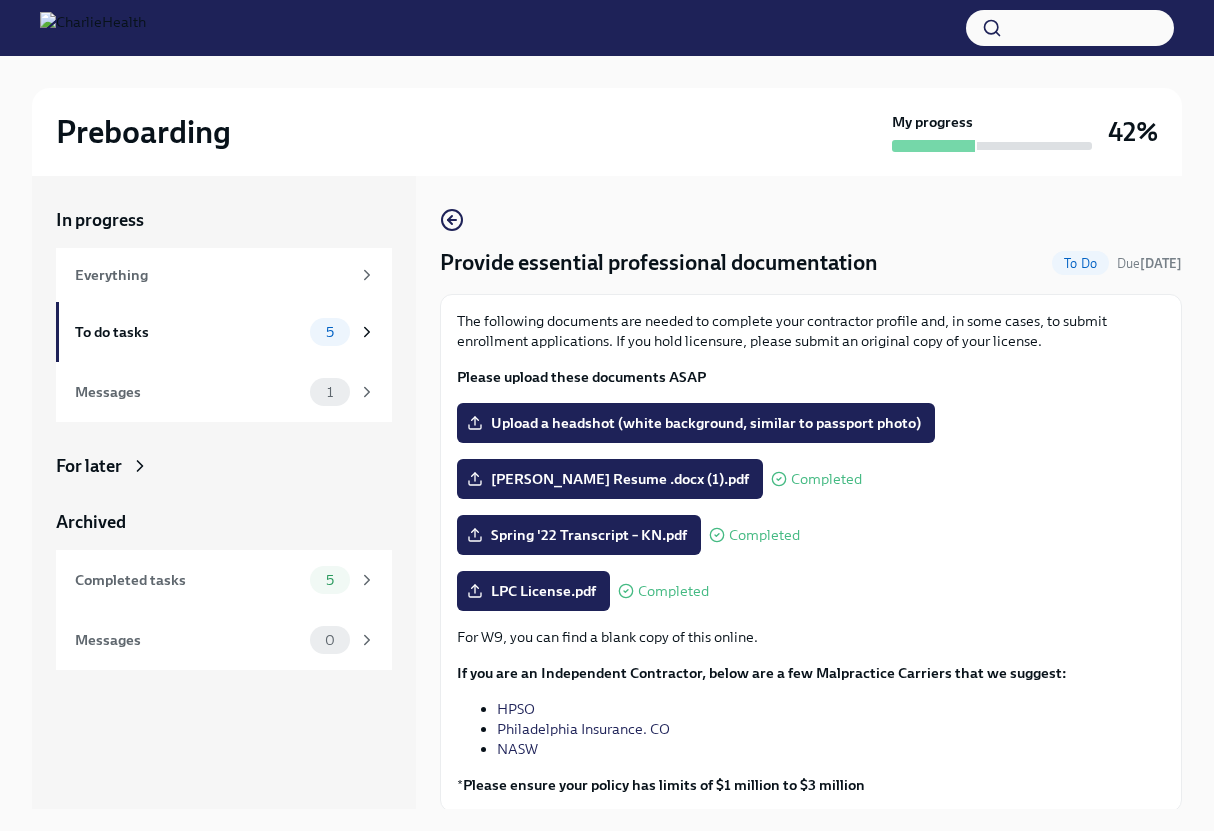 scroll, scrollTop: 67, scrollLeft: 0, axis: vertical 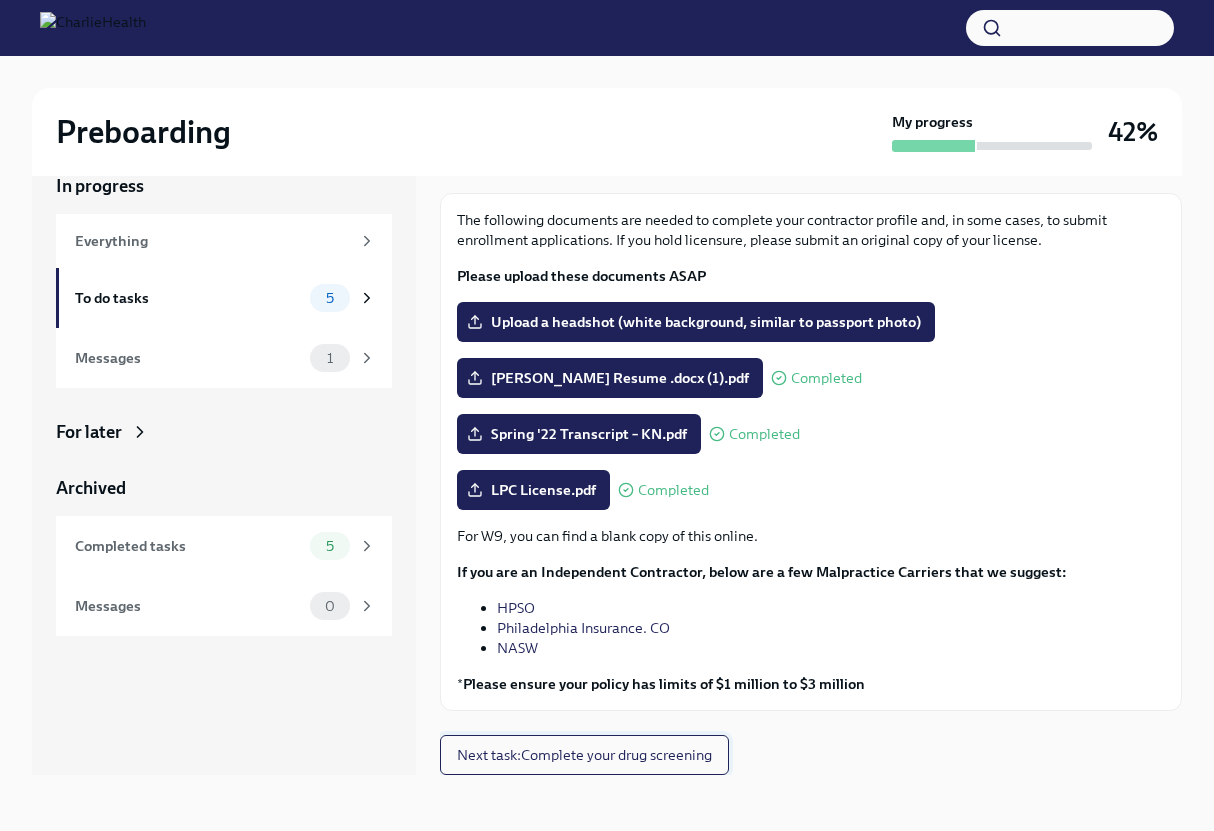 click on "Next task :  Complete your drug screening" at bounding box center (584, 755) 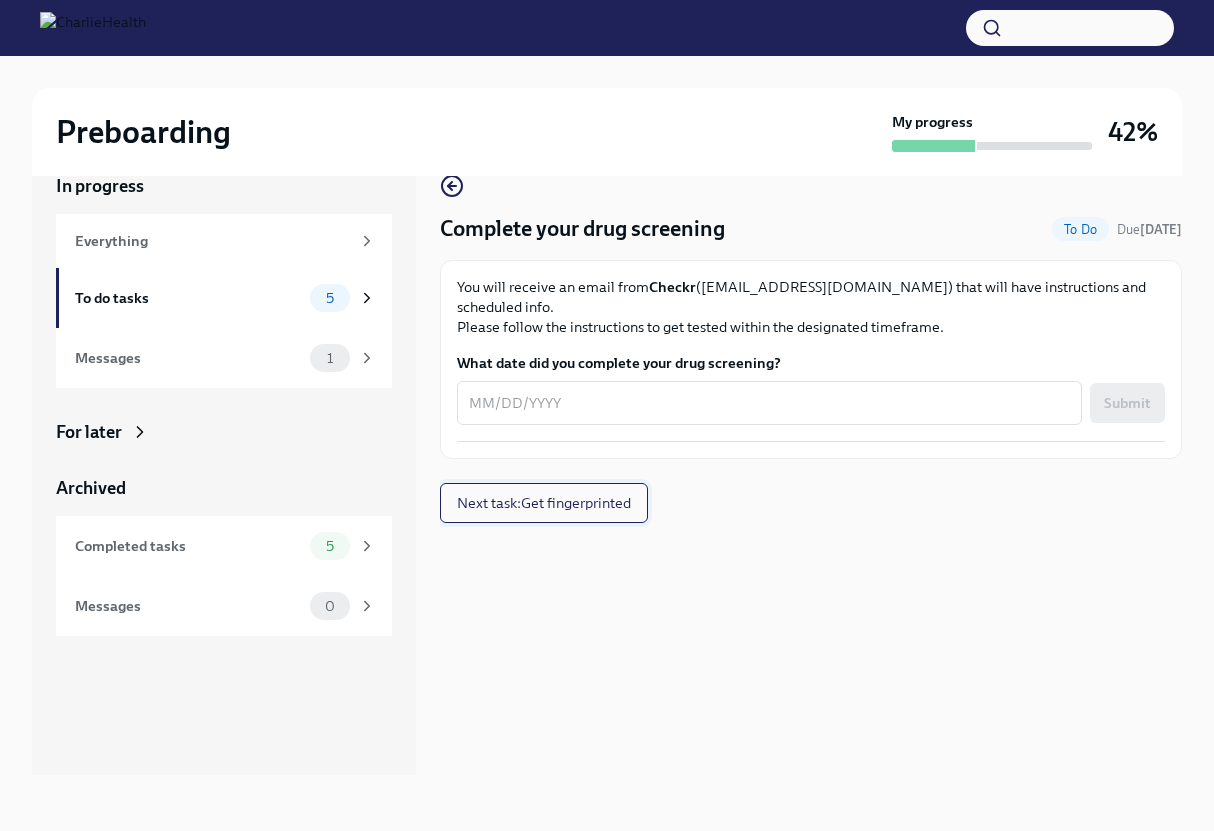 click on "Next task :  Get fingerprinted" at bounding box center (544, 503) 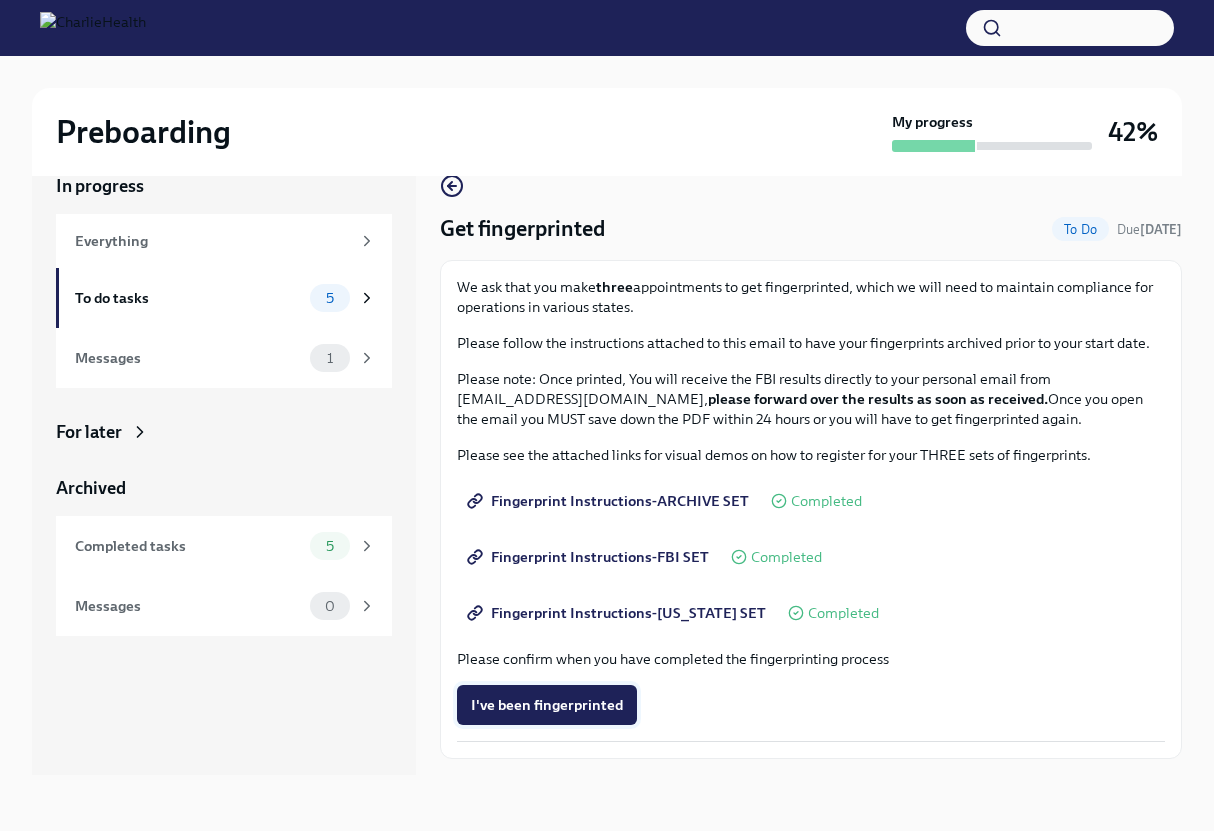 click on "I've been fingerprinted" at bounding box center [547, 705] 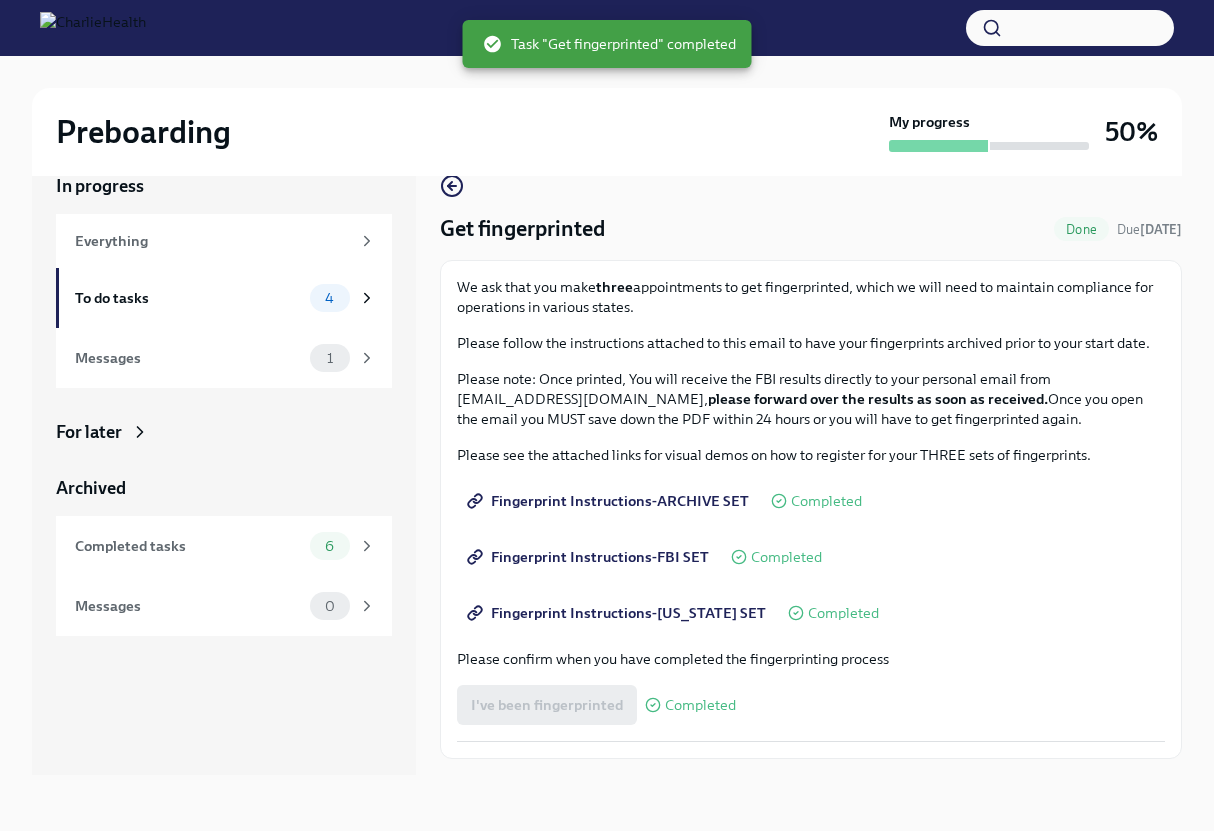 click on "Completed" at bounding box center (700, 705) 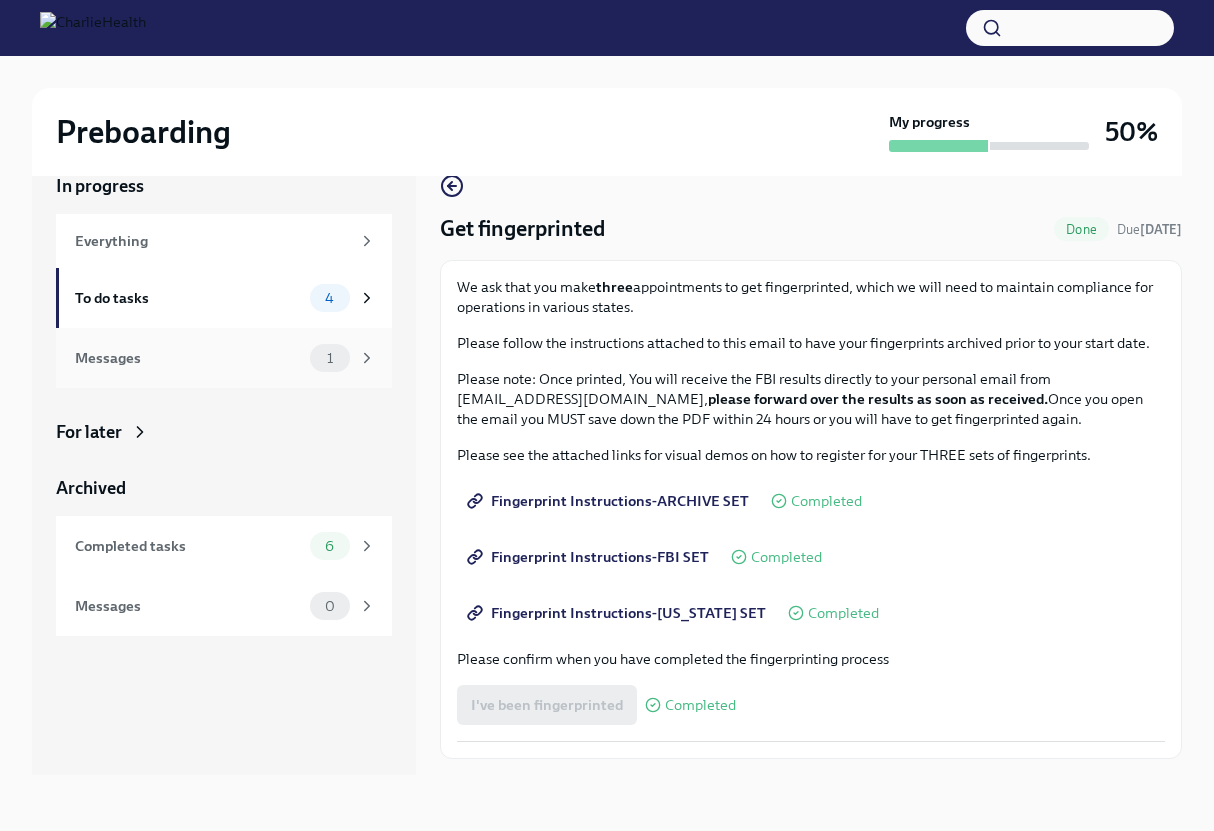 click on "Messages" at bounding box center (188, 358) 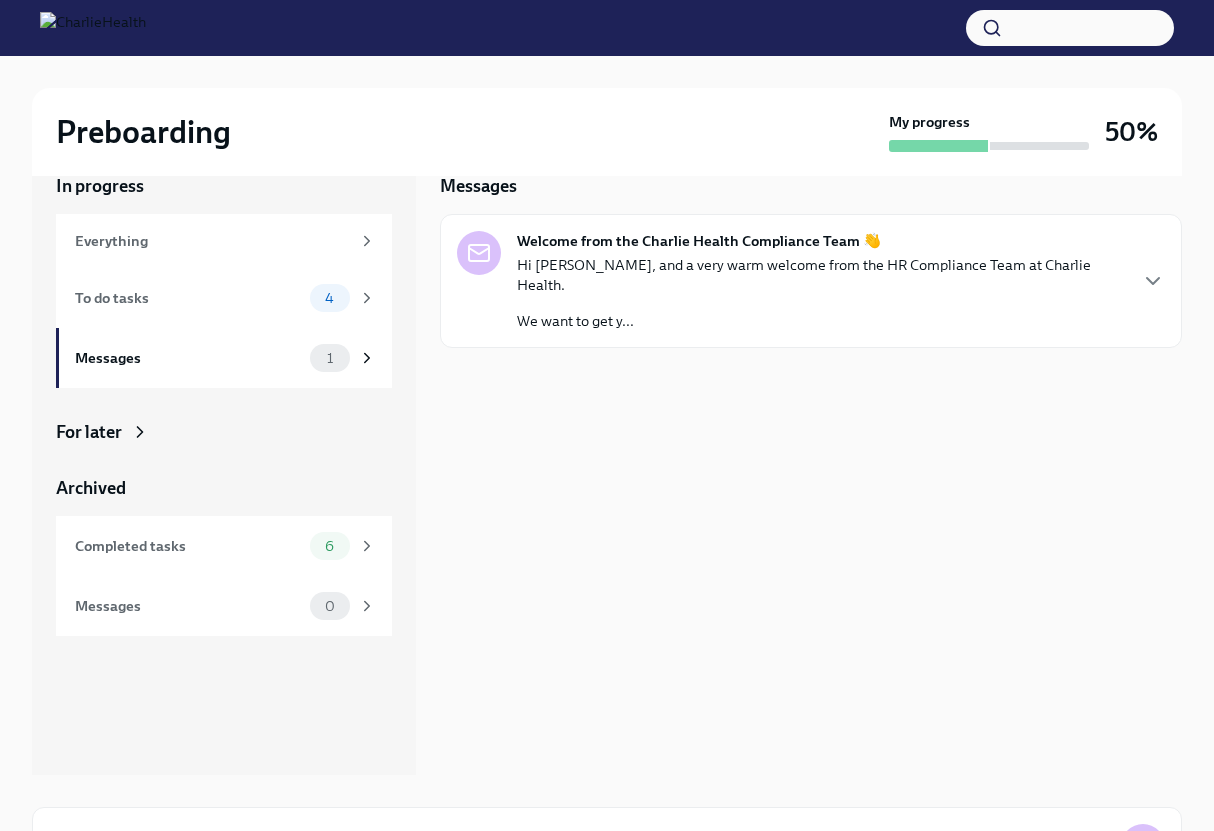 click on "Hi [PERSON_NAME], and a very warm welcome from the HR Compliance Team at Charlie Health.
We want to get y..." at bounding box center [821, 293] 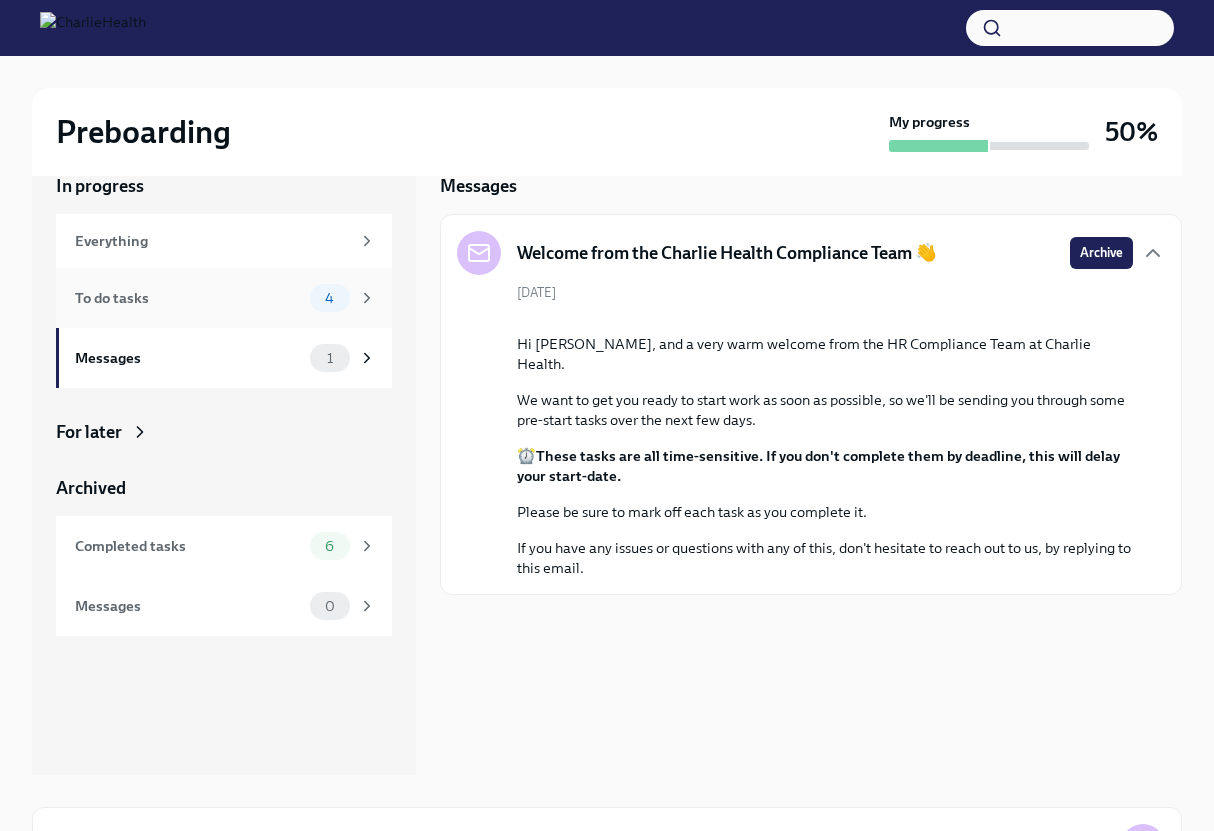 click on "To do tasks 4" at bounding box center (224, 298) 